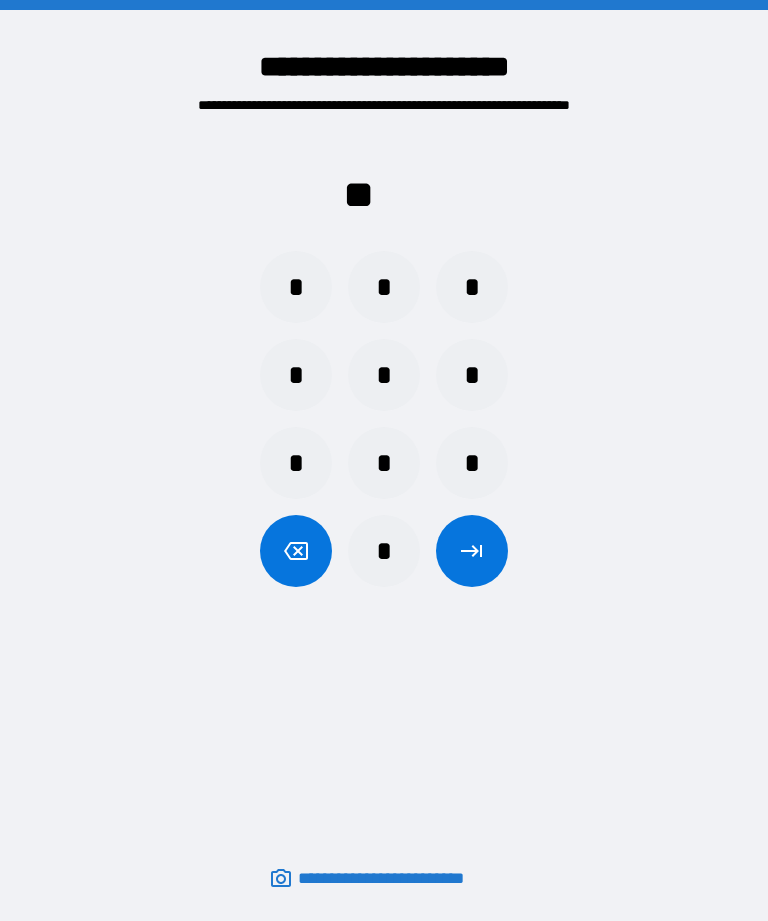scroll, scrollTop: 70, scrollLeft: 0, axis: vertical 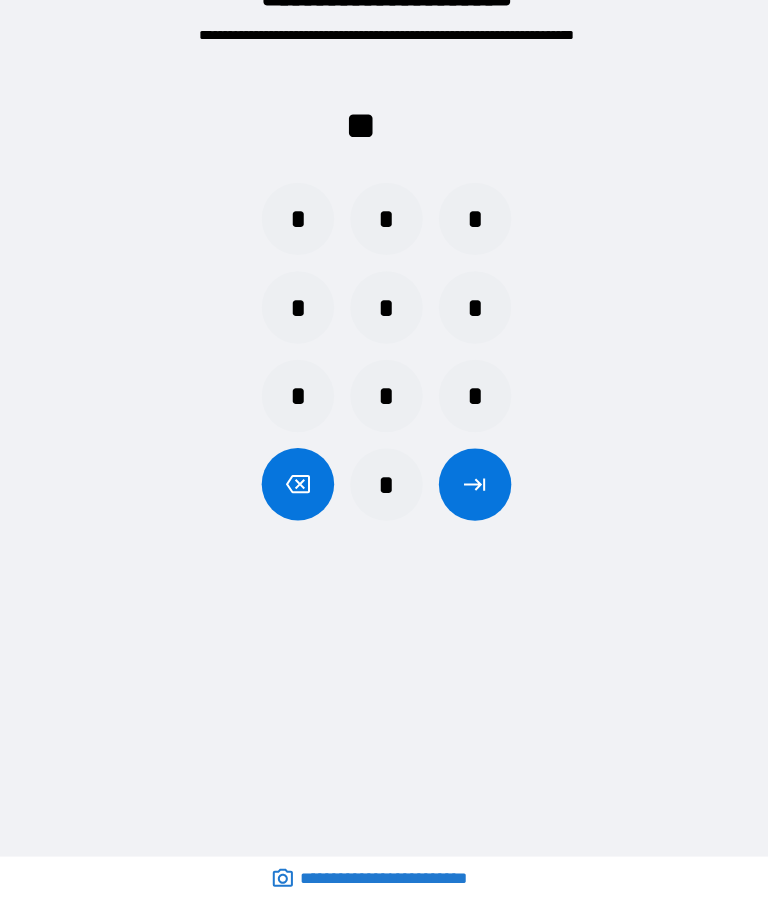 click on "*" at bounding box center [384, 487] 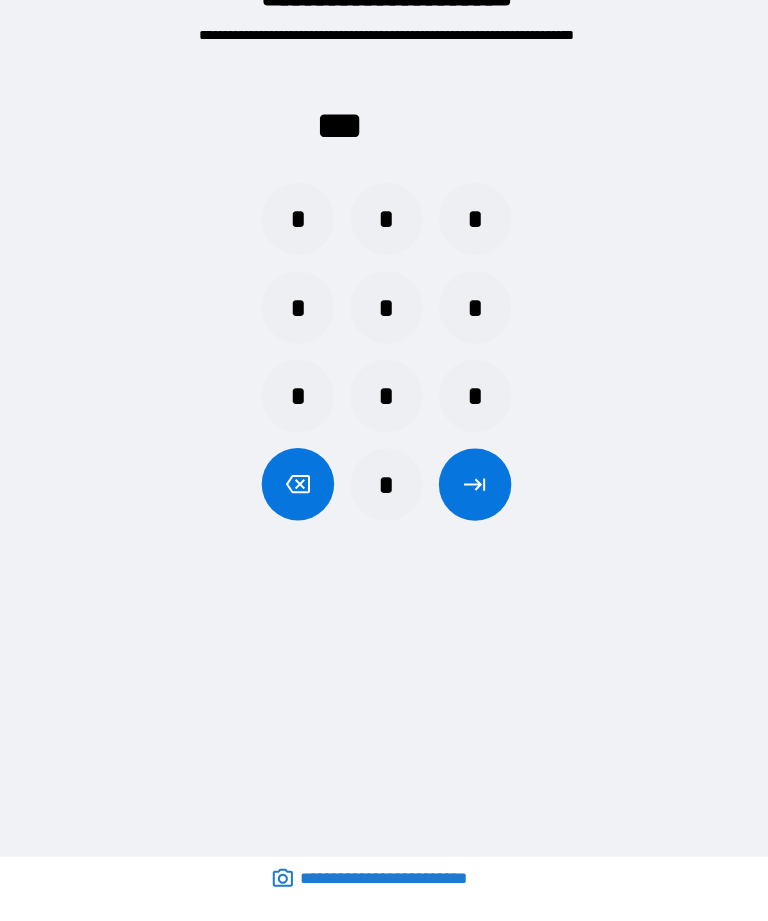 click on "*" at bounding box center (384, 487) 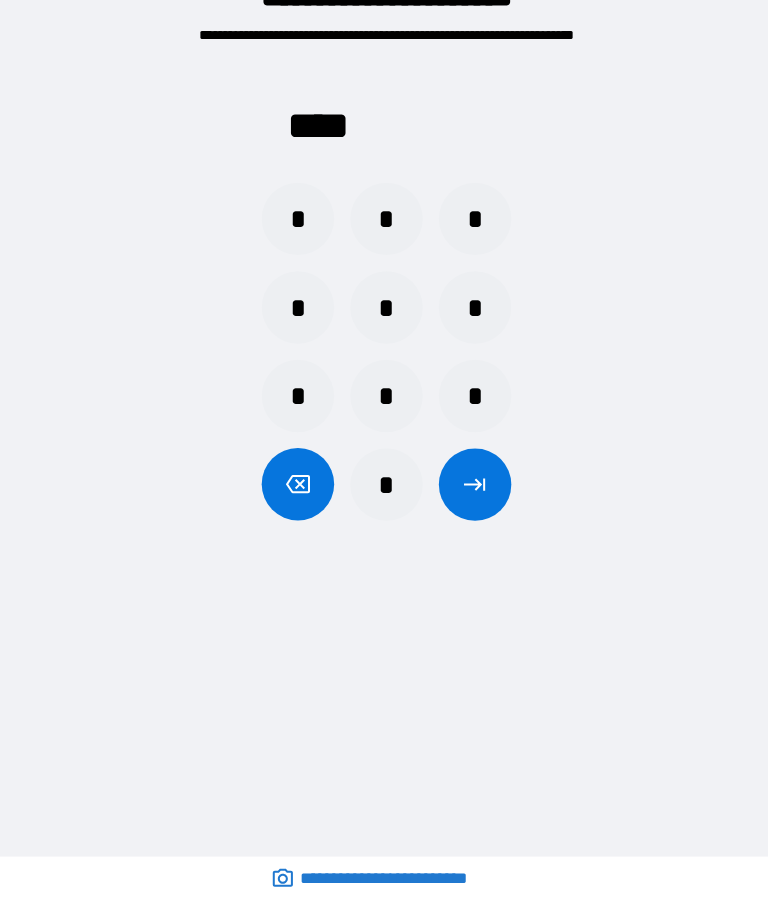 click at bounding box center [472, 487] 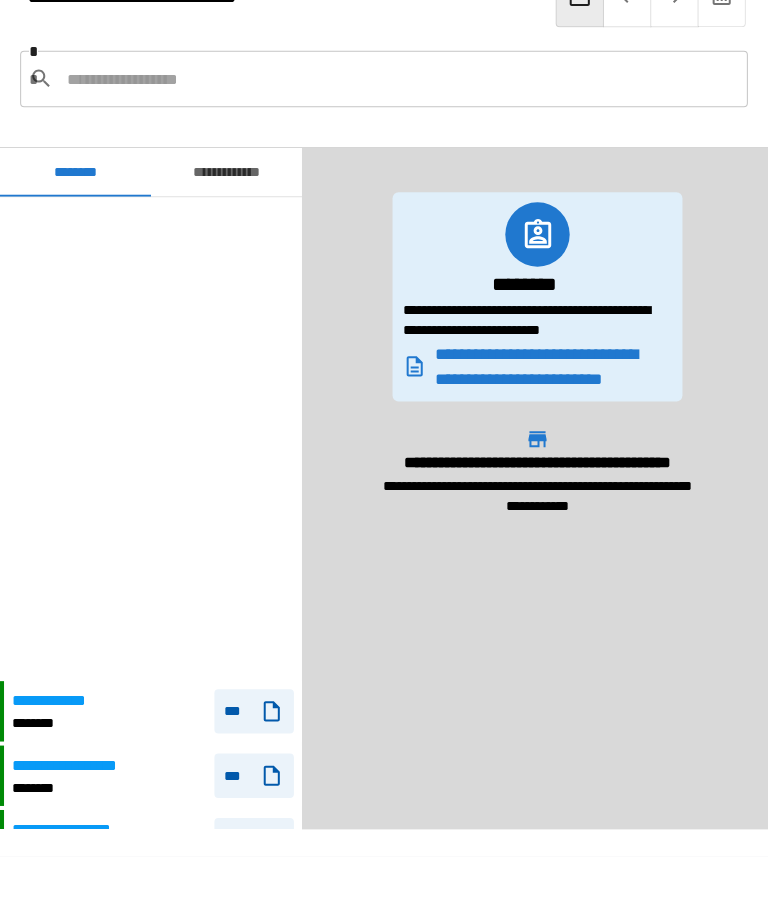 scroll, scrollTop: 489, scrollLeft: 0, axis: vertical 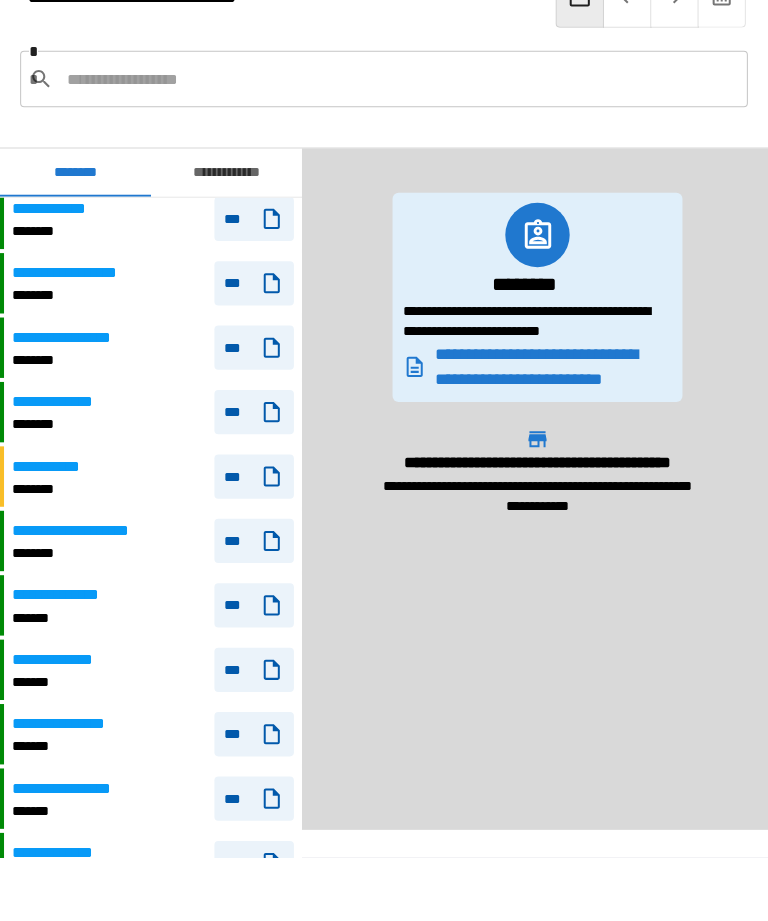 click on "[REDACTED]" at bounding box center (534, 313) 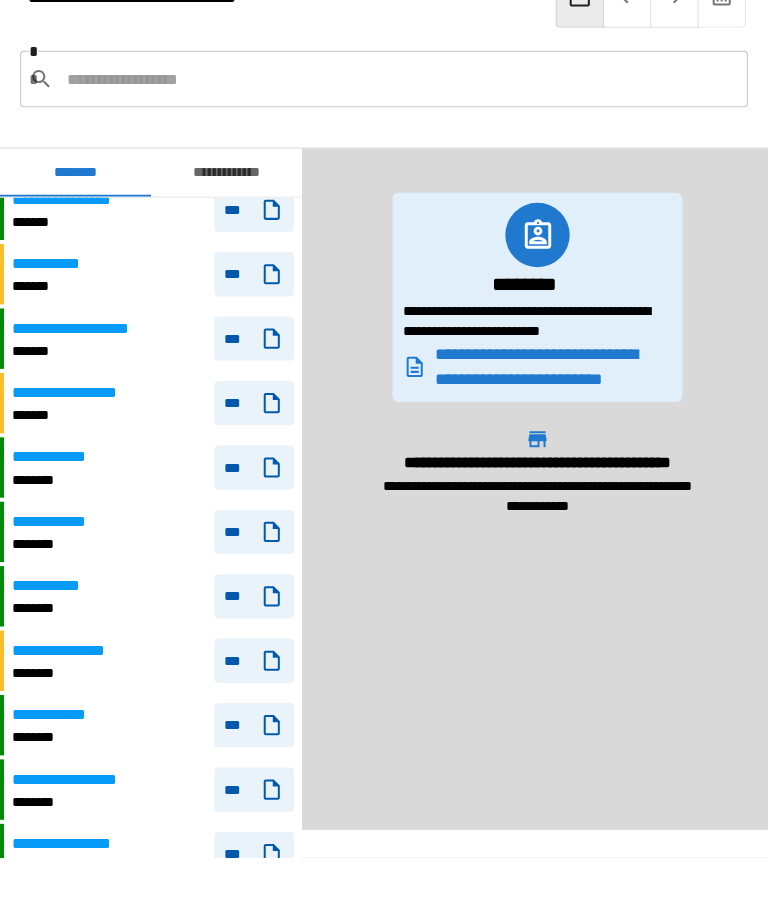 scroll, scrollTop: 7, scrollLeft: 0, axis: vertical 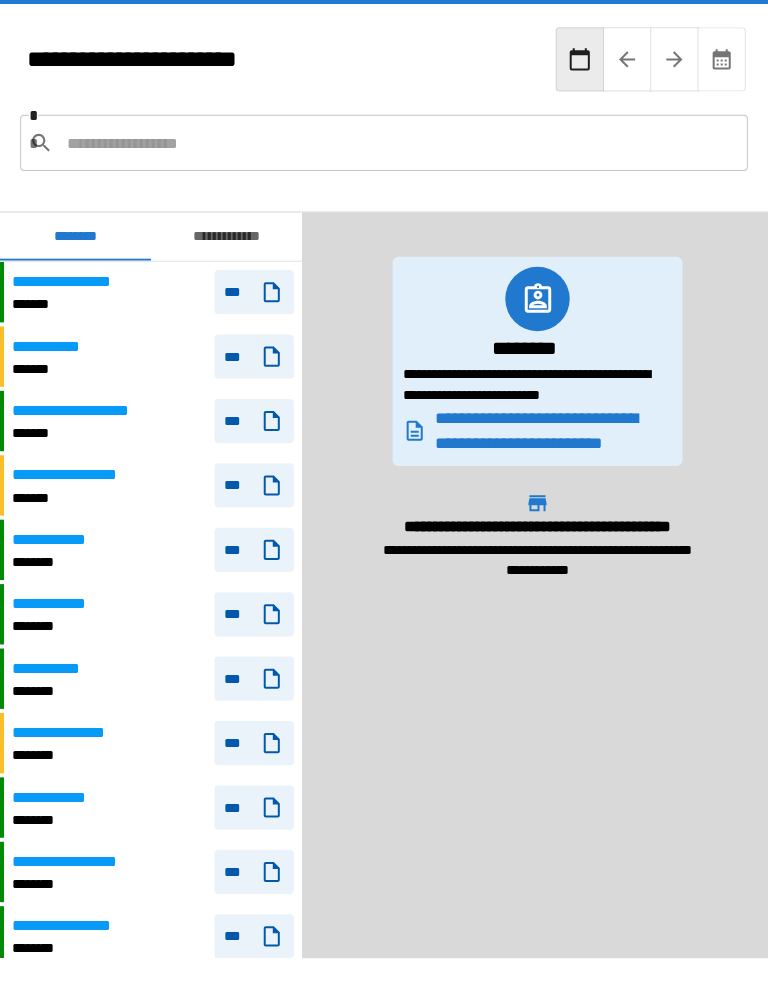 click 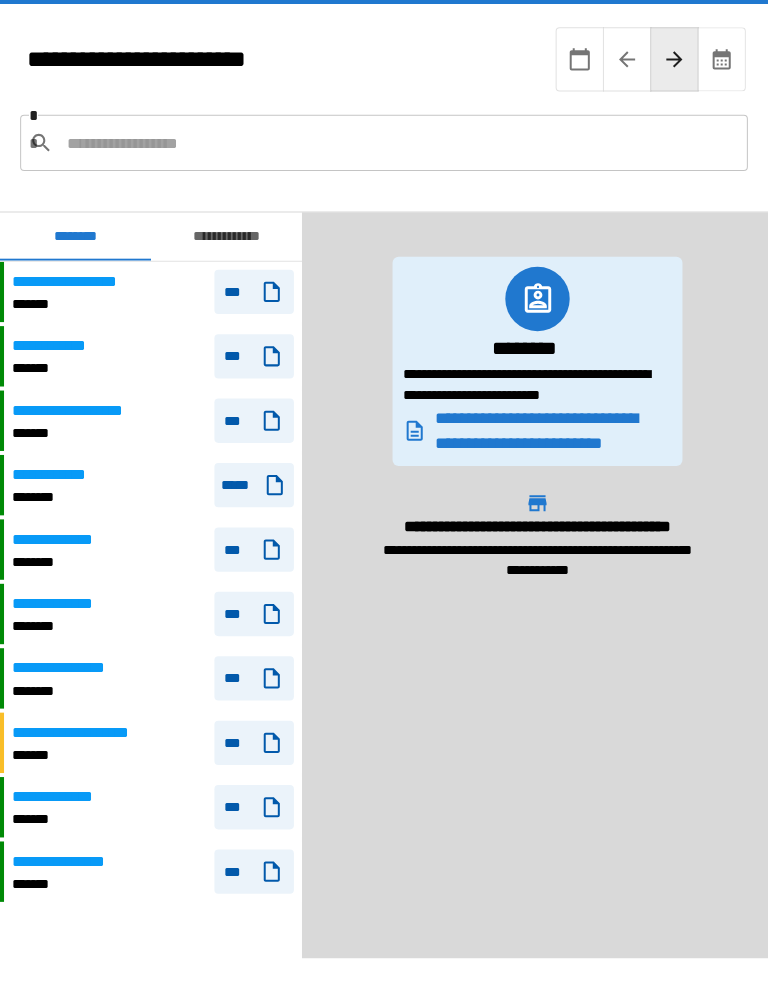 click 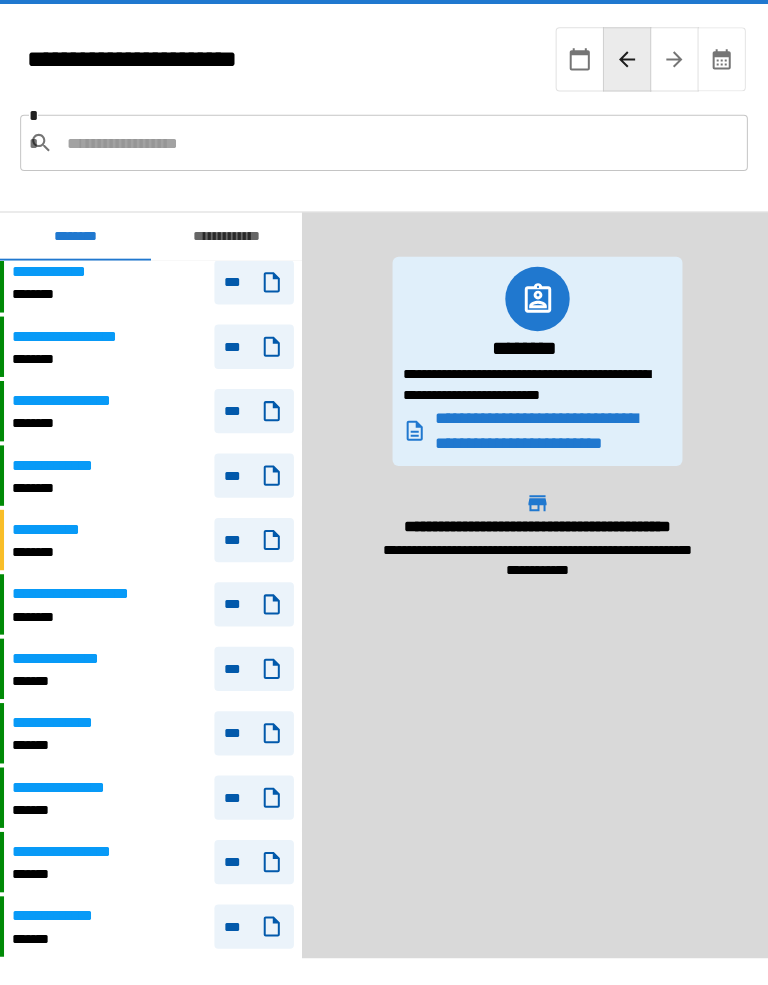 scroll, scrollTop: 489, scrollLeft: 0, axis: vertical 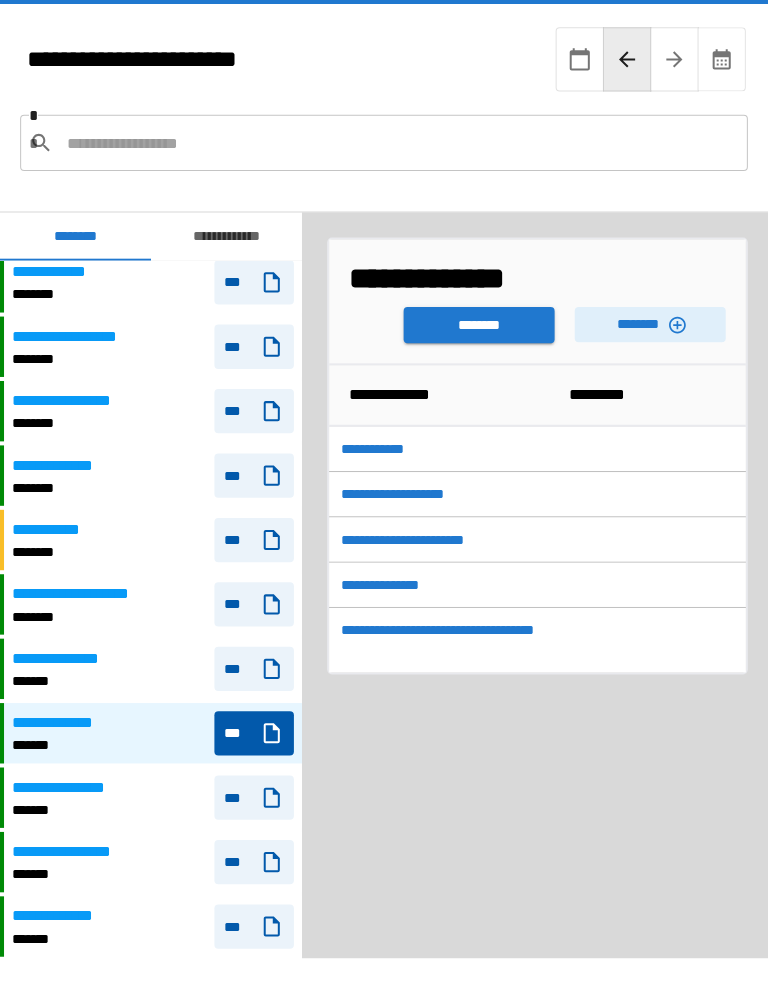 click on "********" at bounding box center (476, 329) 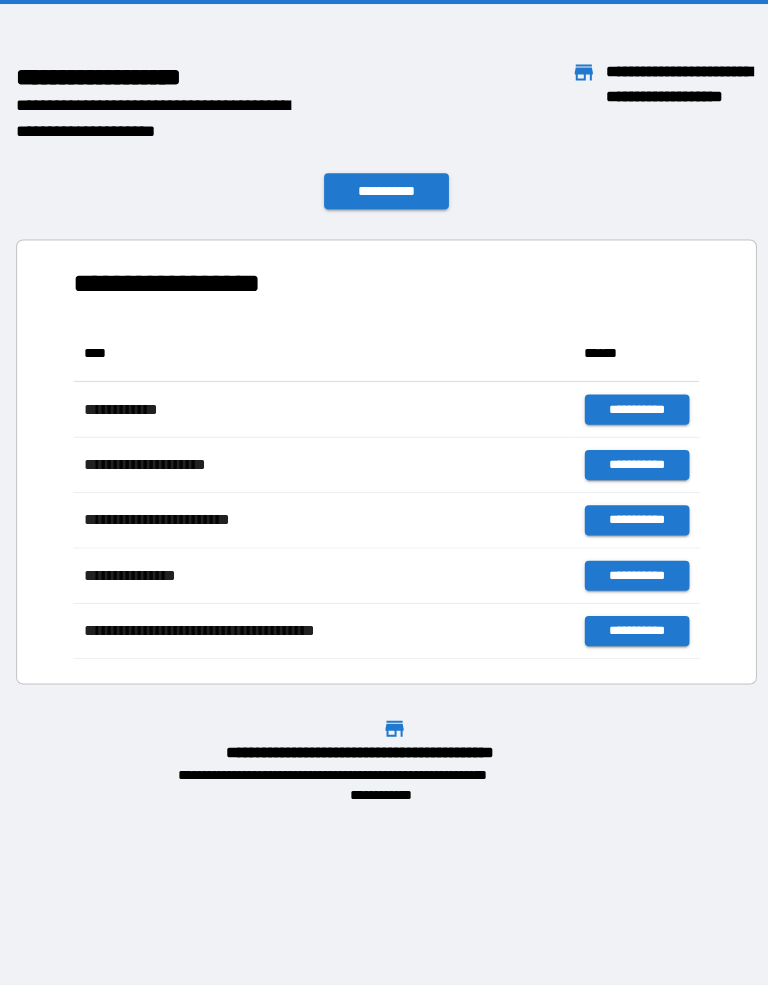 scroll, scrollTop: 331, scrollLeft: 622, axis: both 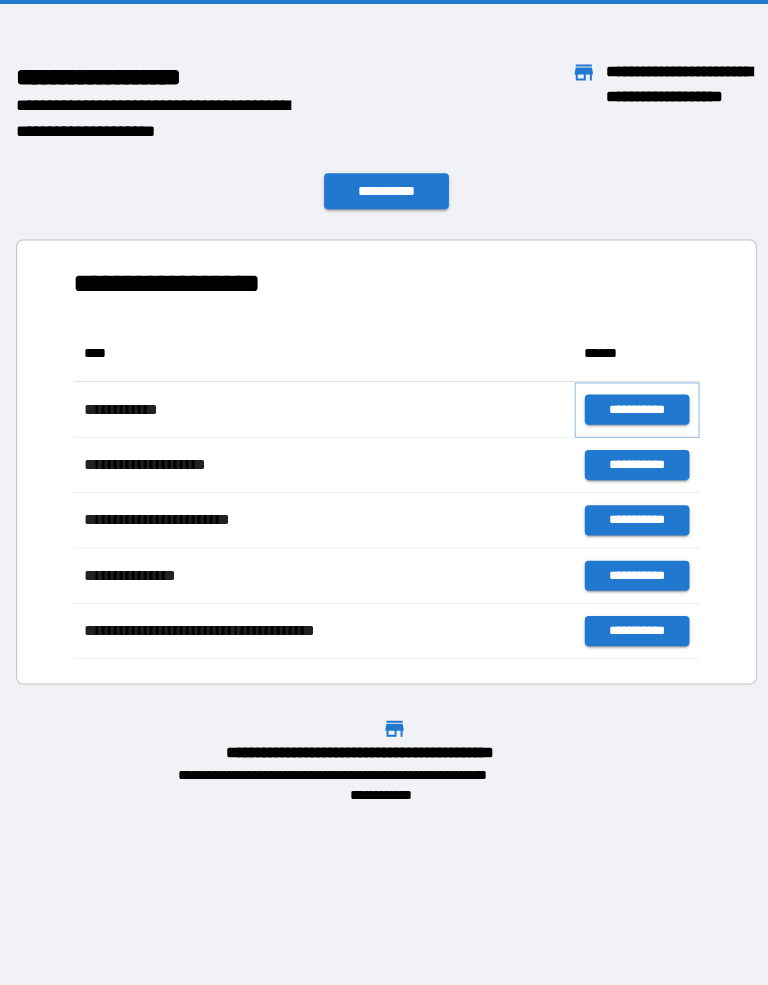 click on "**********" at bounding box center [633, 413] 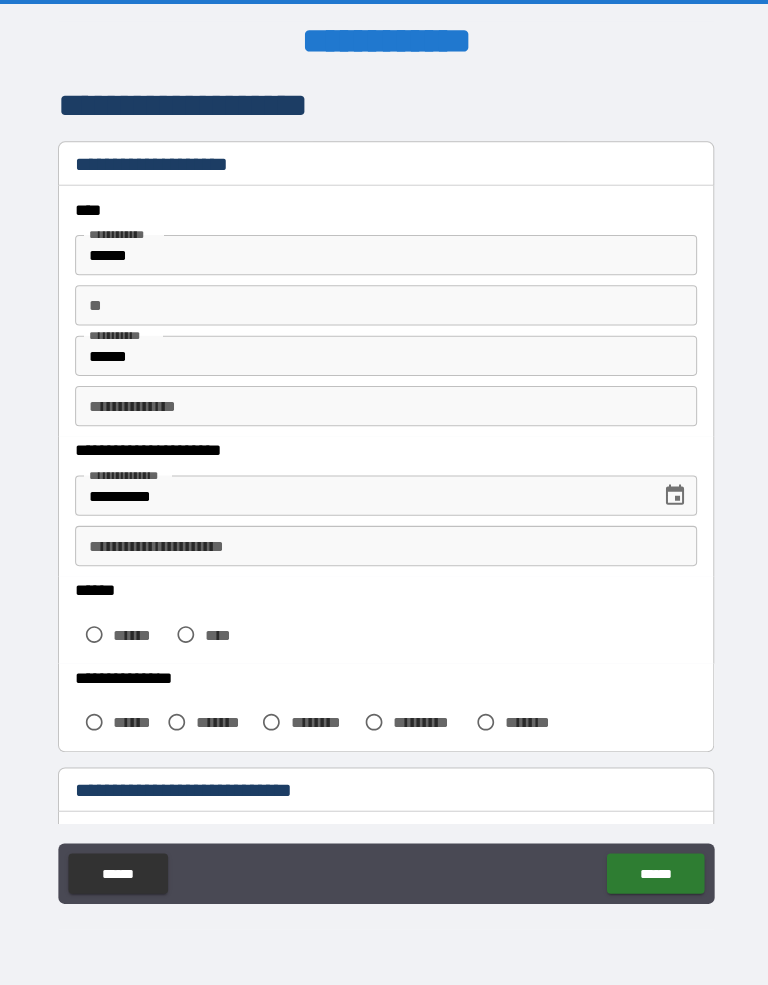 click on "**********" at bounding box center [384, 548] 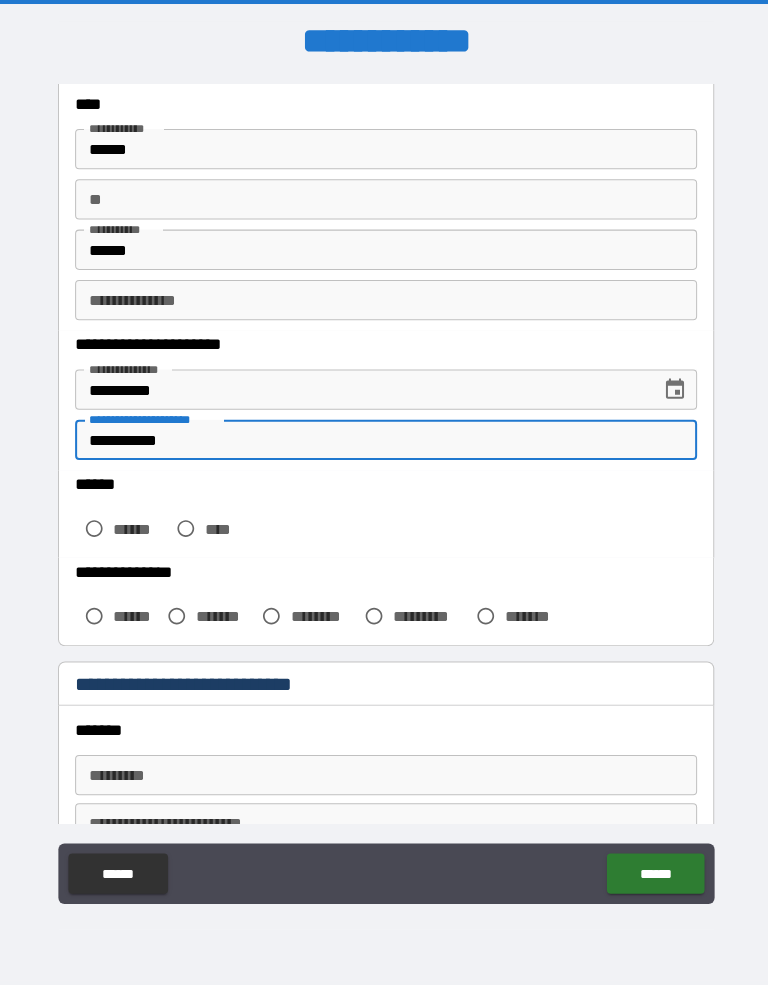 scroll, scrollTop: 108, scrollLeft: 0, axis: vertical 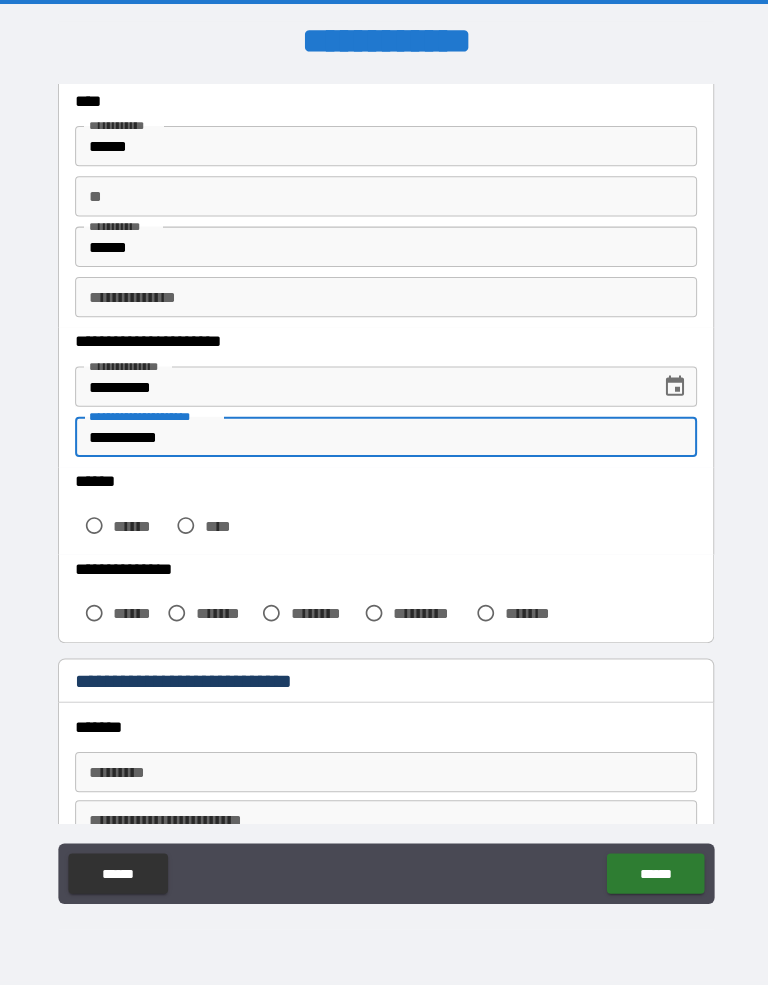 type on "**********" 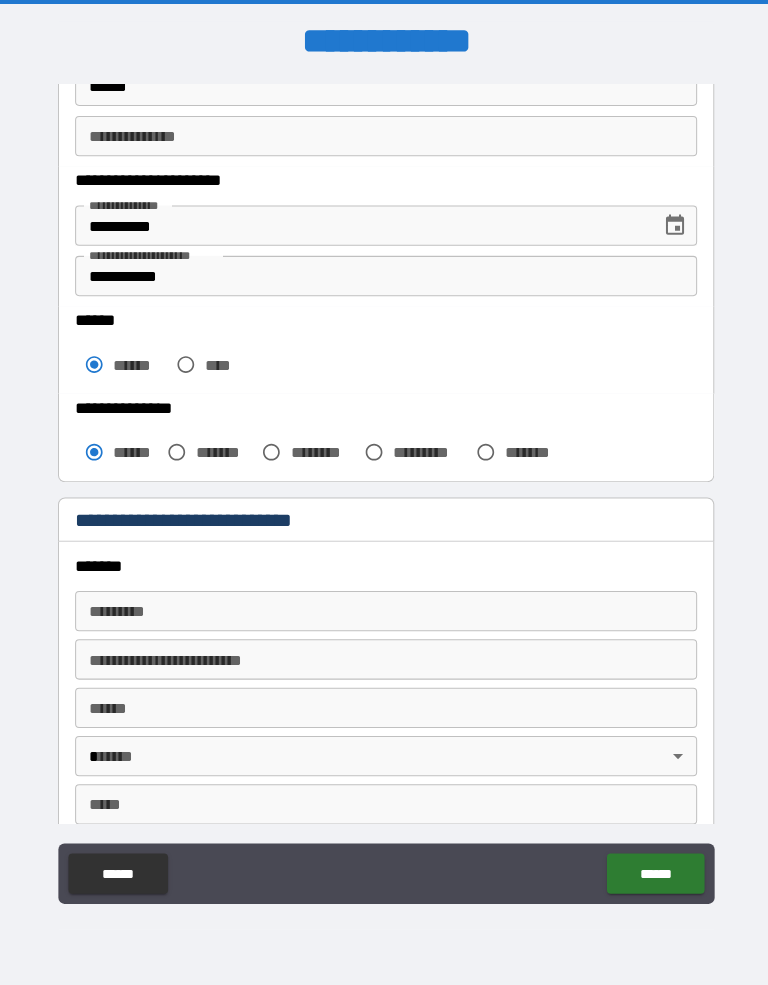 scroll, scrollTop: 268, scrollLeft: 0, axis: vertical 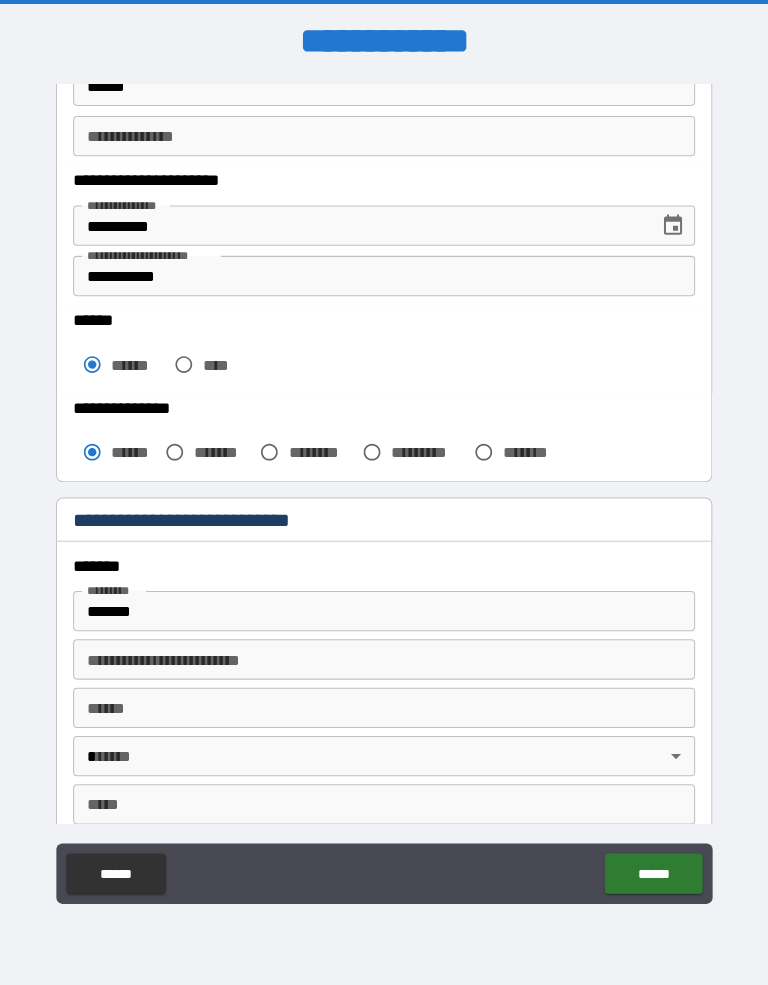 type on "**********" 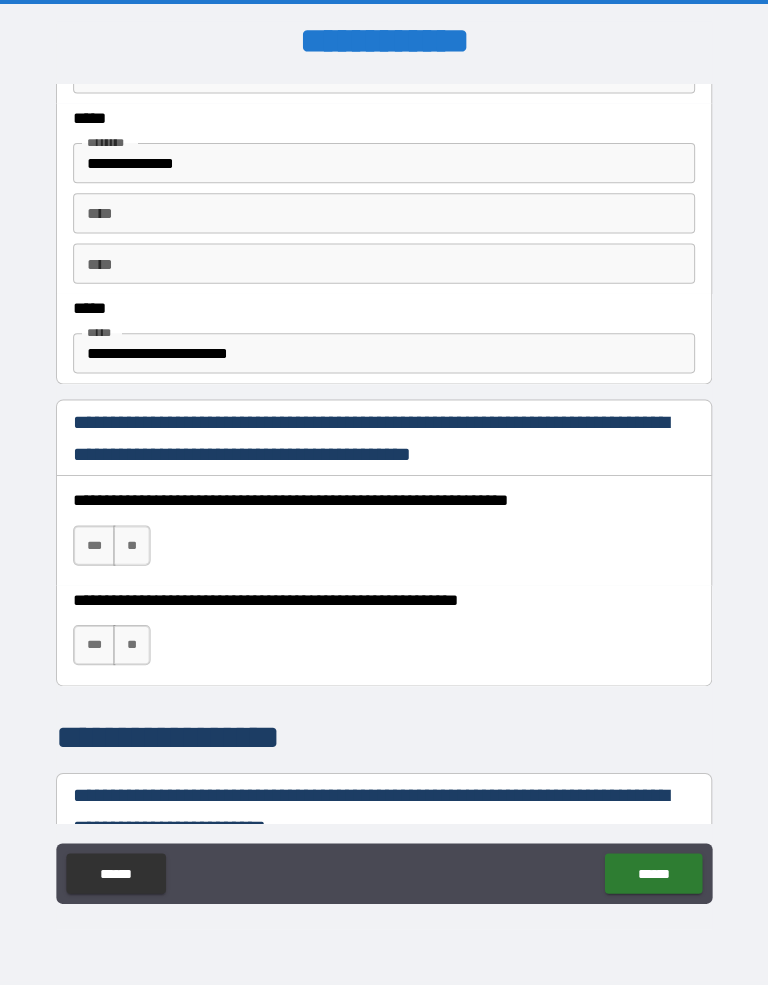 scroll, scrollTop: 1002, scrollLeft: 0, axis: vertical 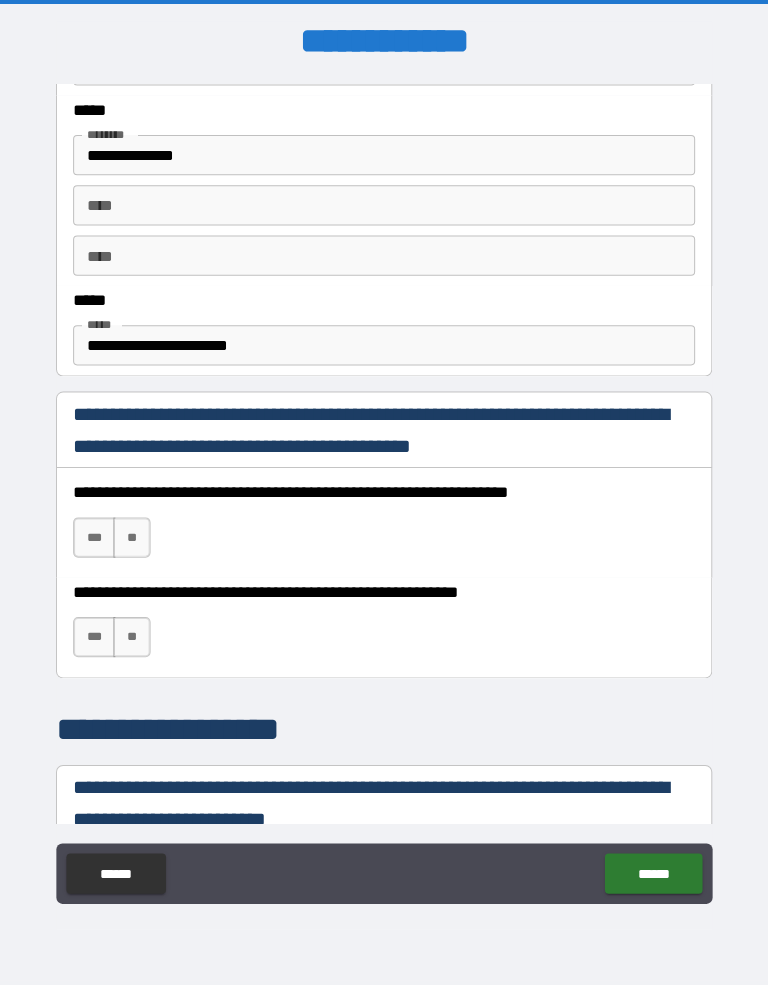click on "***" at bounding box center (96, 540) 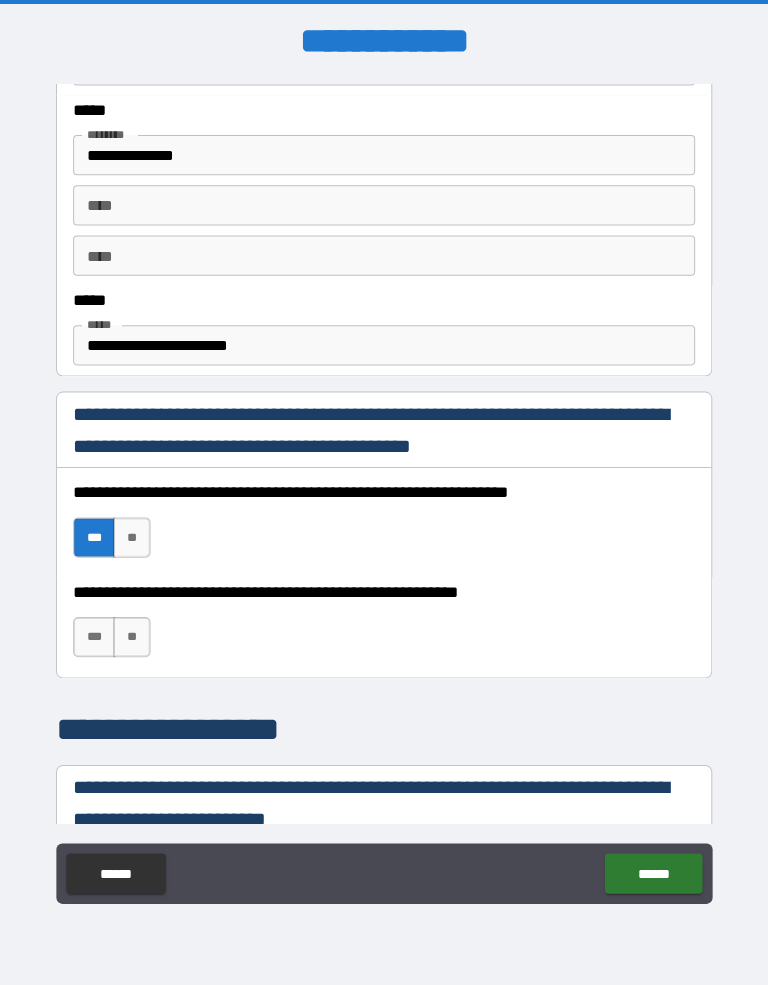 scroll, scrollTop: 1044, scrollLeft: 0, axis: vertical 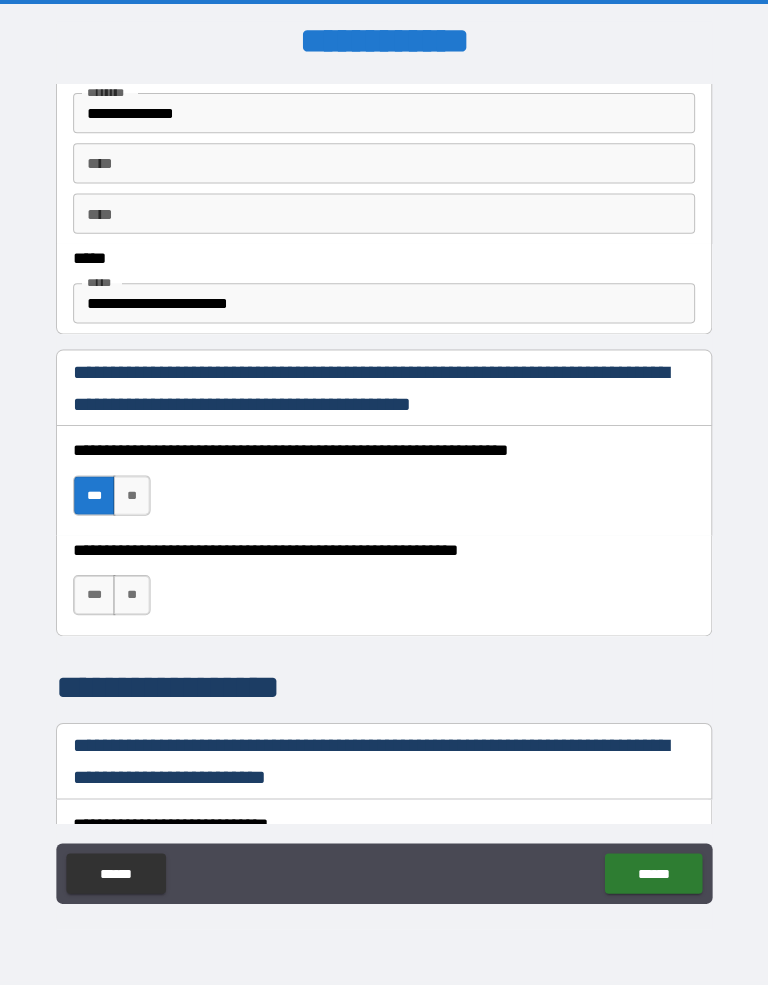 click on "***" at bounding box center (96, 597) 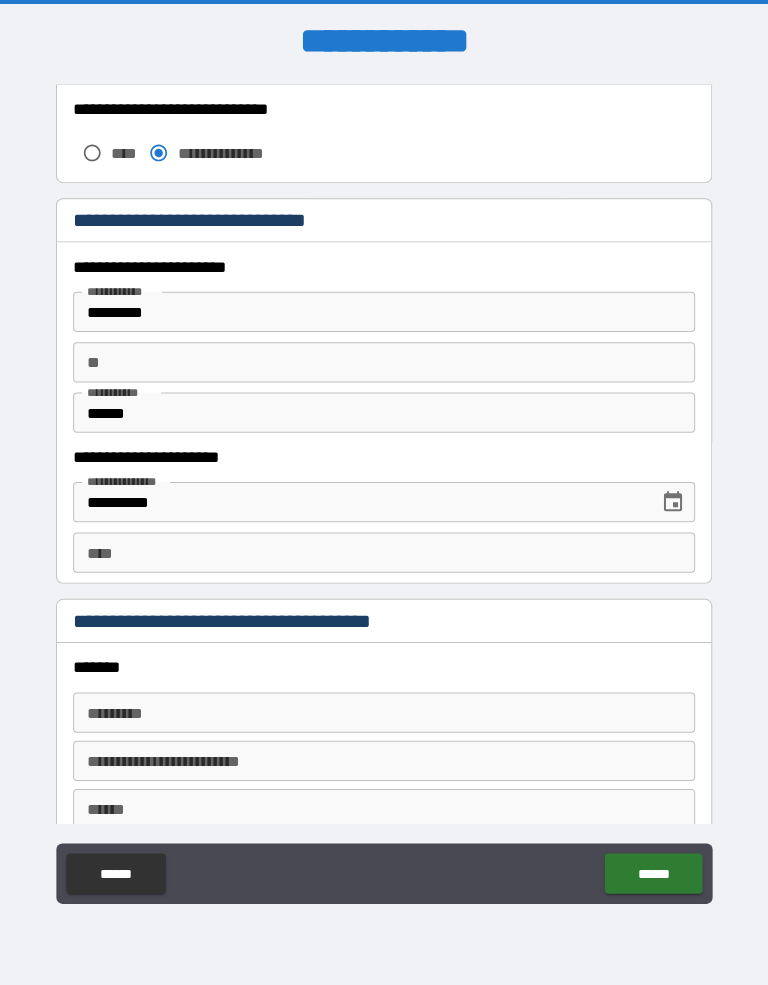 scroll, scrollTop: 1758, scrollLeft: 0, axis: vertical 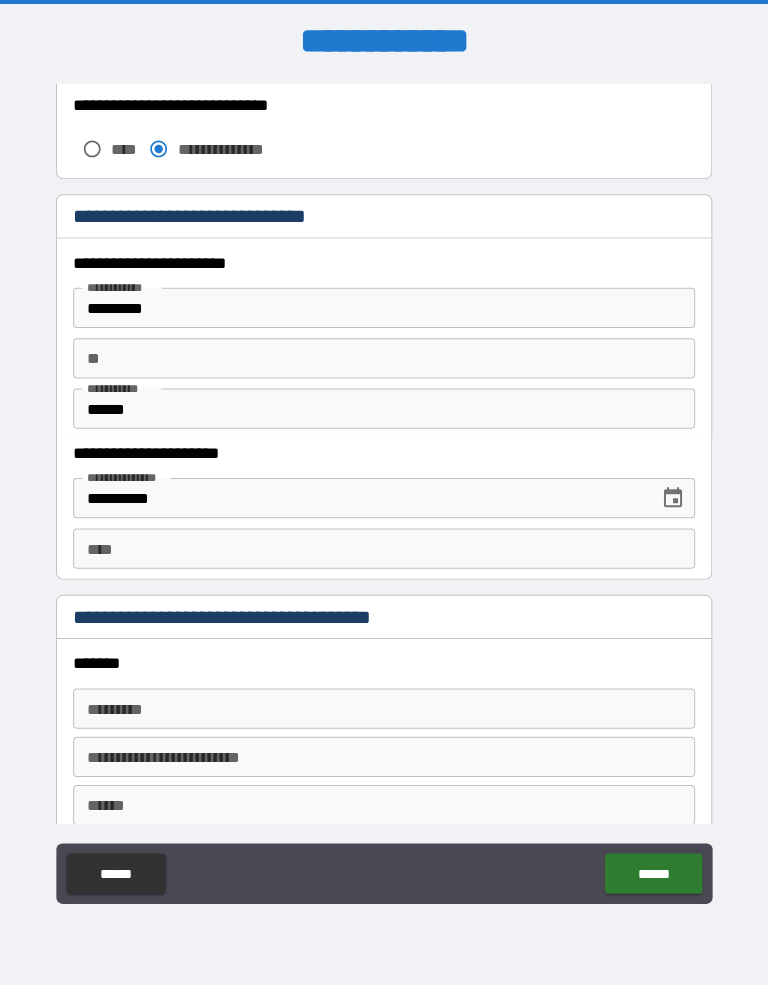 click on "****" at bounding box center (384, 551) 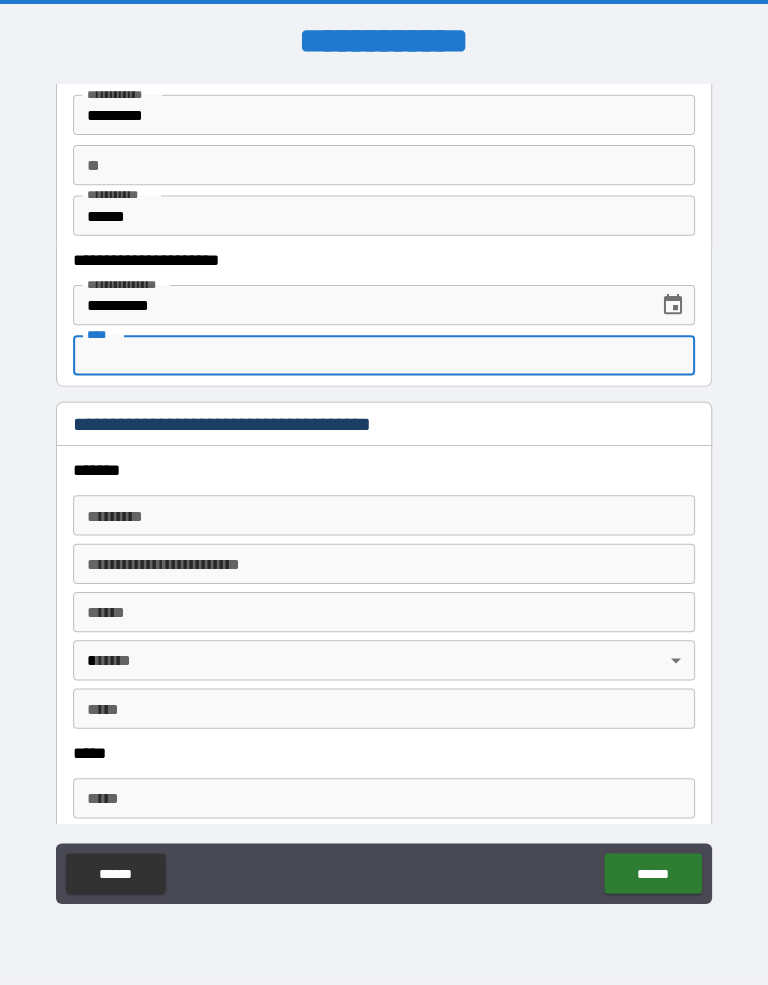 scroll, scrollTop: 1931, scrollLeft: 0, axis: vertical 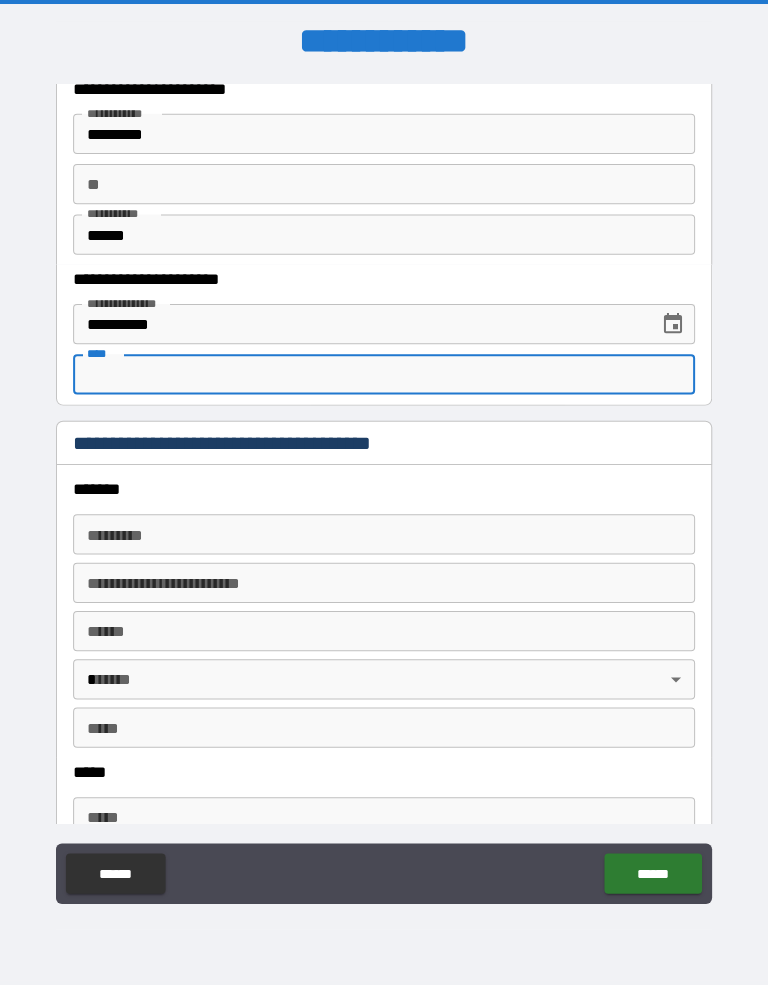 click on "*******   *" at bounding box center (384, 537) 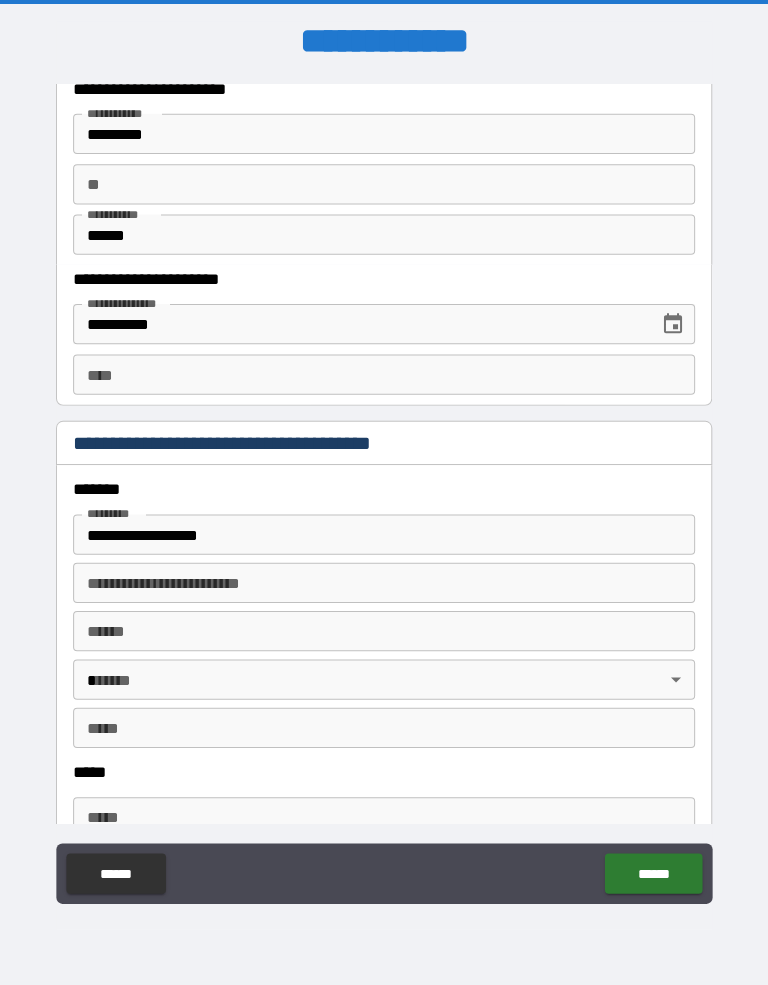 type on "**********" 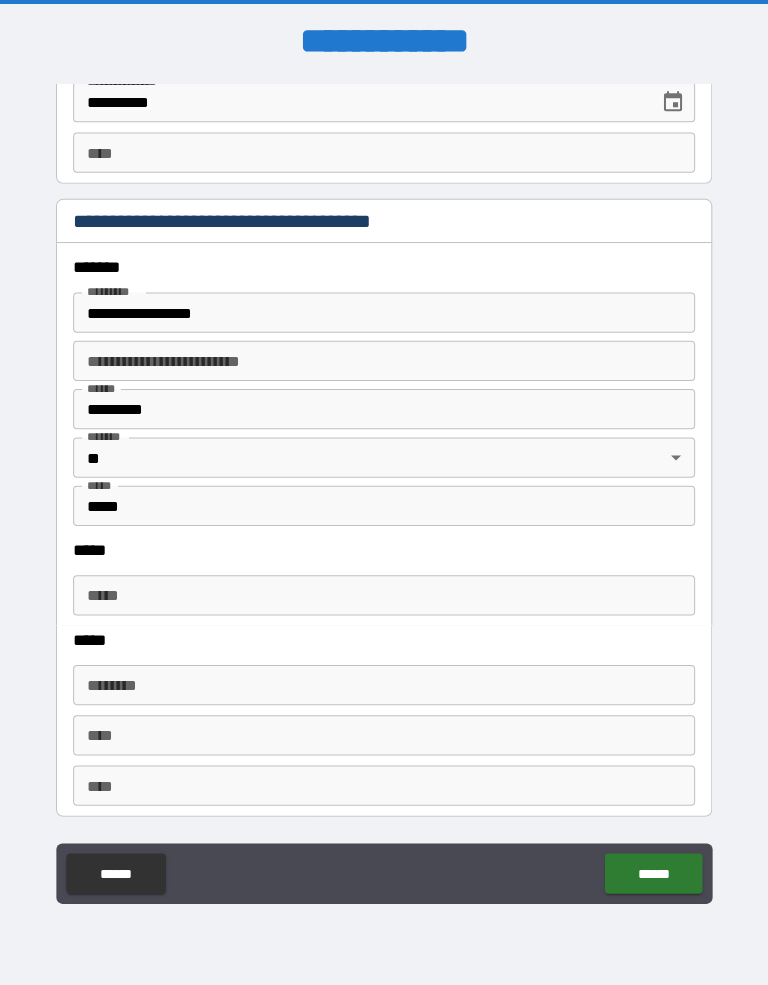 scroll, scrollTop: 2153, scrollLeft: 0, axis: vertical 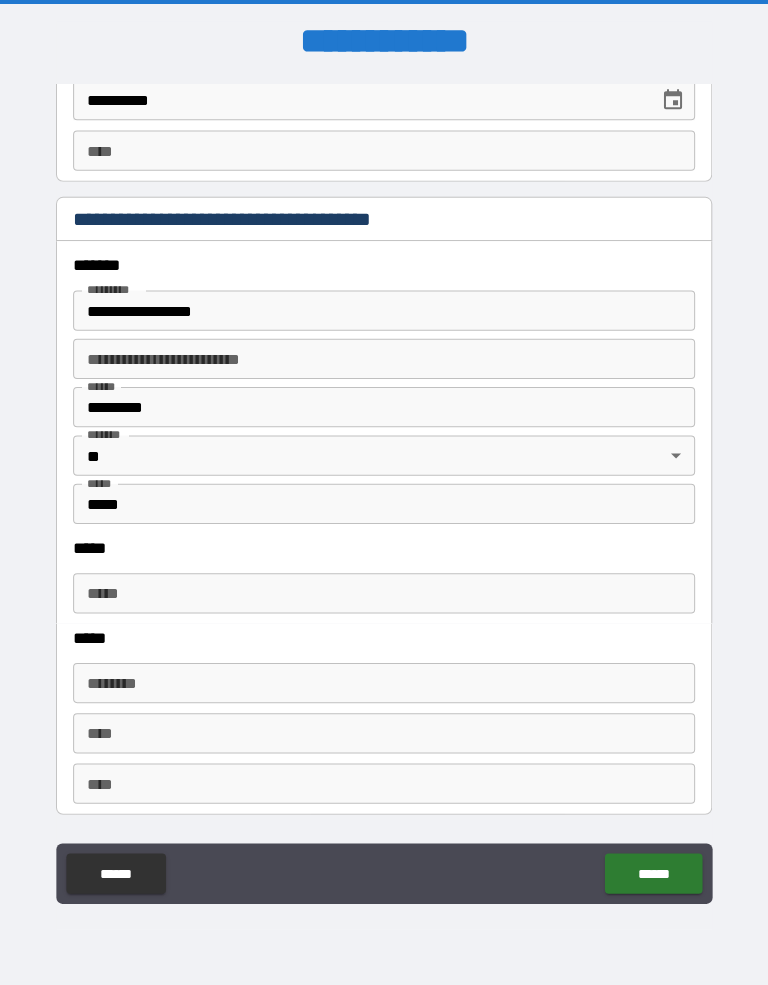 click on "*****" at bounding box center [384, 596] 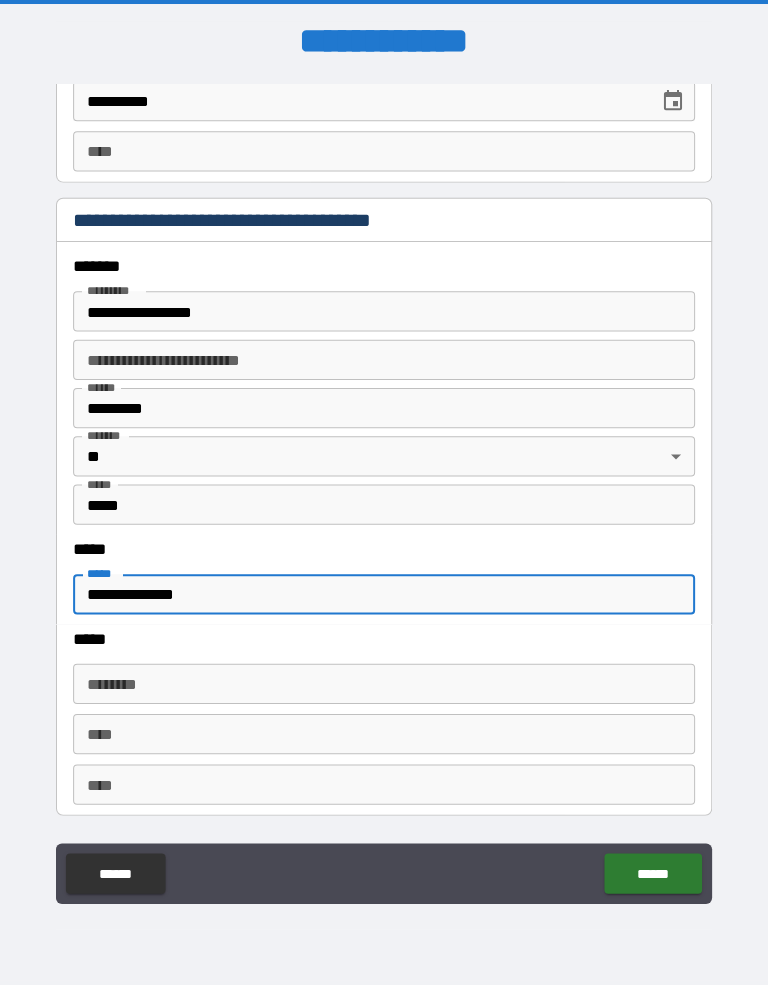 type on "**********" 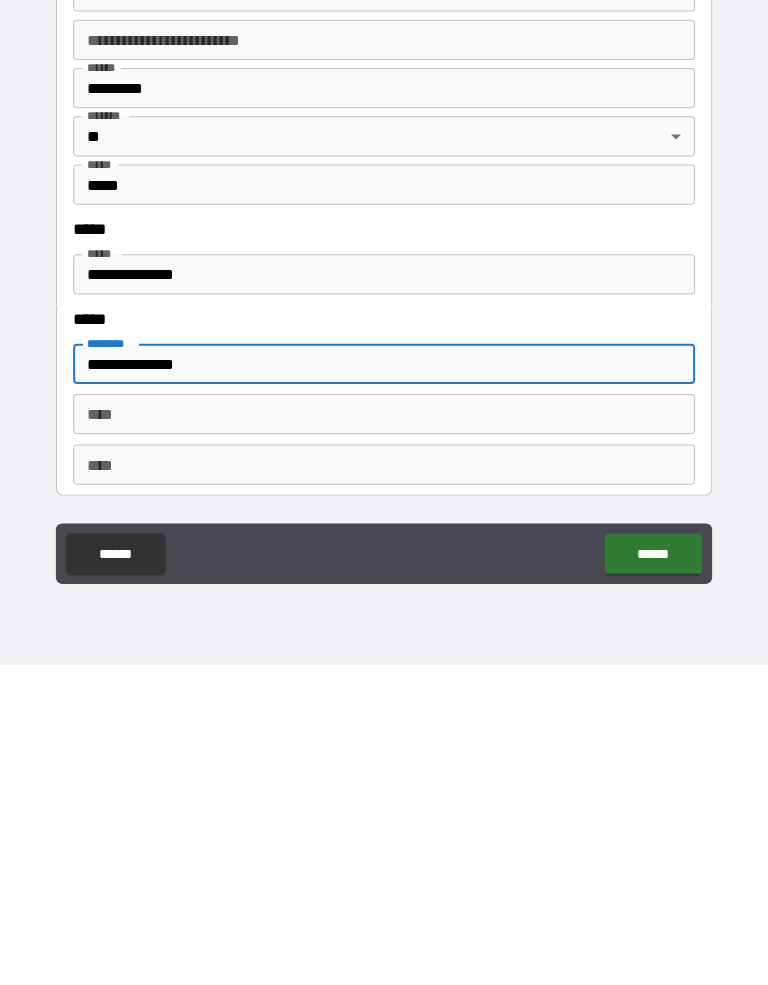 type on "**********" 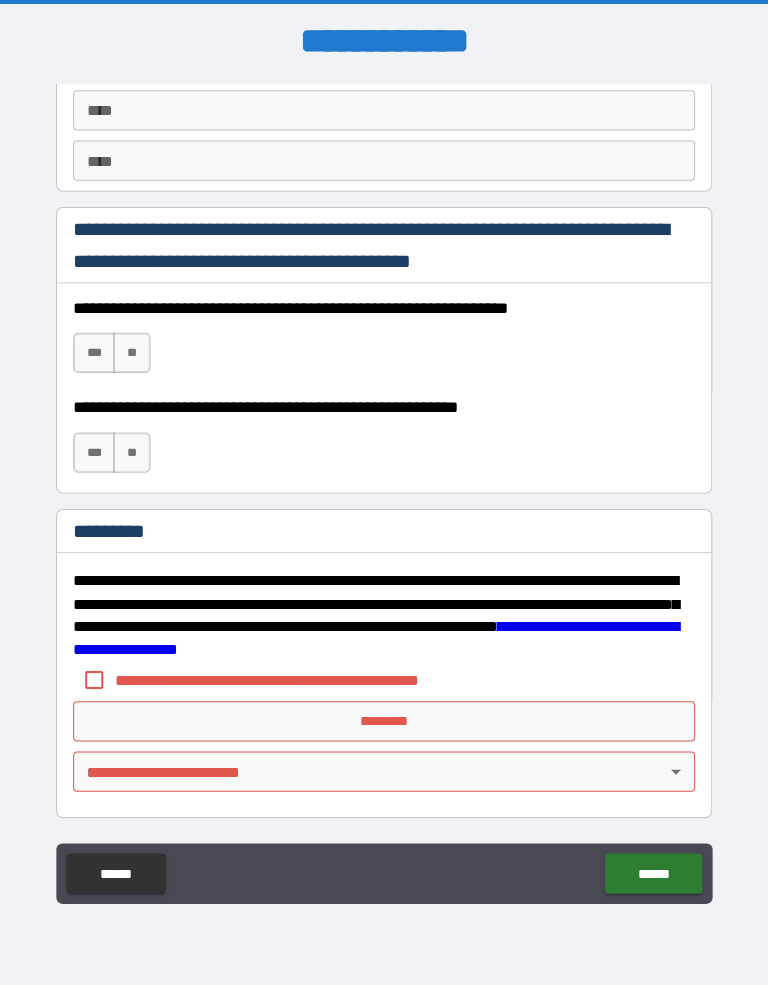 scroll, scrollTop: 2772, scrollLeft: 0, axis: vertical 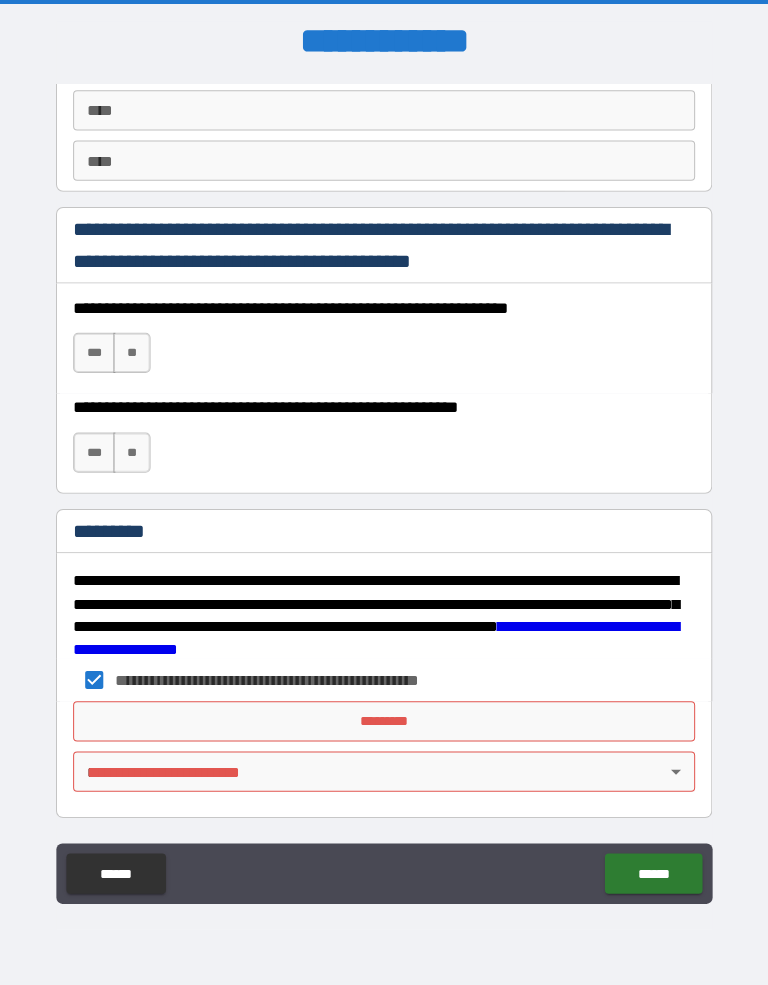 click on "*********" at bounding box center (384, 723) 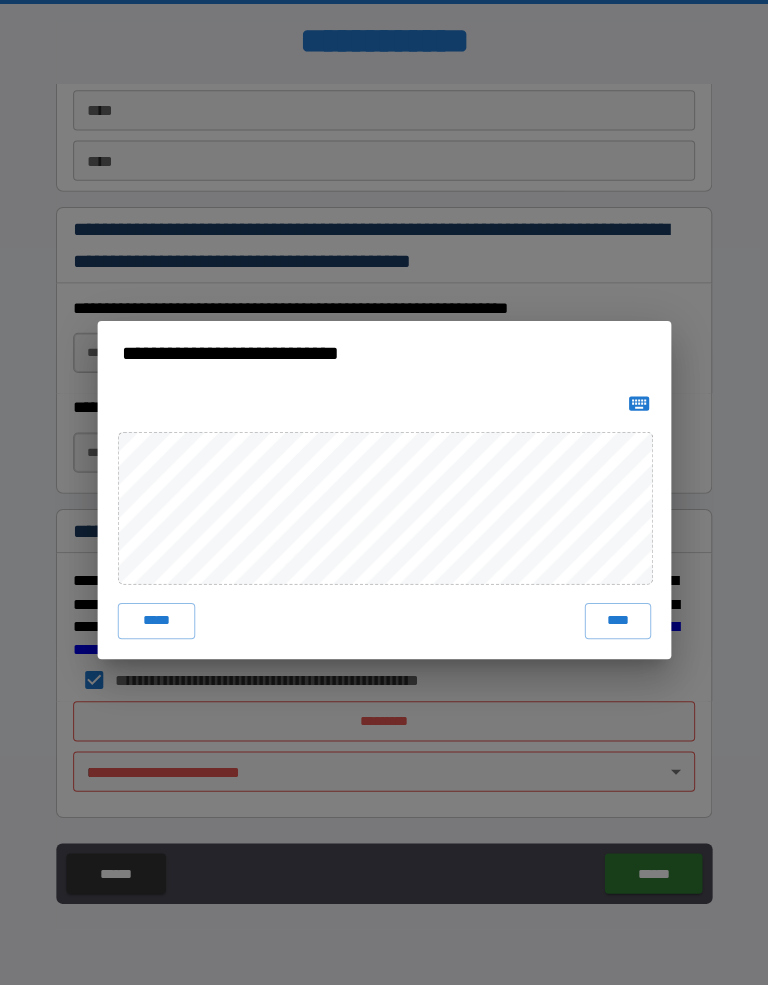 click on "****" at bounding box center [616, 623] 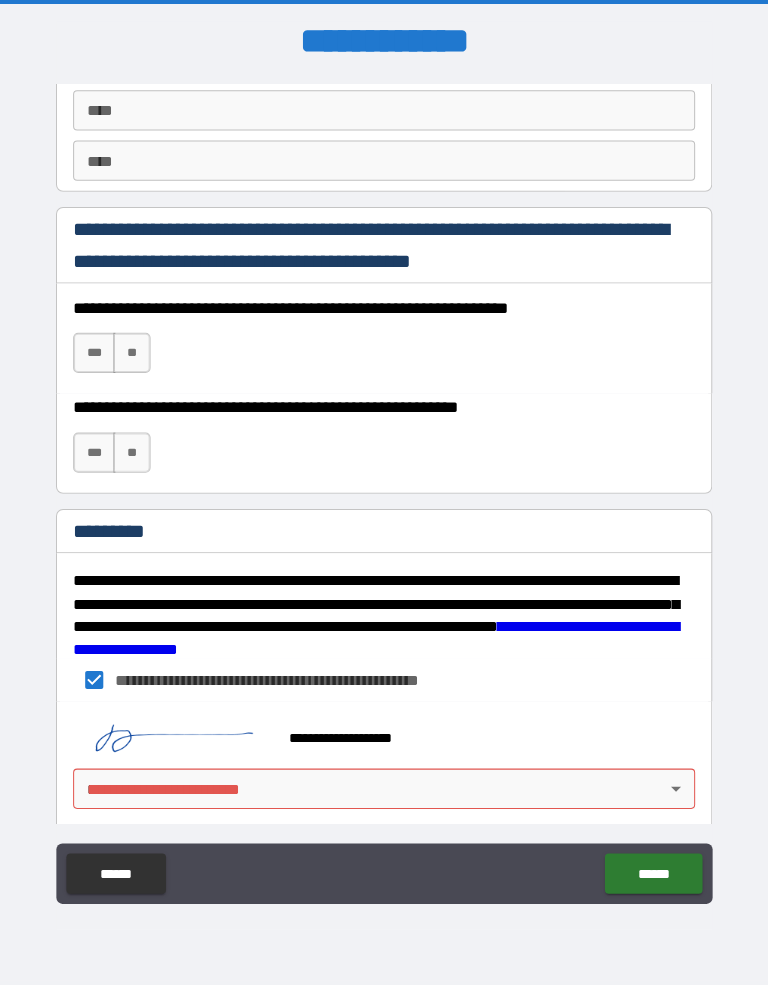 click on "[REDACTED]" at bounding box center [384, 492] 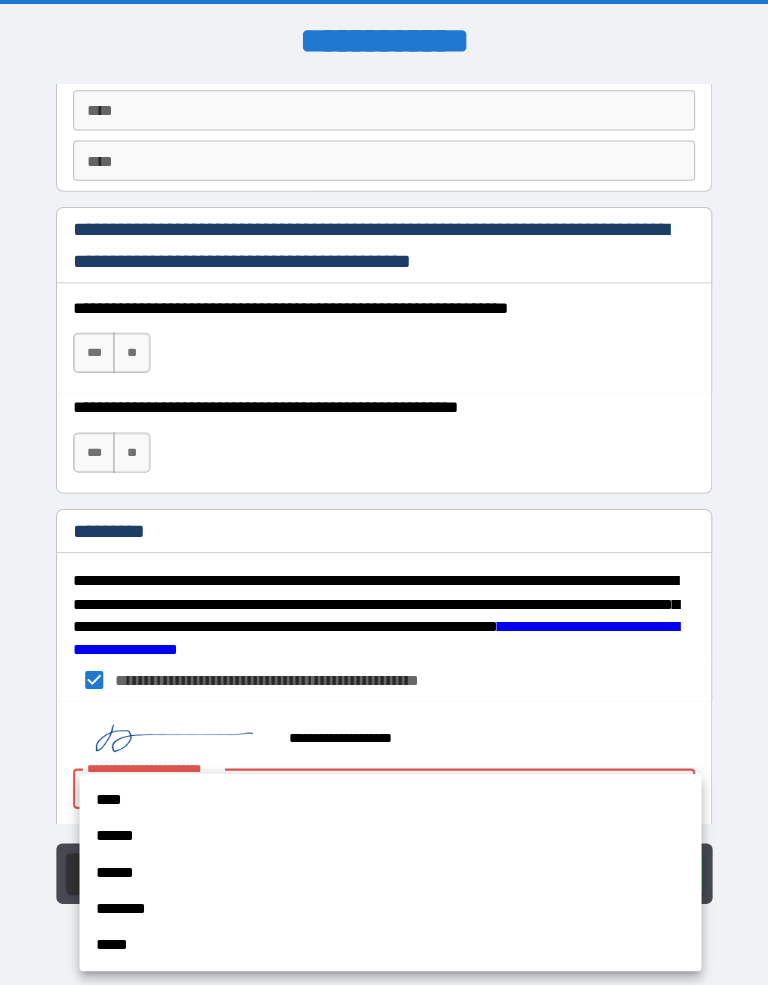 click on "****" at bounding box center (390, 801) 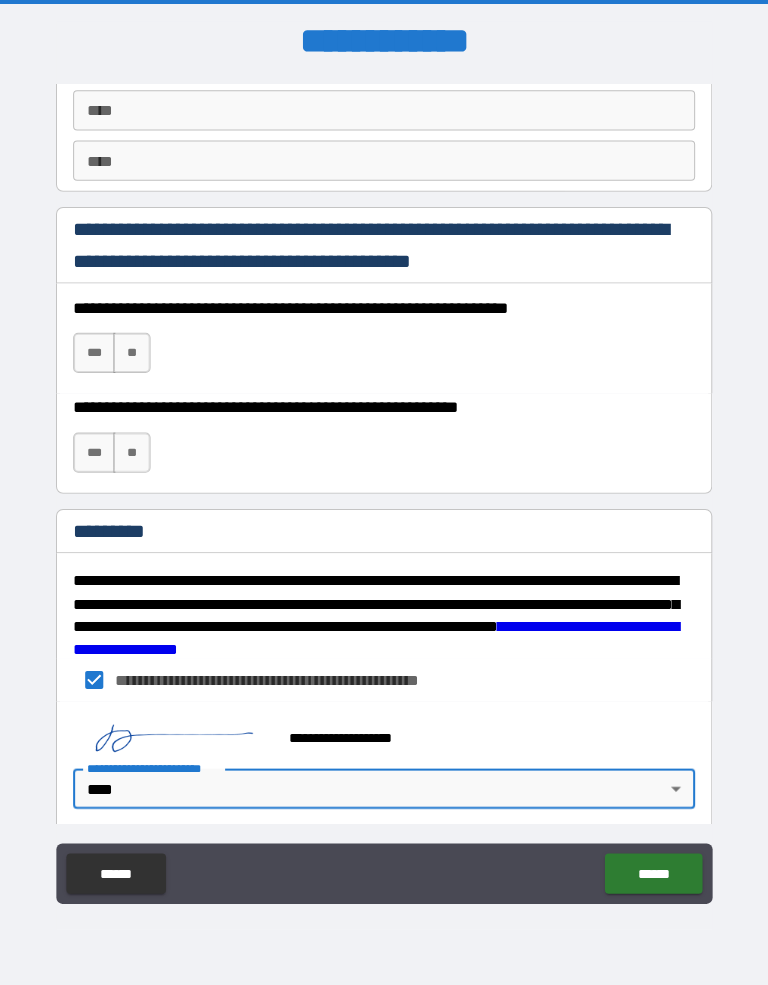 click on "******" at bounding box center (651, 874) 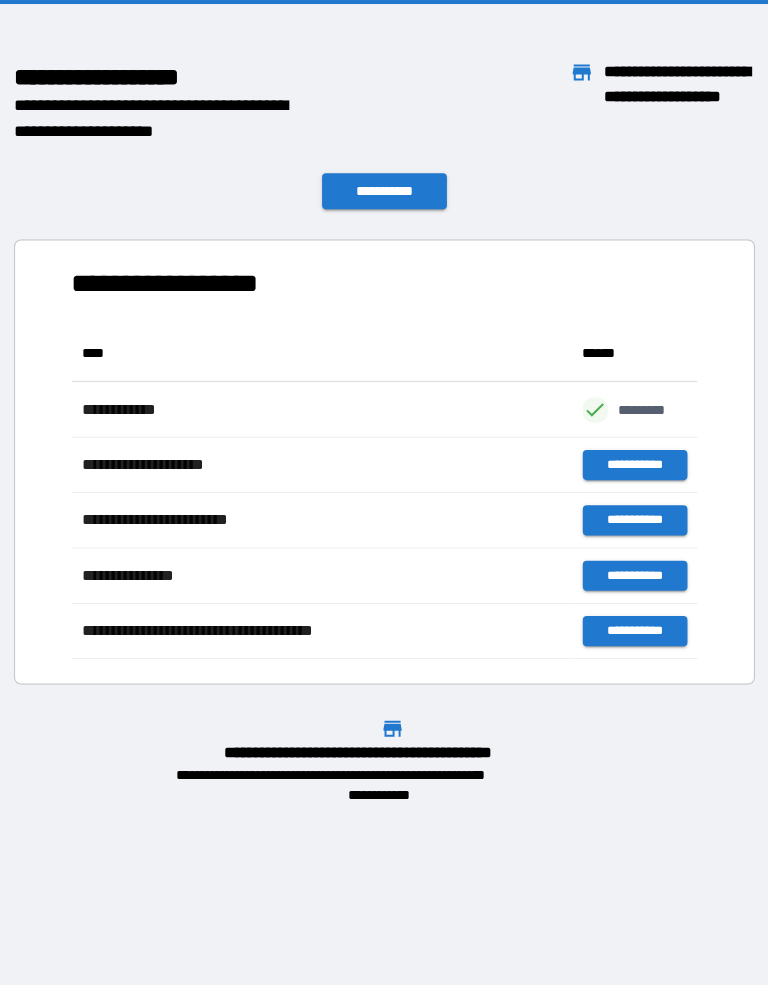 scroll, scrollTop: 331, scrollLeft: 622, axis: both 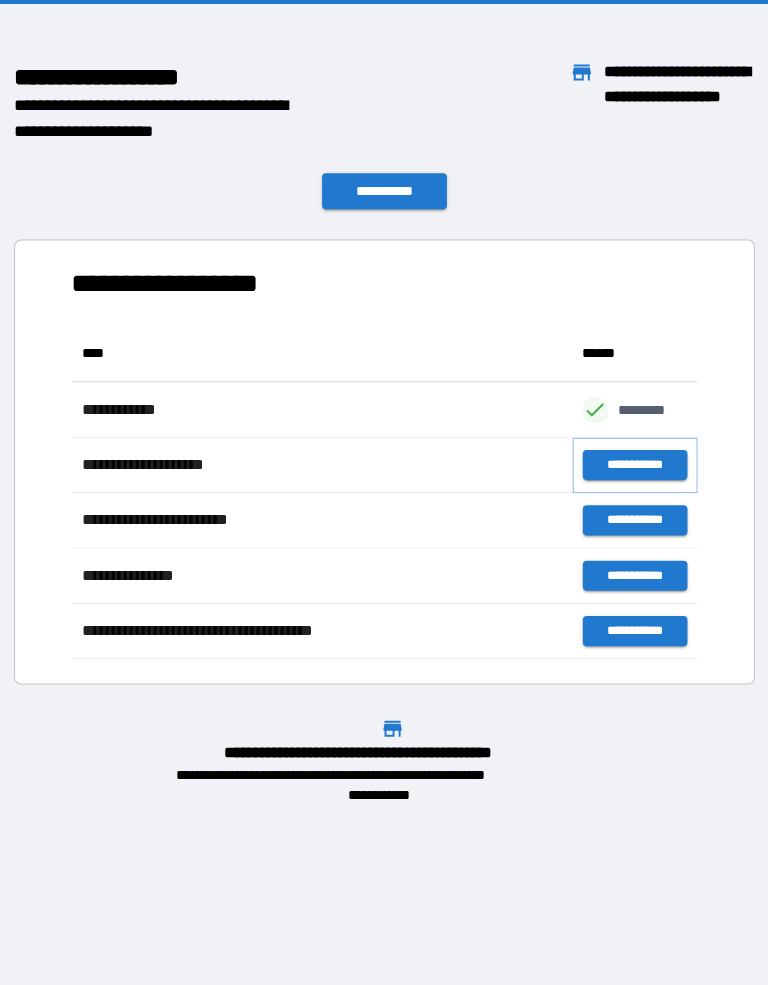 click on "**********" at bounding box center (633, 468) 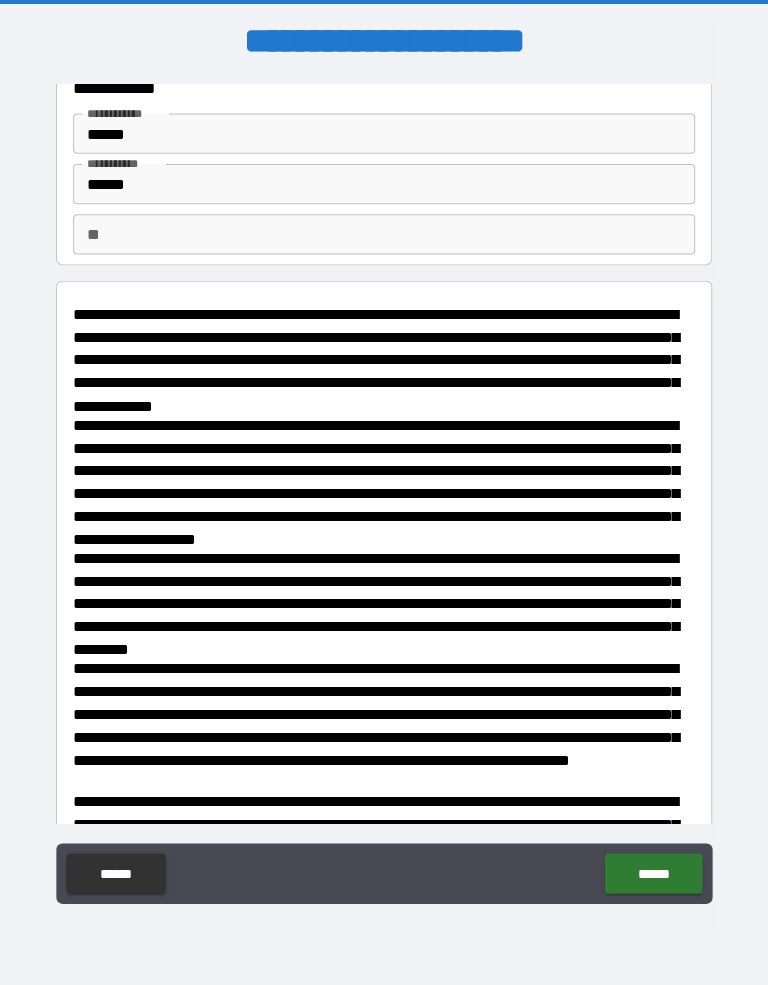 scroll, scrollTop: 65, scrollLeft: 0, axis: vertical 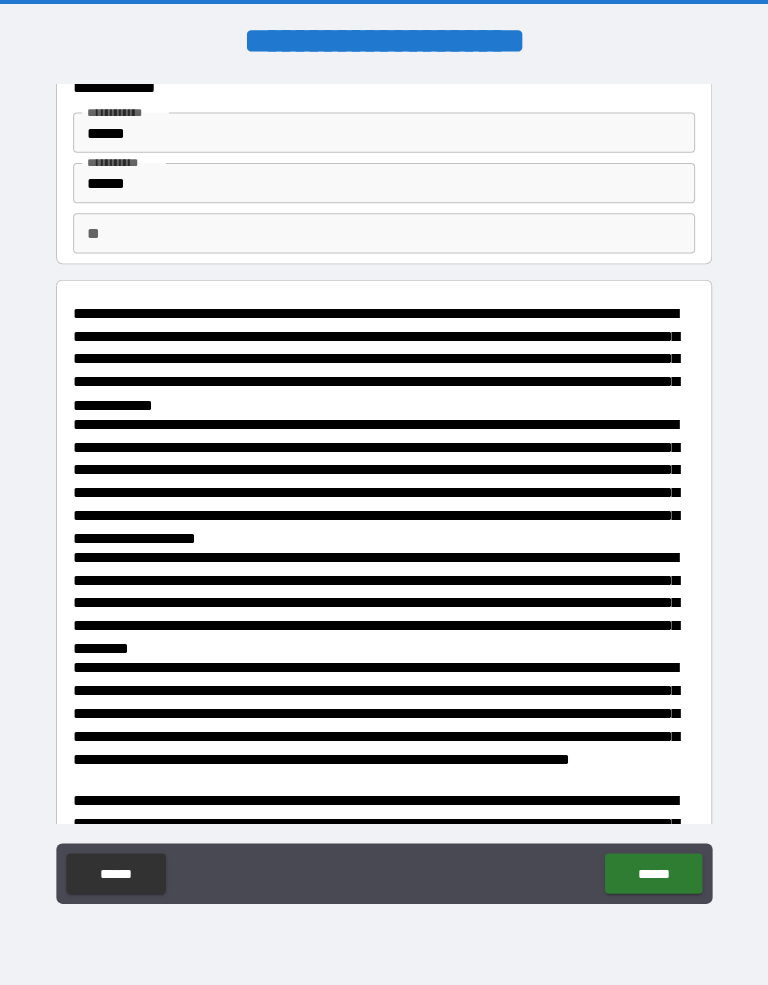 click on "**" at bounding box center (384, 238) 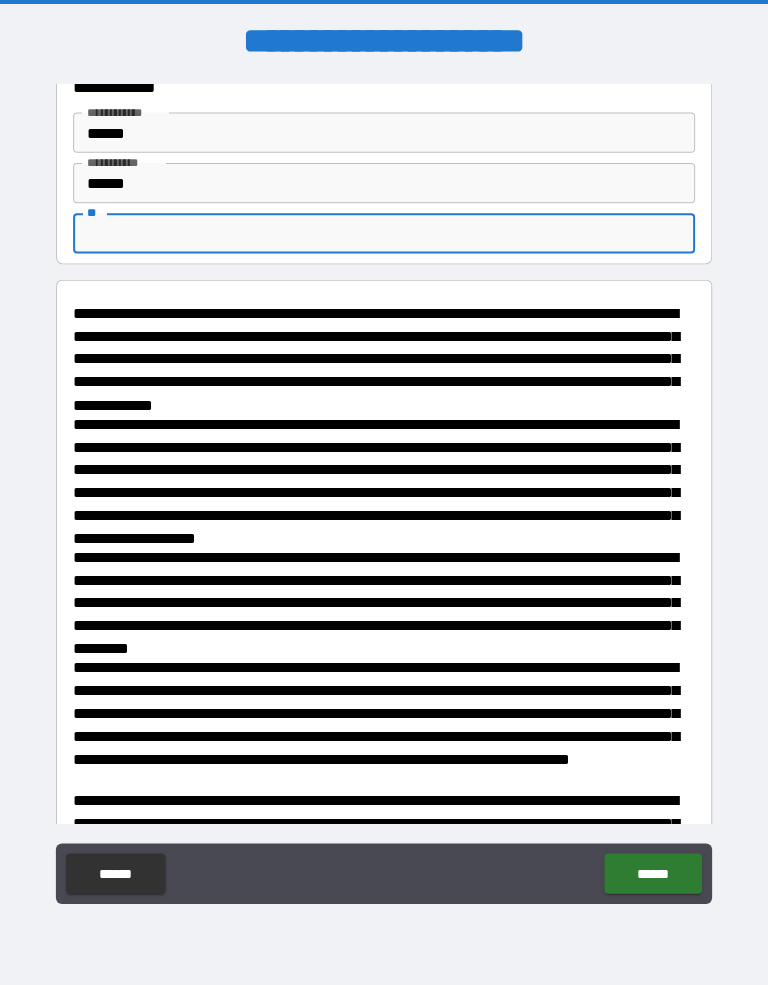 click on "**" at bounding box center (384, 238) 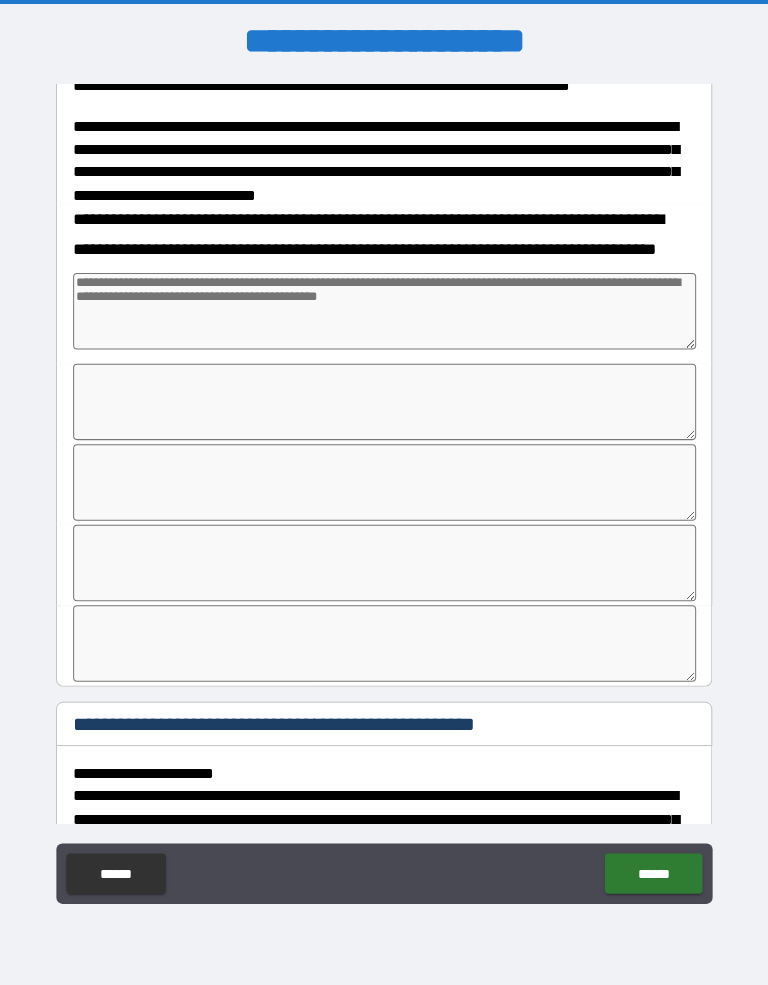 scroll, scrollTop: 707, scrollLeft: 0, axis: vertical 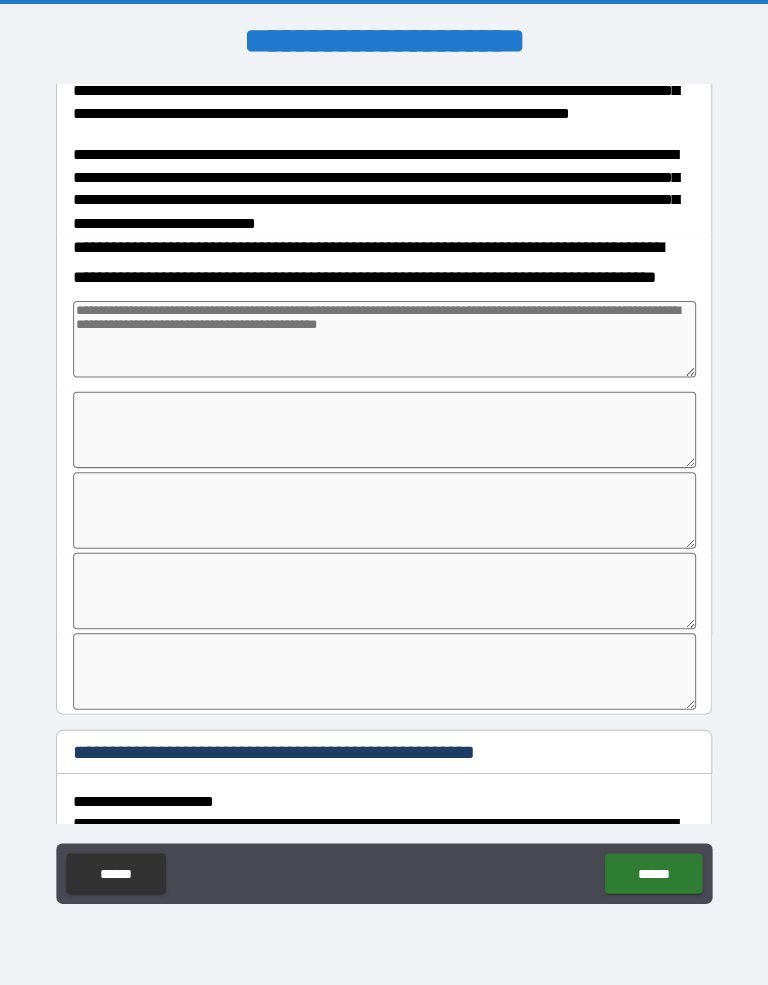 click at bounding box center [384, 343] 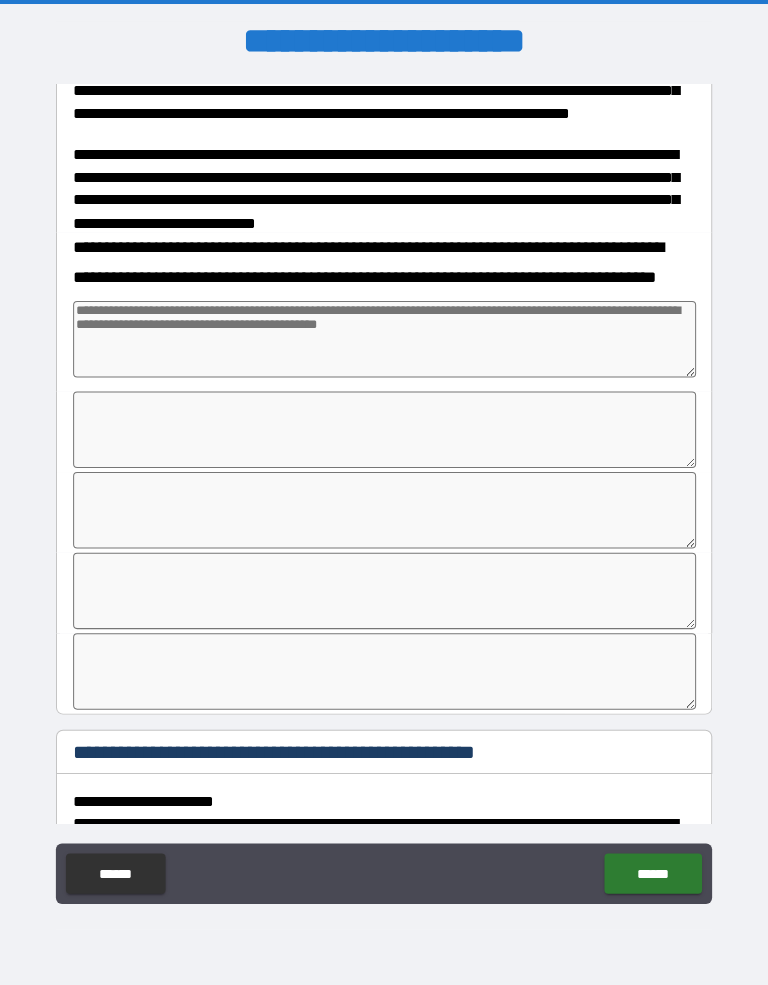click on "[REDACTED]" at bounding box center [384, 495] 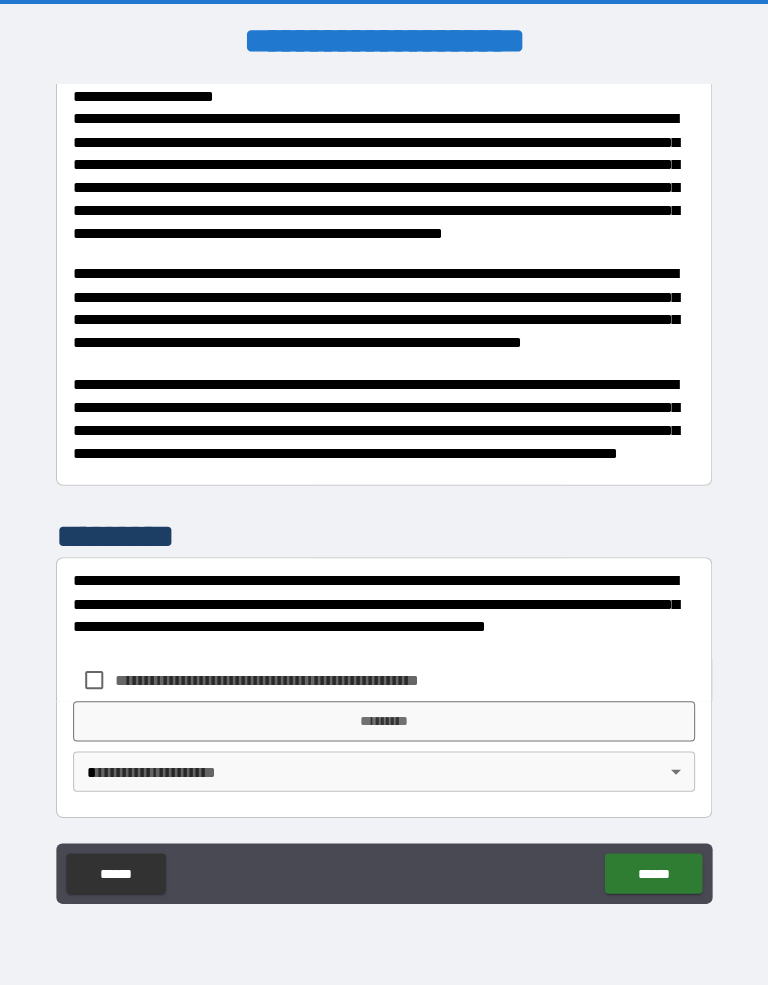 scroll, scrollTop: 1407, scrollLeft: 0, axis: vertical 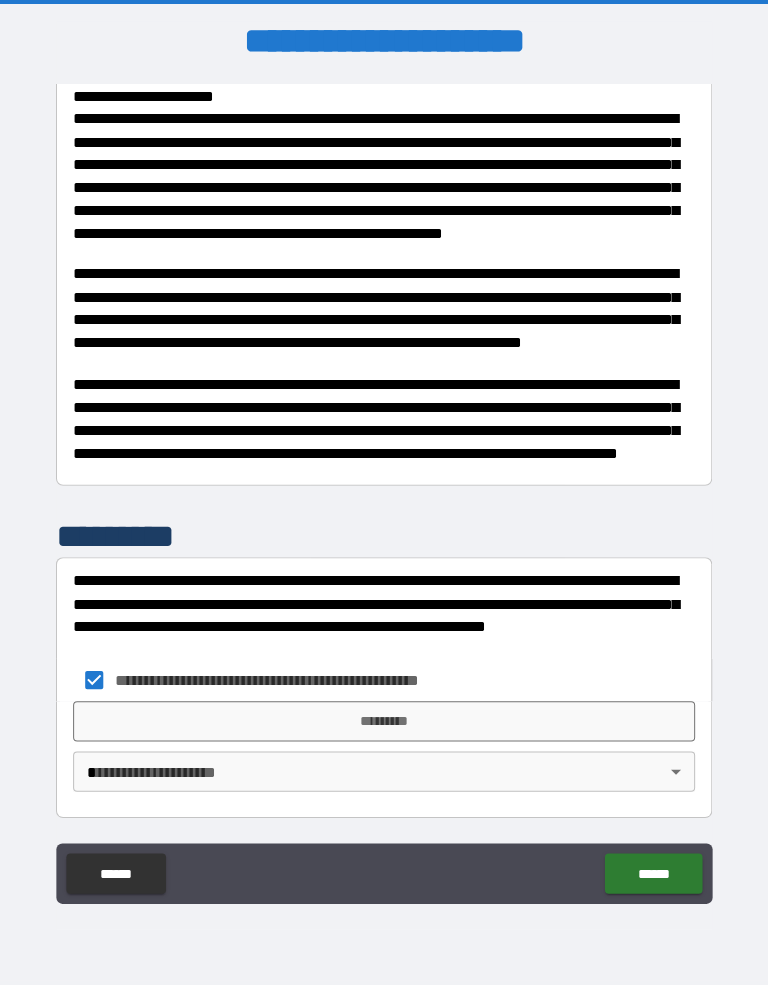 click on "*********" at bounding box center [384, 723] 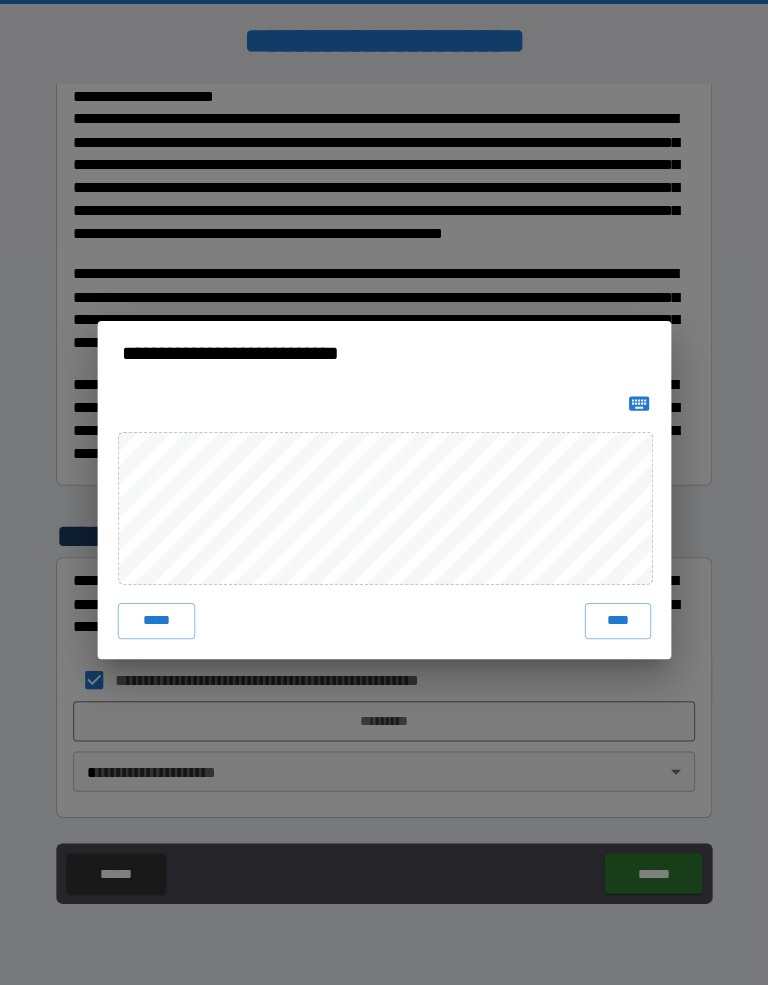 click on "****" at bounding box center (616, 623) 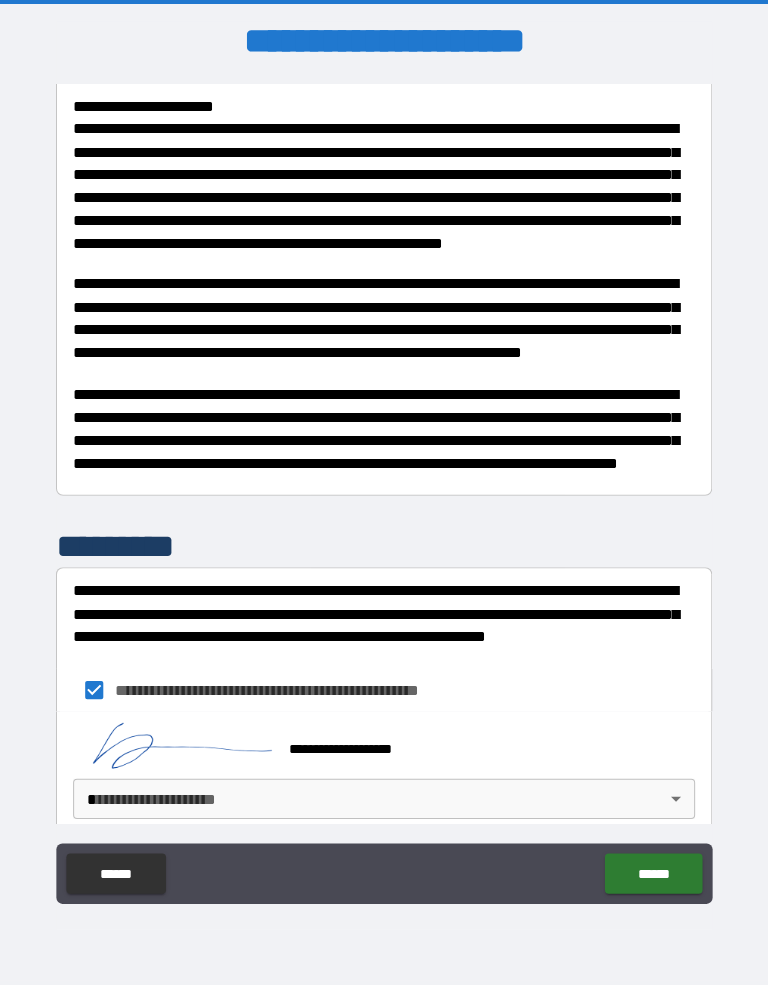 click on "[REDACTED]" at bounding box center (384, 492) 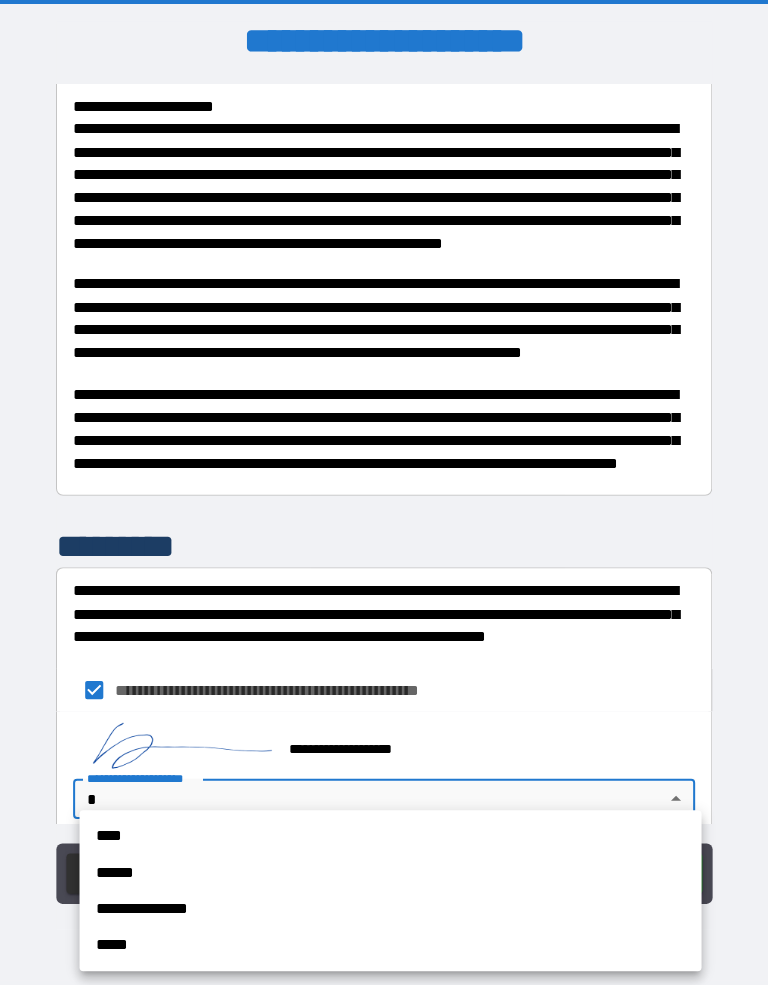 click on "****" at bounding box center [390, 837] 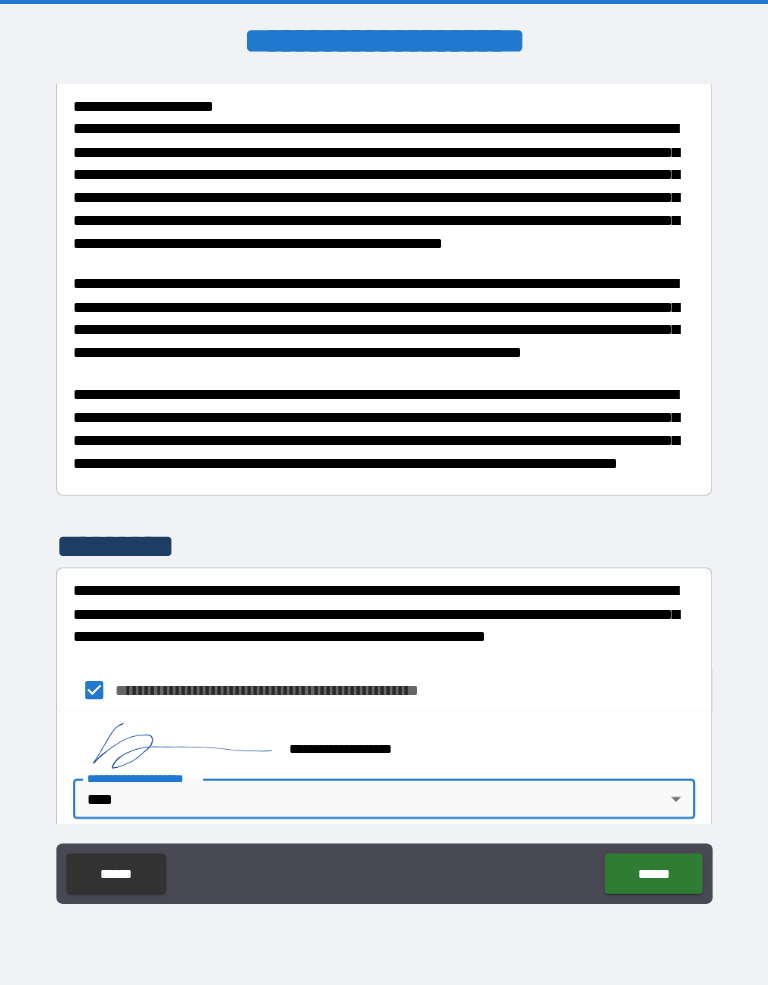 type on "*" 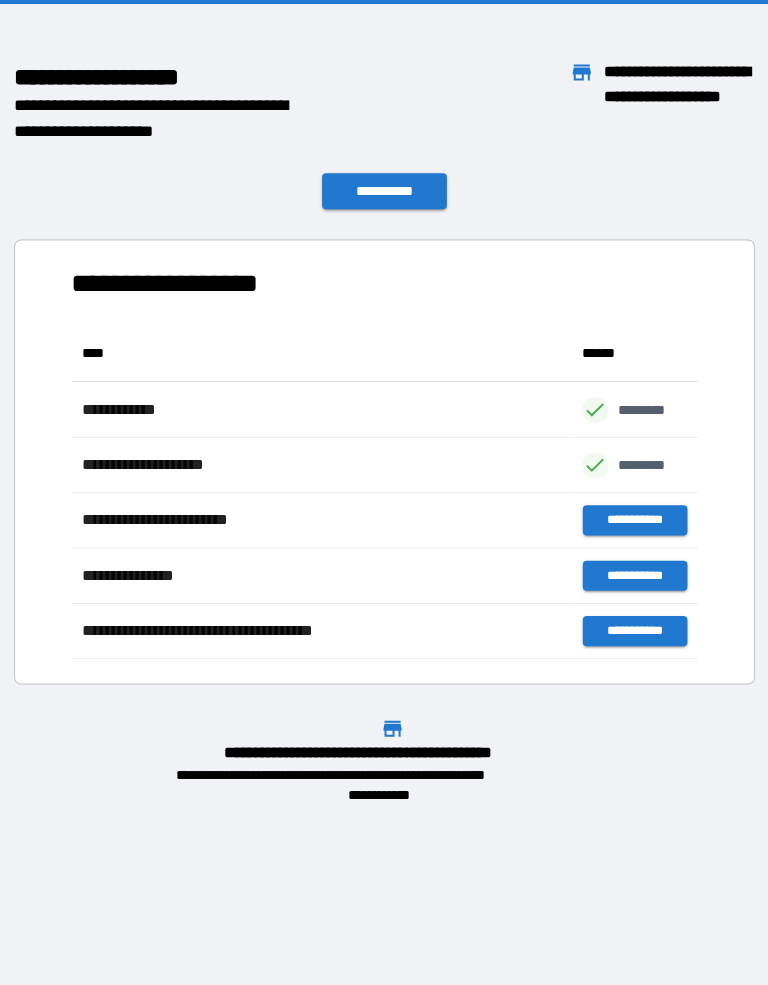 scroll, scrollTop: 331, scrollLeft: 622, axis: both 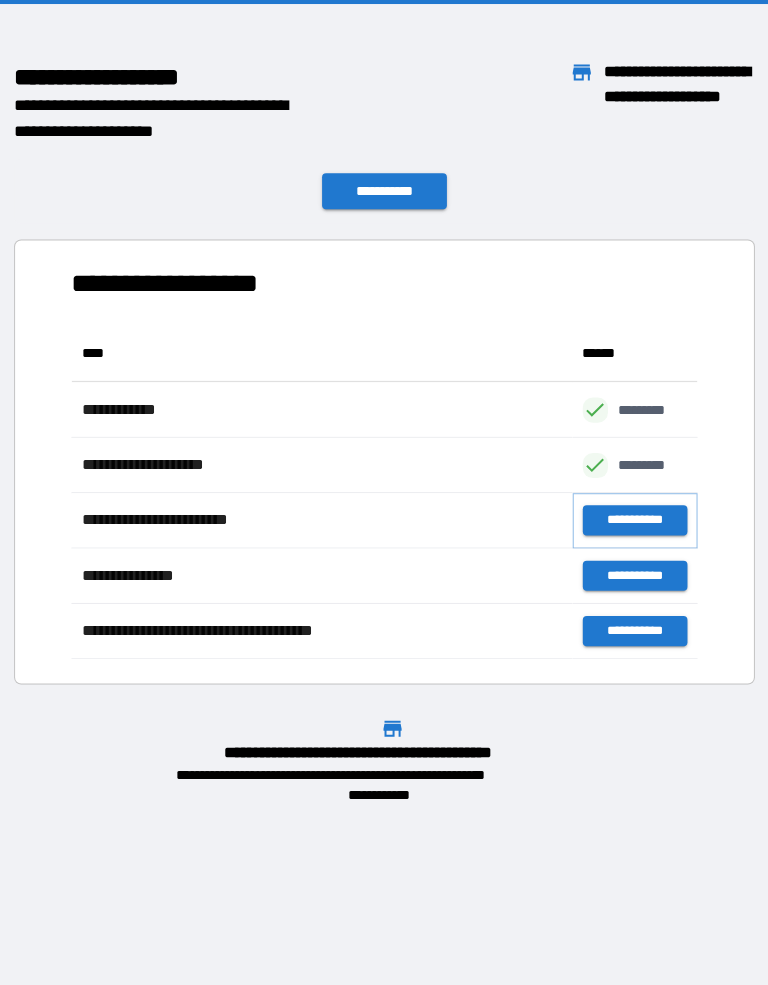 click on "**********" at bounding box center (633, 523) 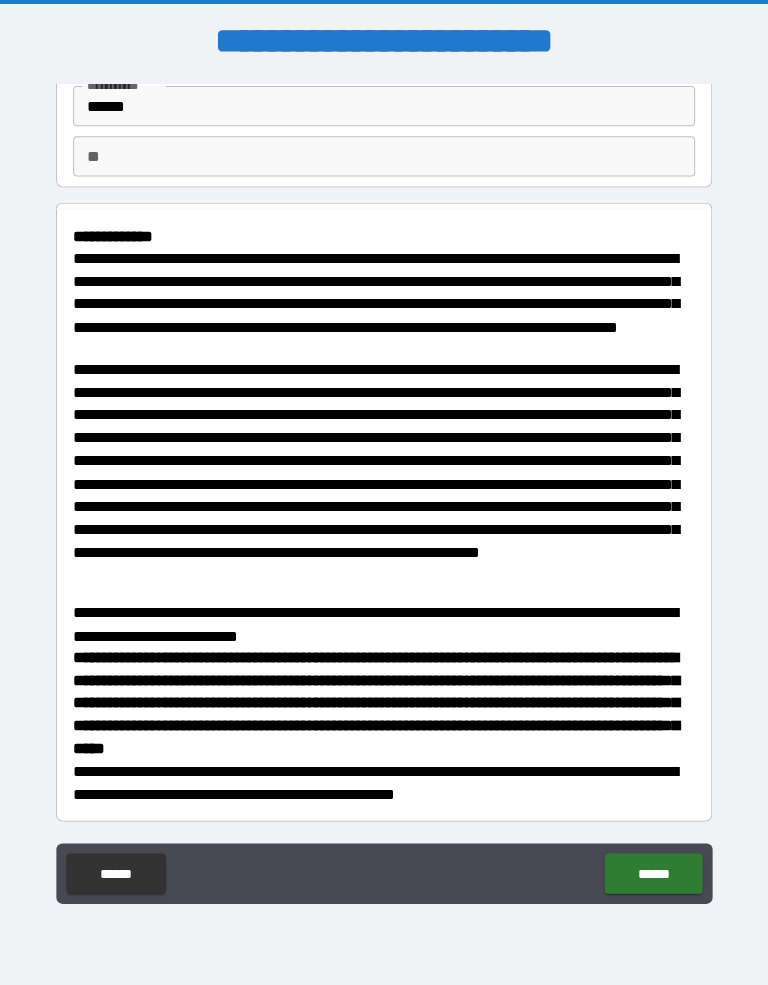 scroll, scrollTop: 141, scrollLeft: 0, axis: vertical 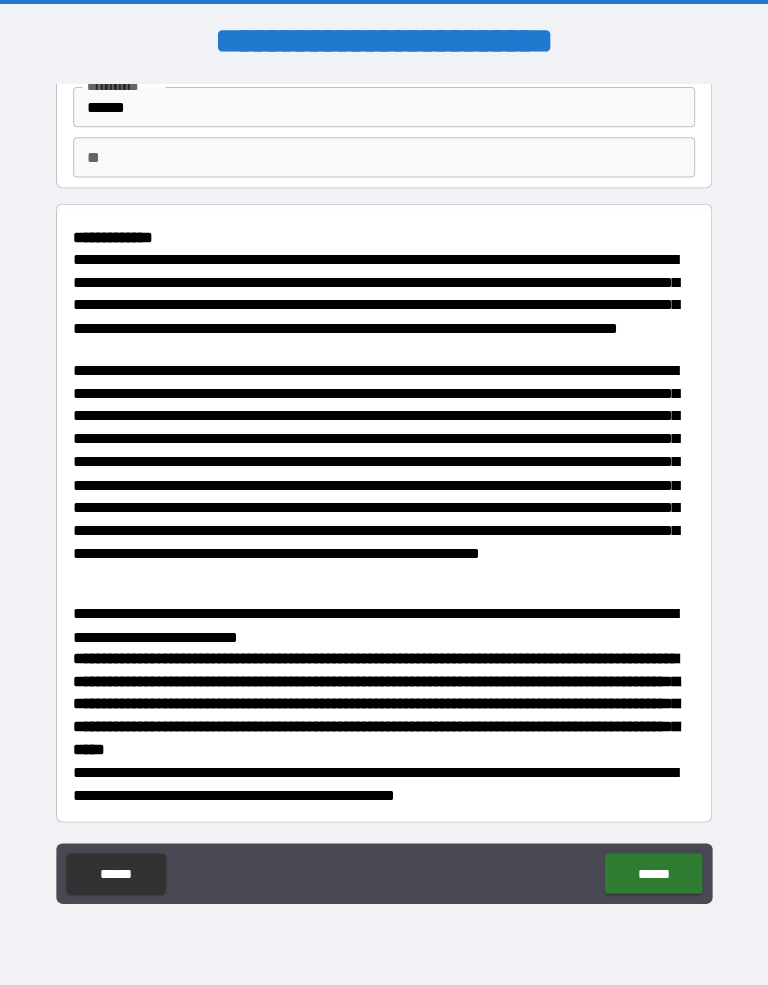 click on "******" at bounding box center (651, 874) 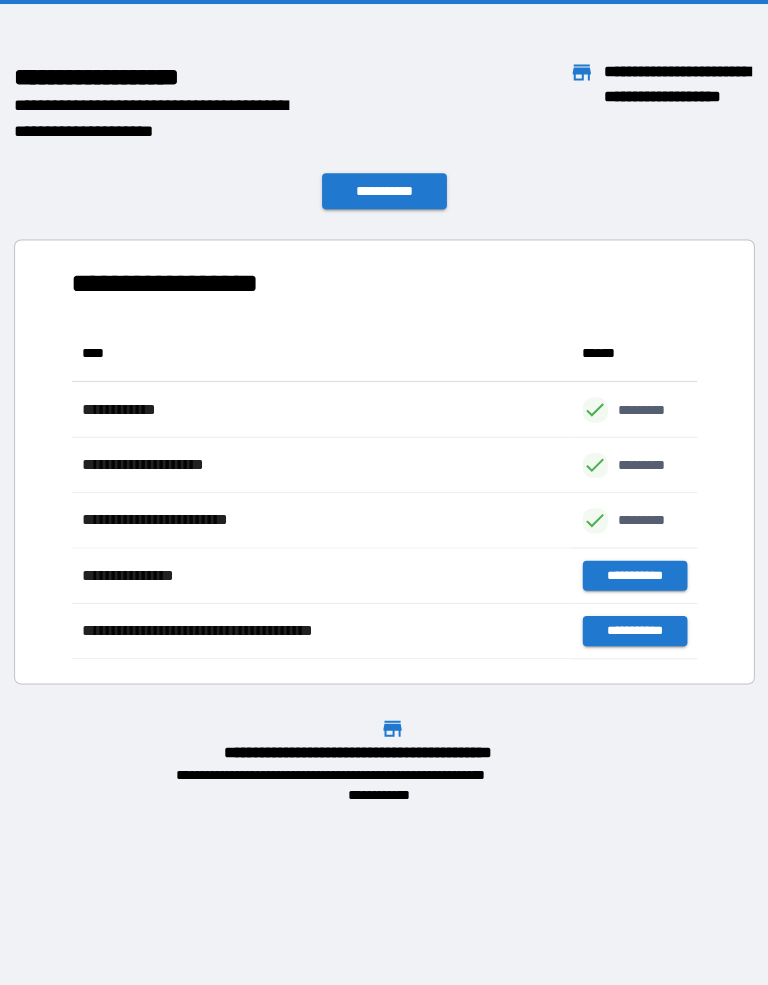 scroll, scrollTop: 331, scrollLeft: 622, axis: both 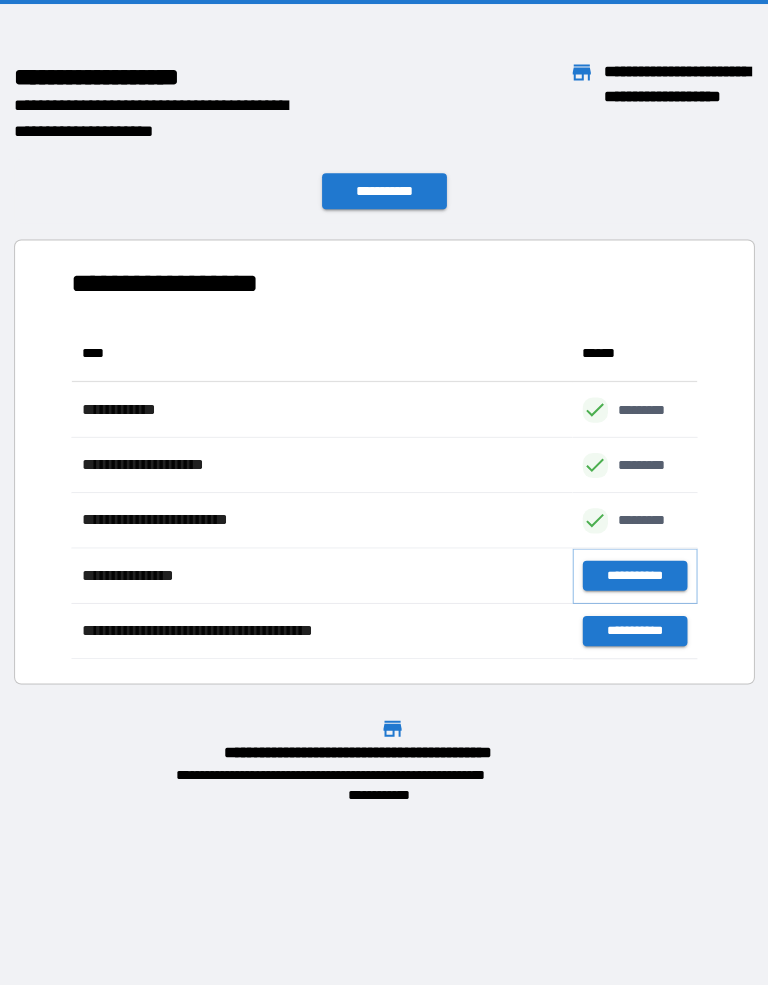 click on "**********" at bounding box center [633, 578] 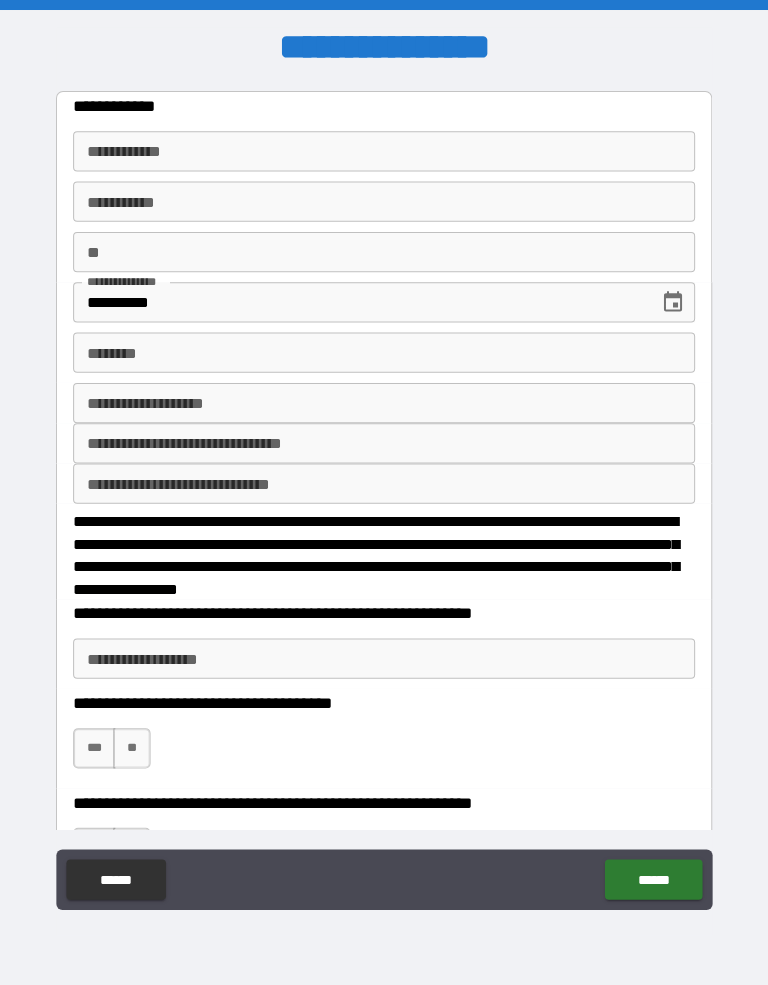 type on "*" 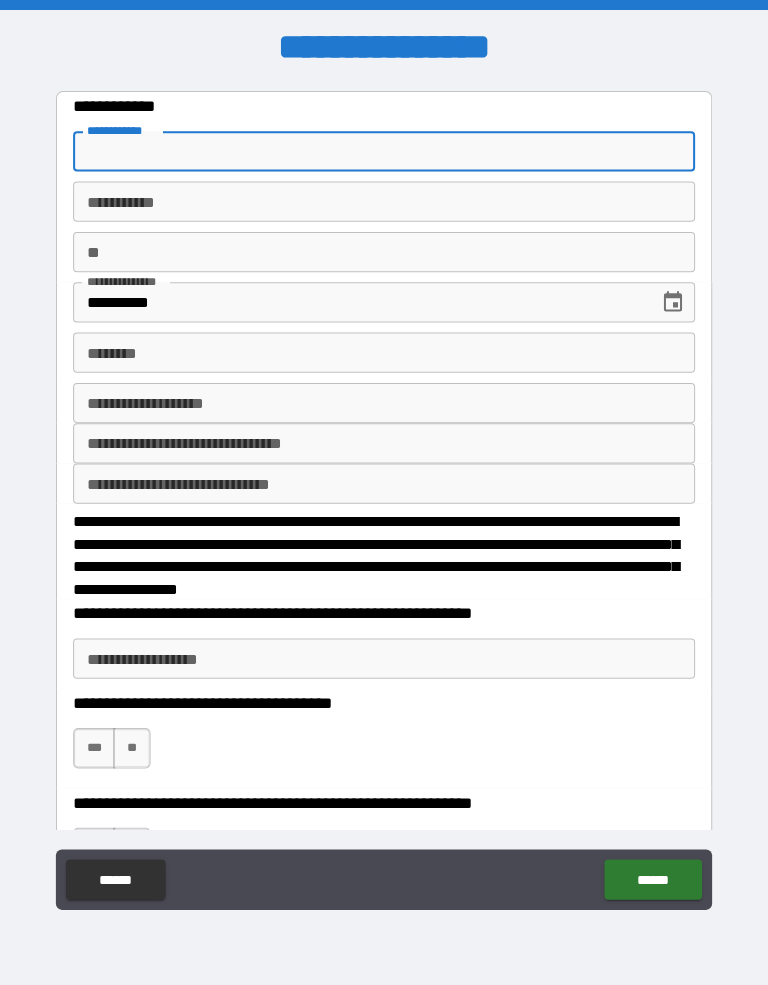 type on "*" 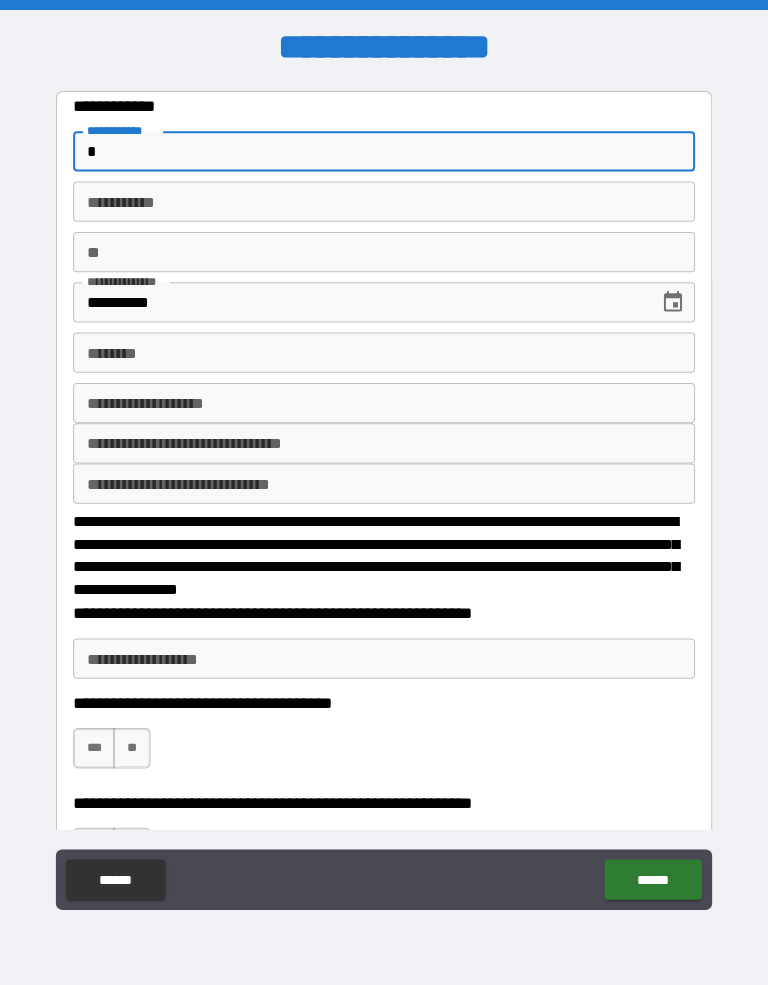 type on "*" 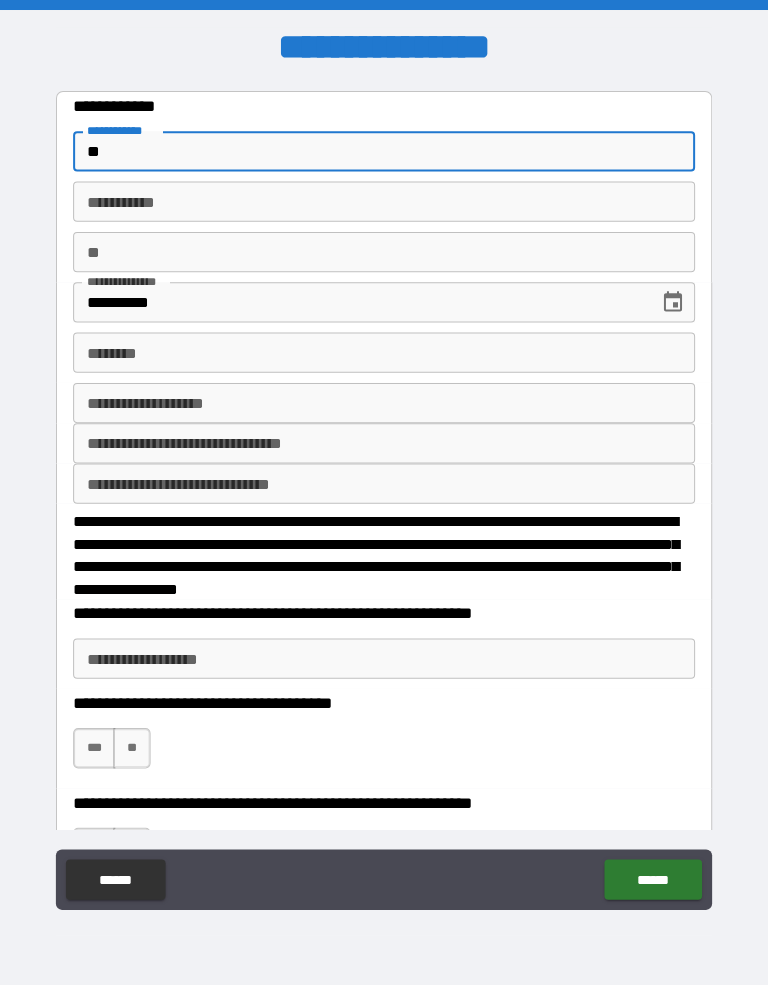 type on "*" 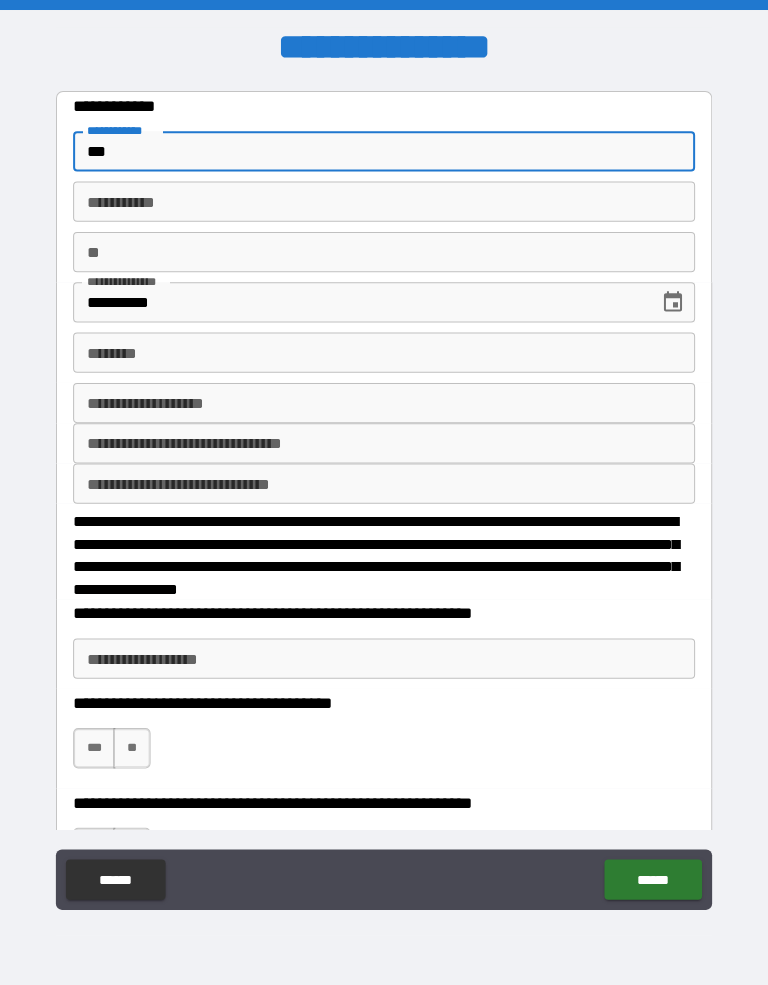 type on "*" 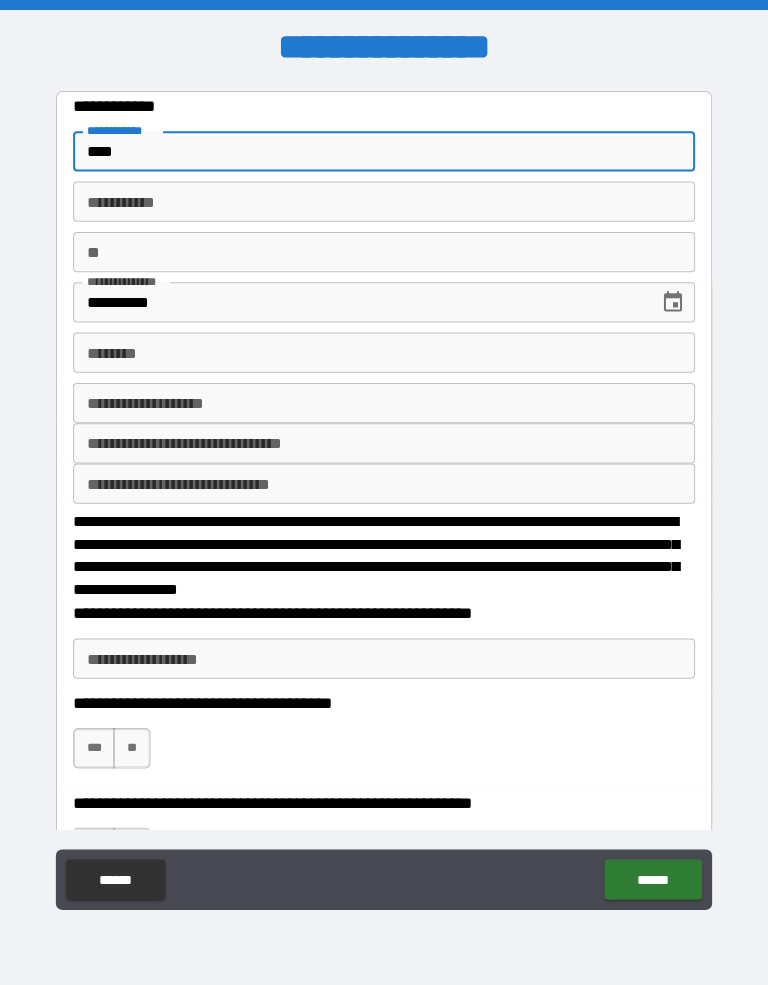 type on "*" 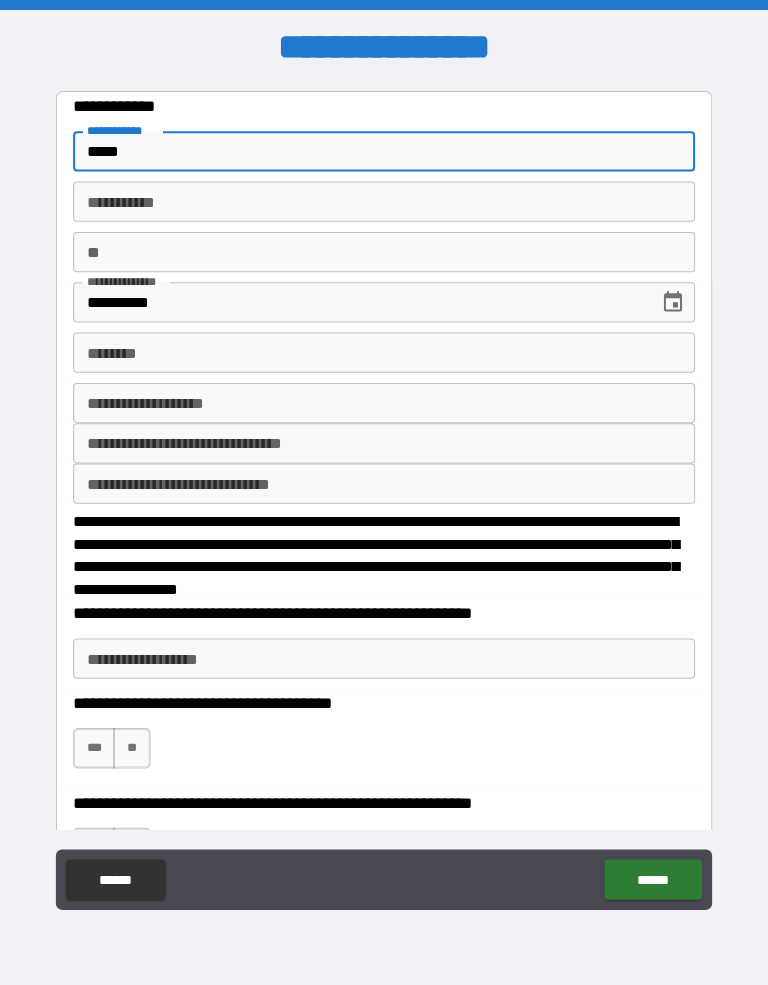 type on "******" 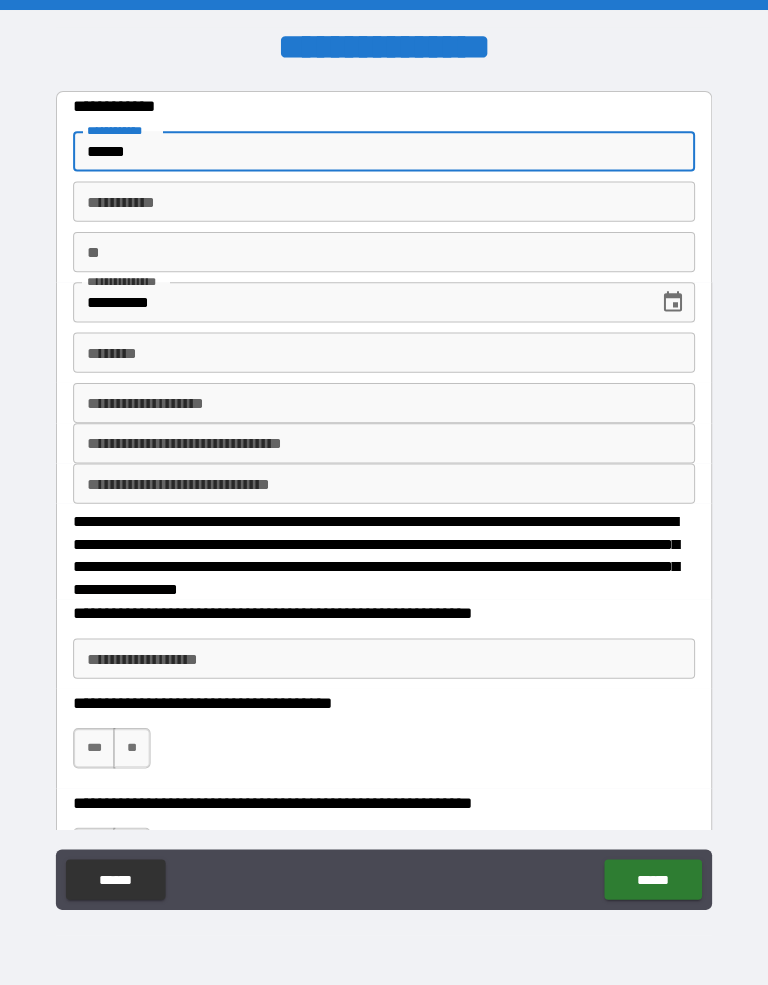 type on "*" 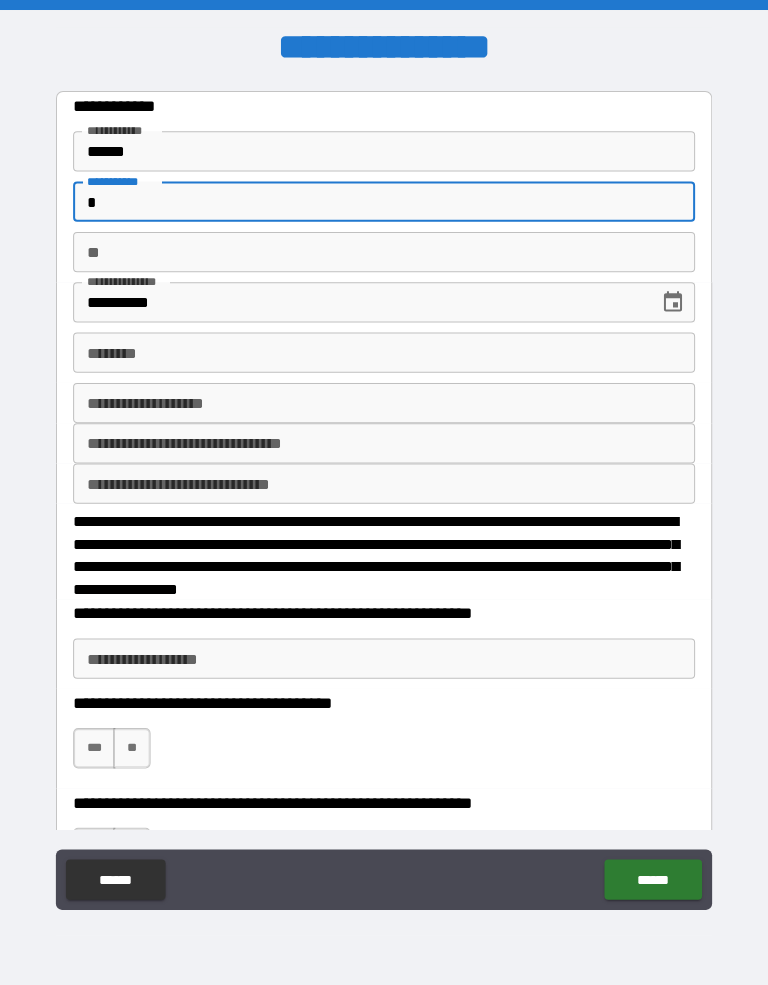 type on "*" 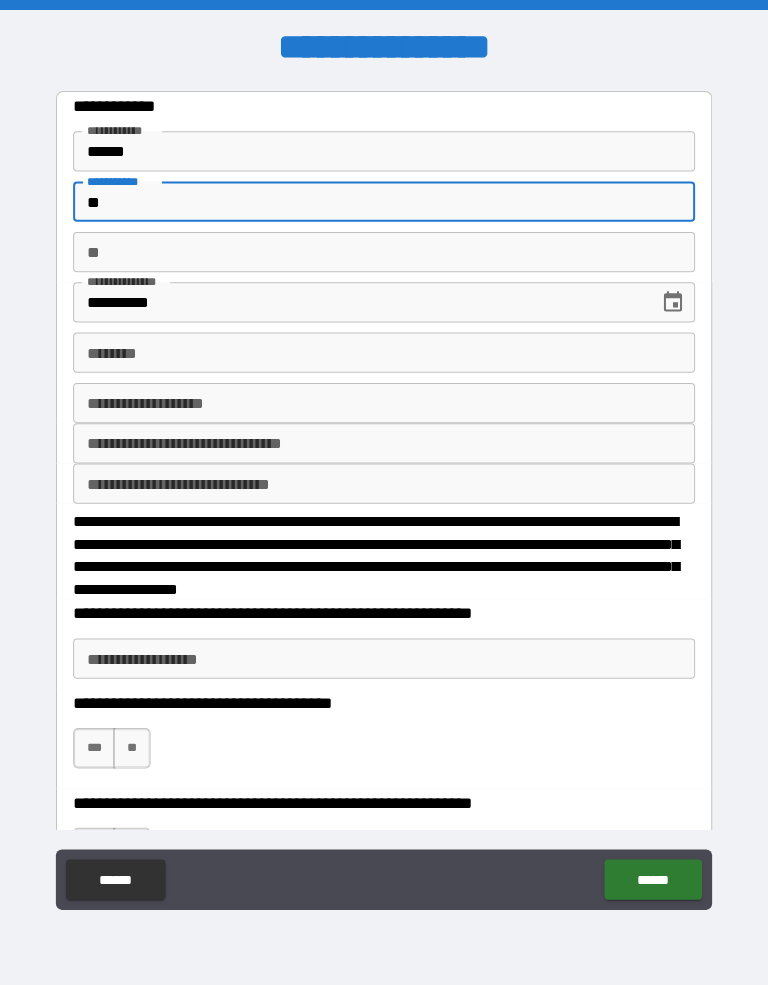 type on "*" 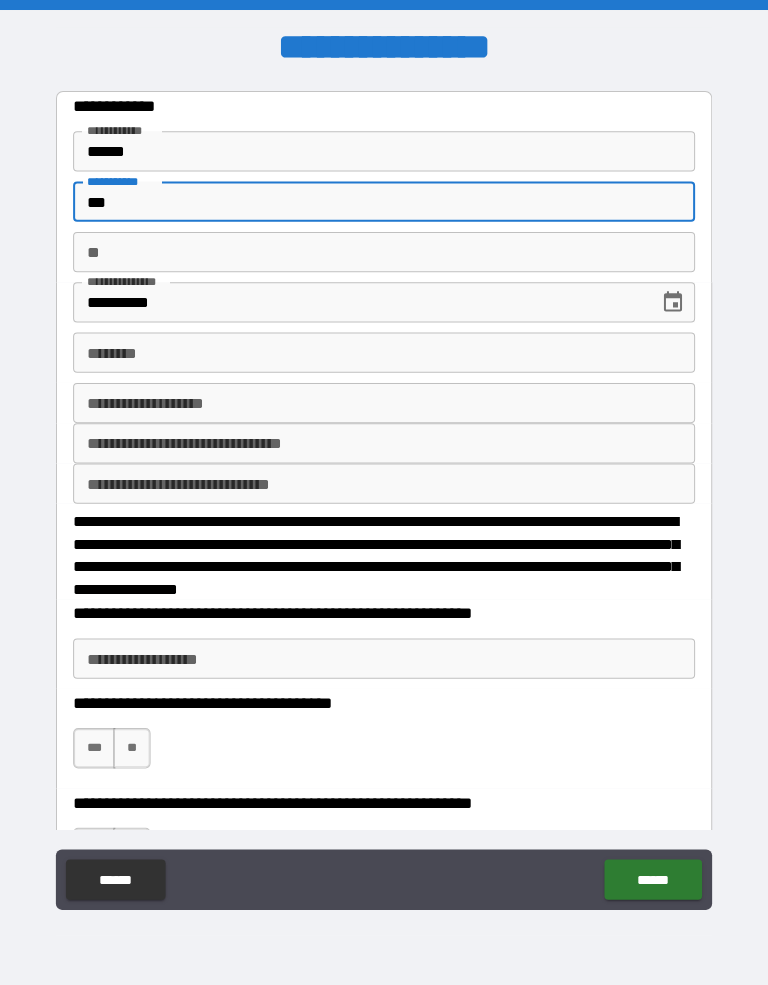 type on "*" 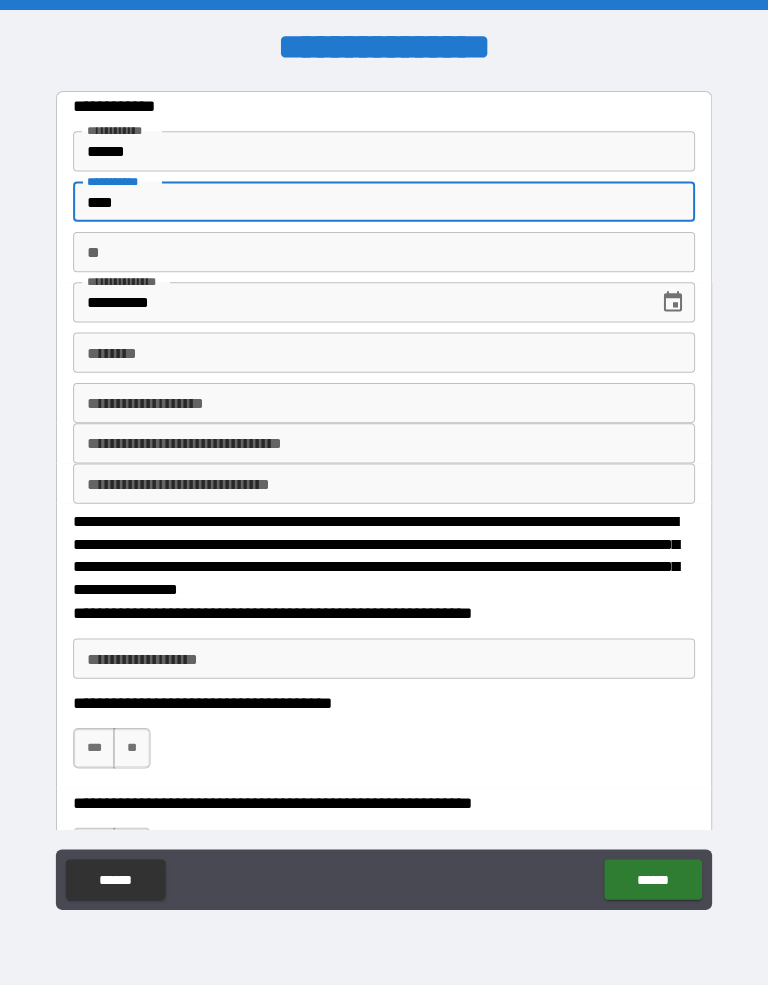 type on "*" 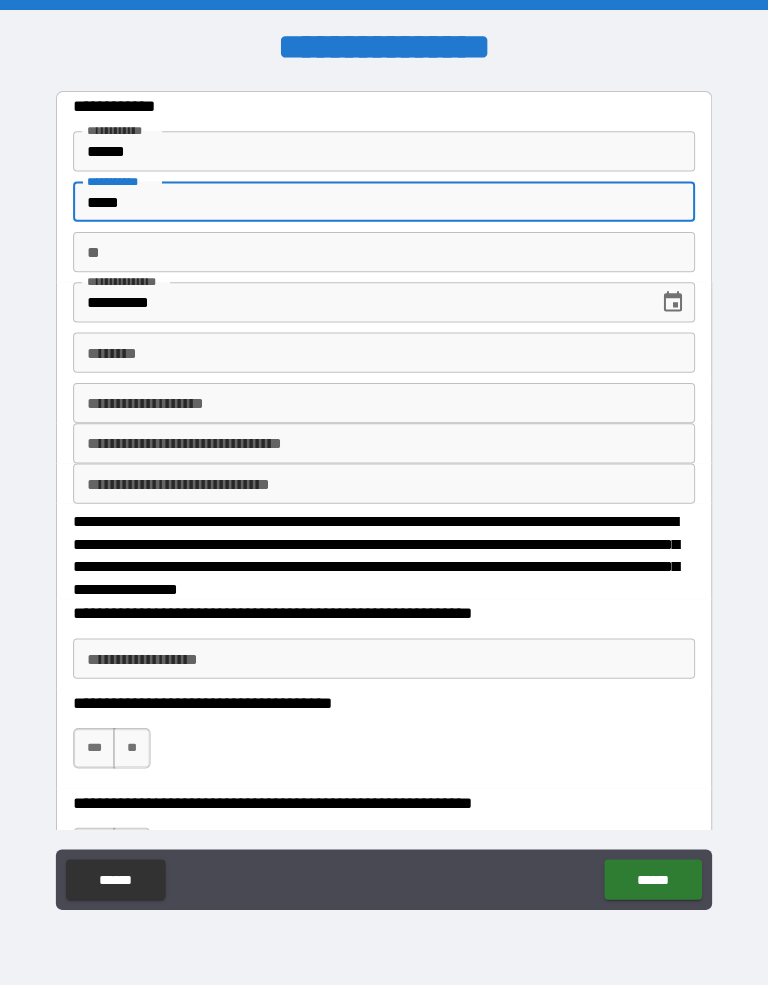 type on "******" 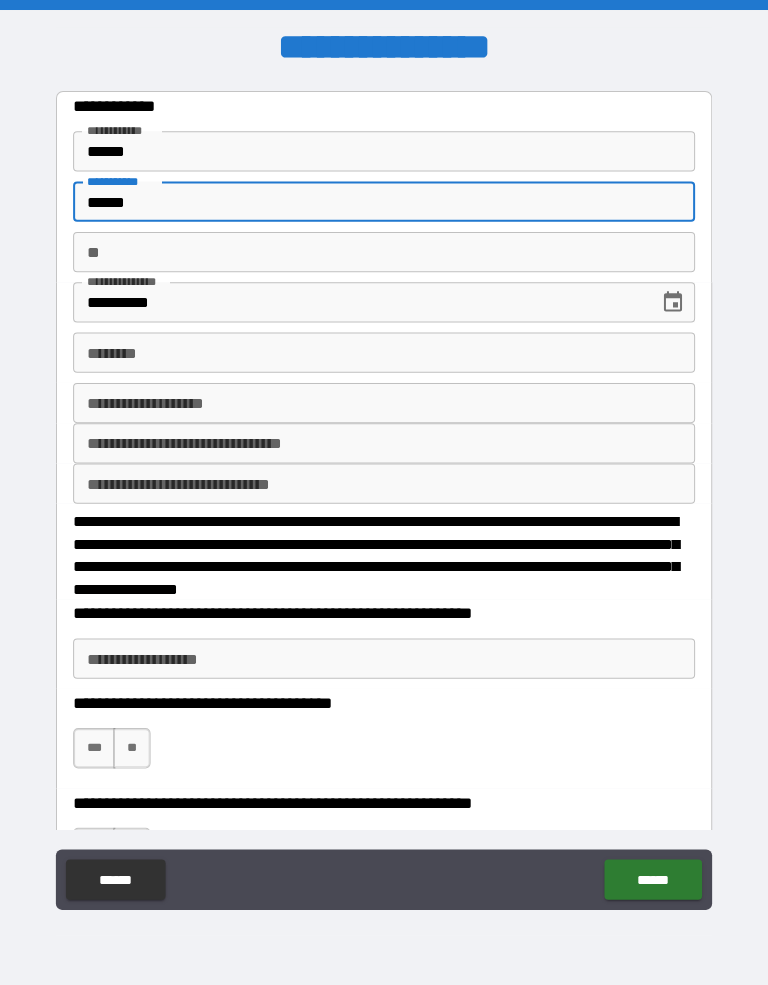 type on "*" 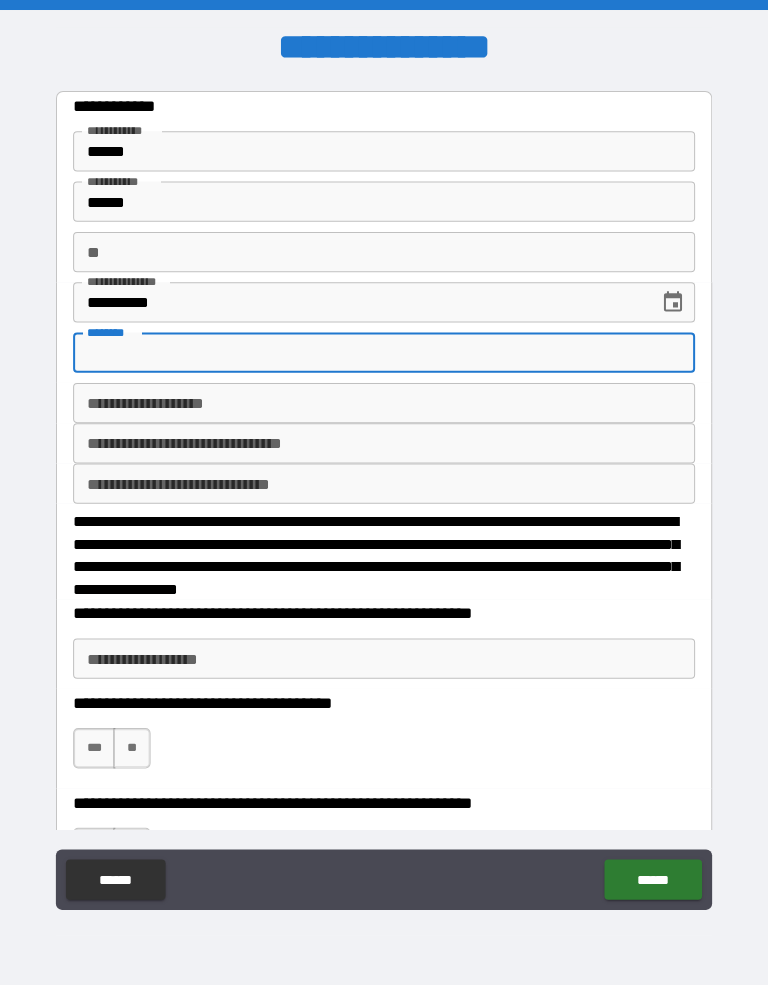 type on "*" 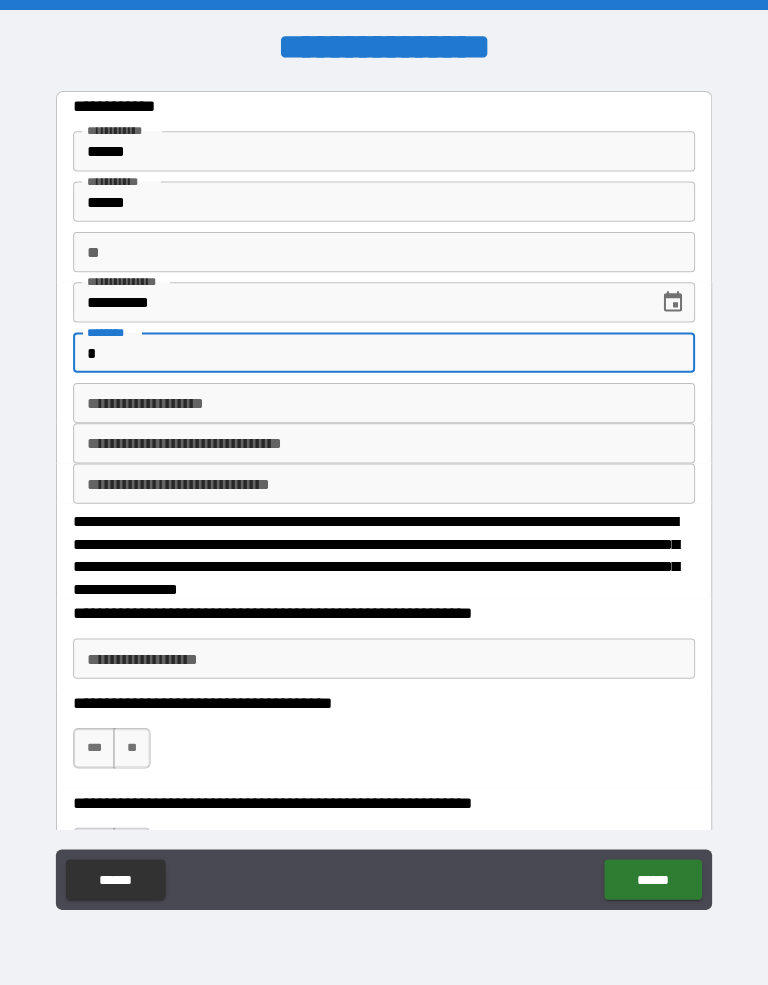 type on "**" 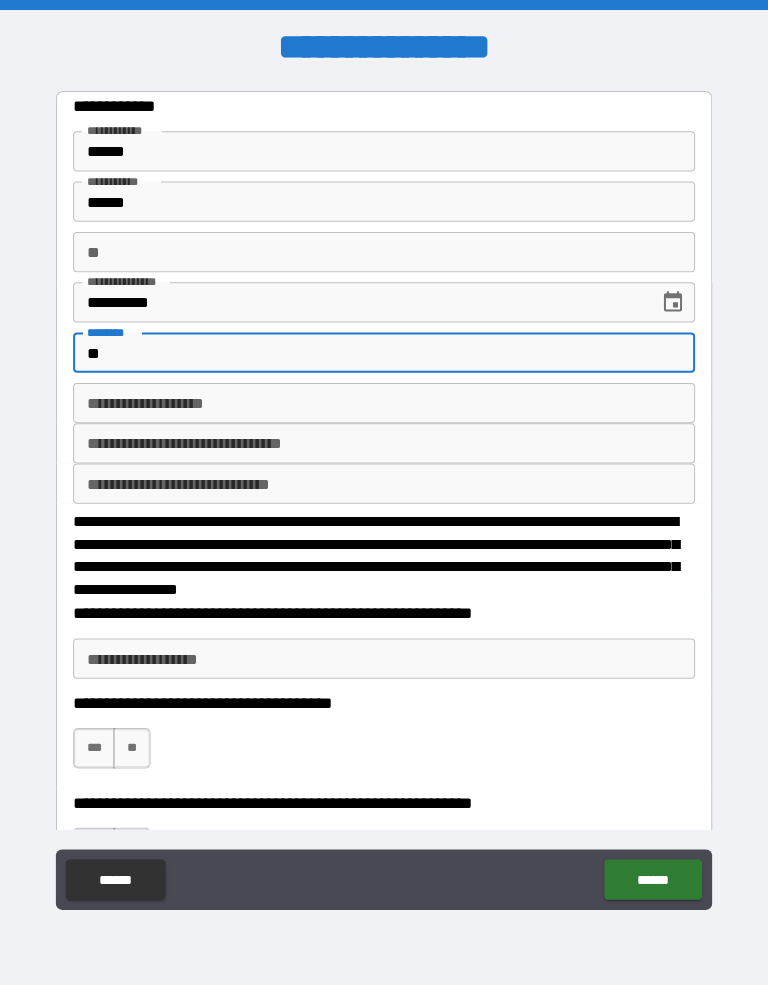 type on "*" 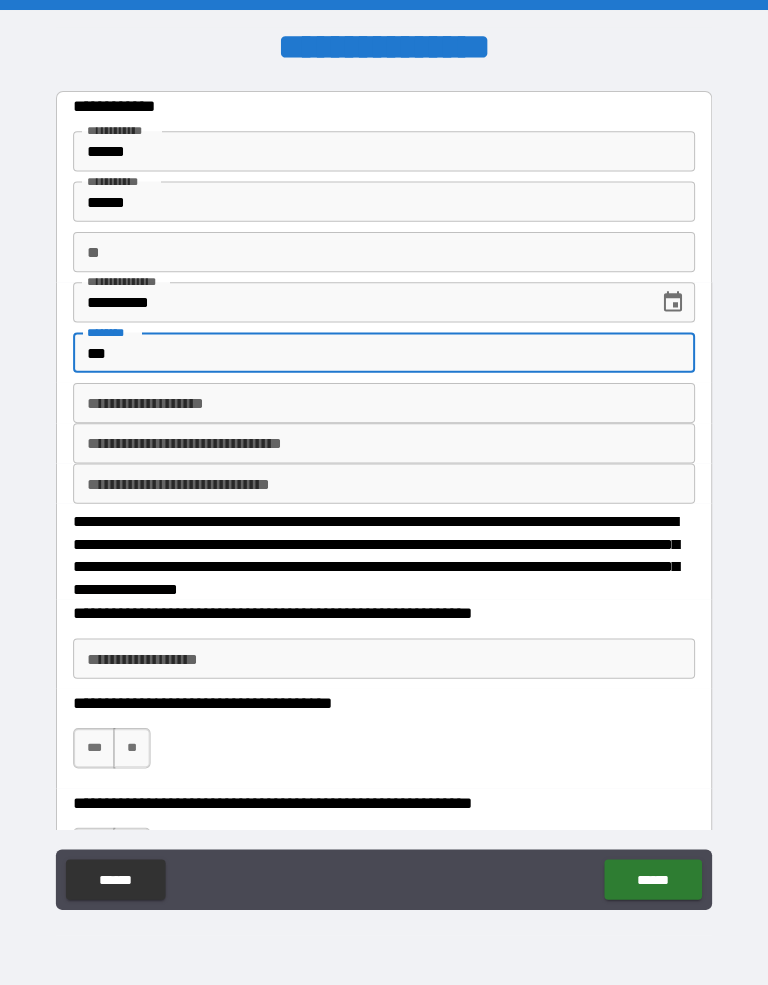 type on "*" 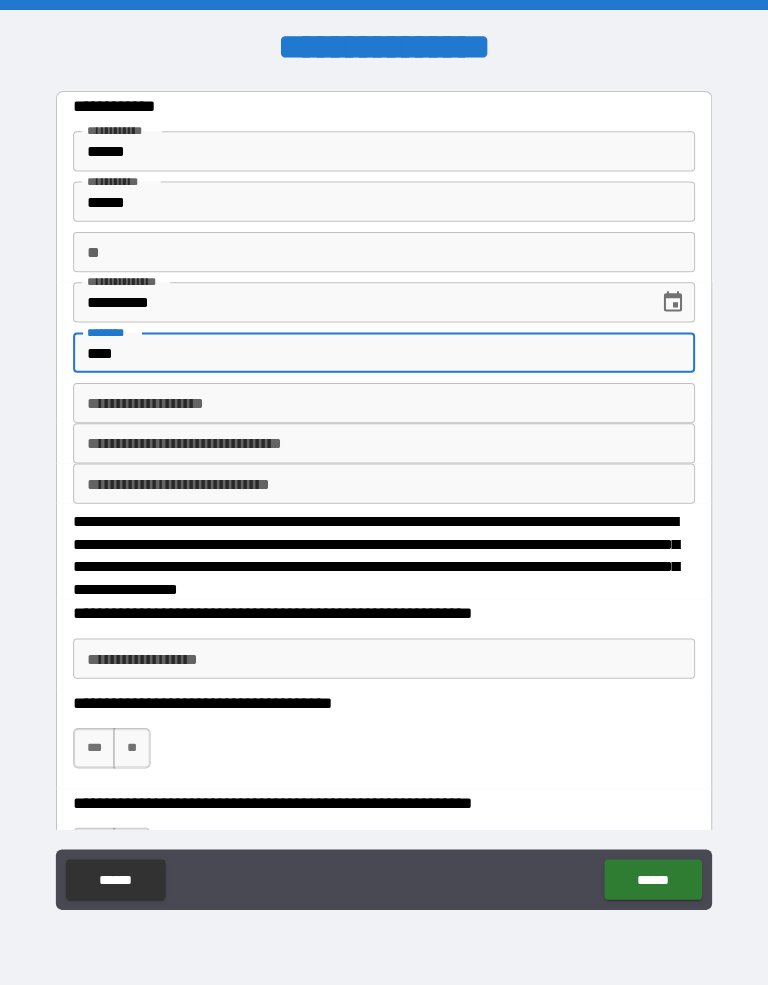 type on "*" 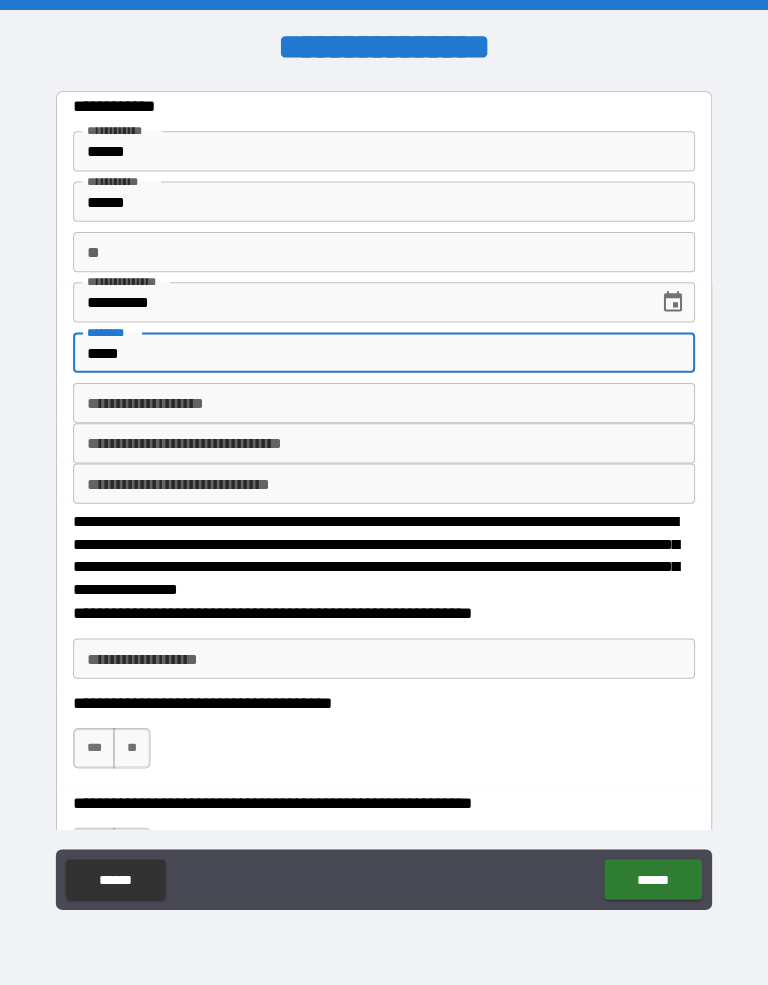 type on "*" 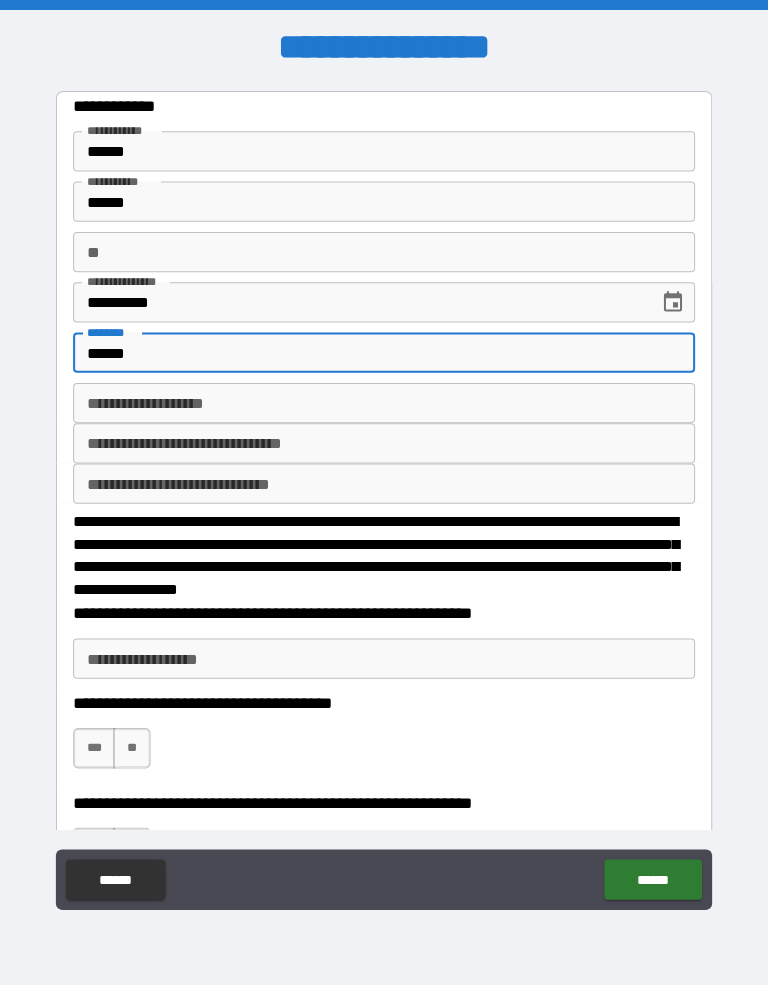 type on "*" 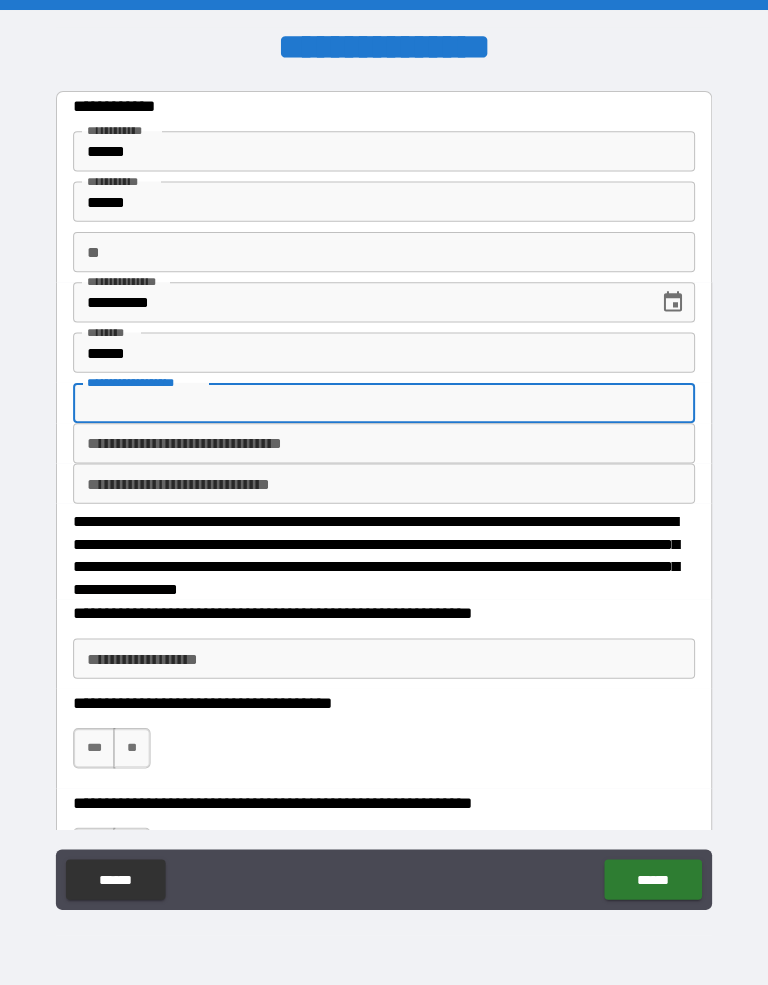 type on "*" 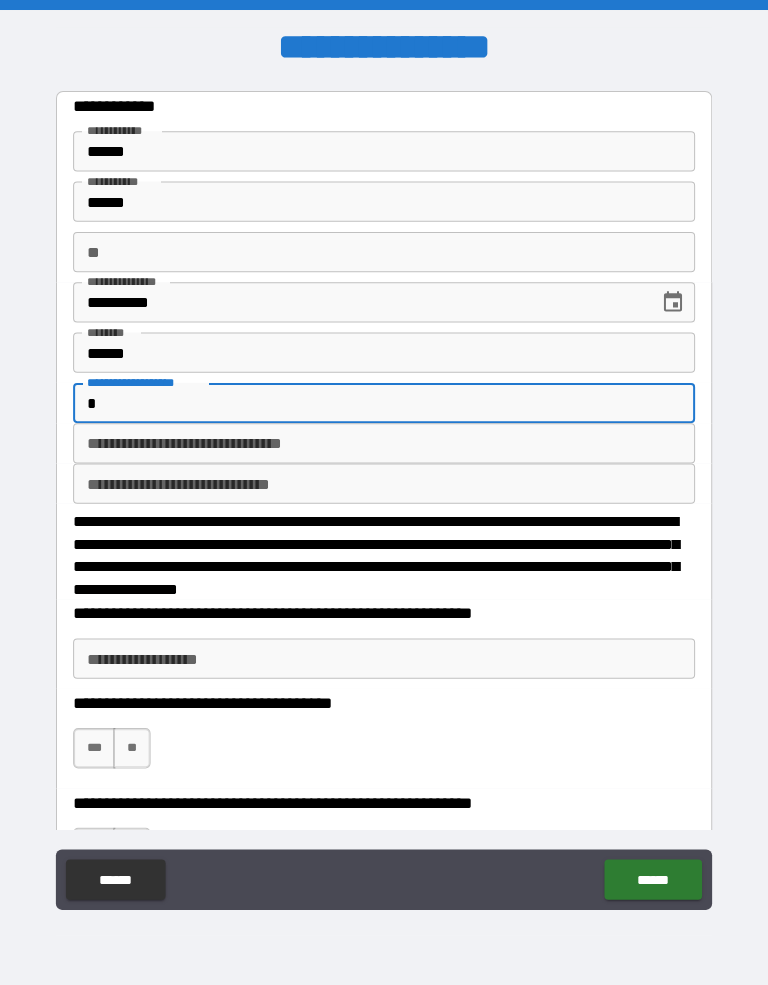 type on "**" 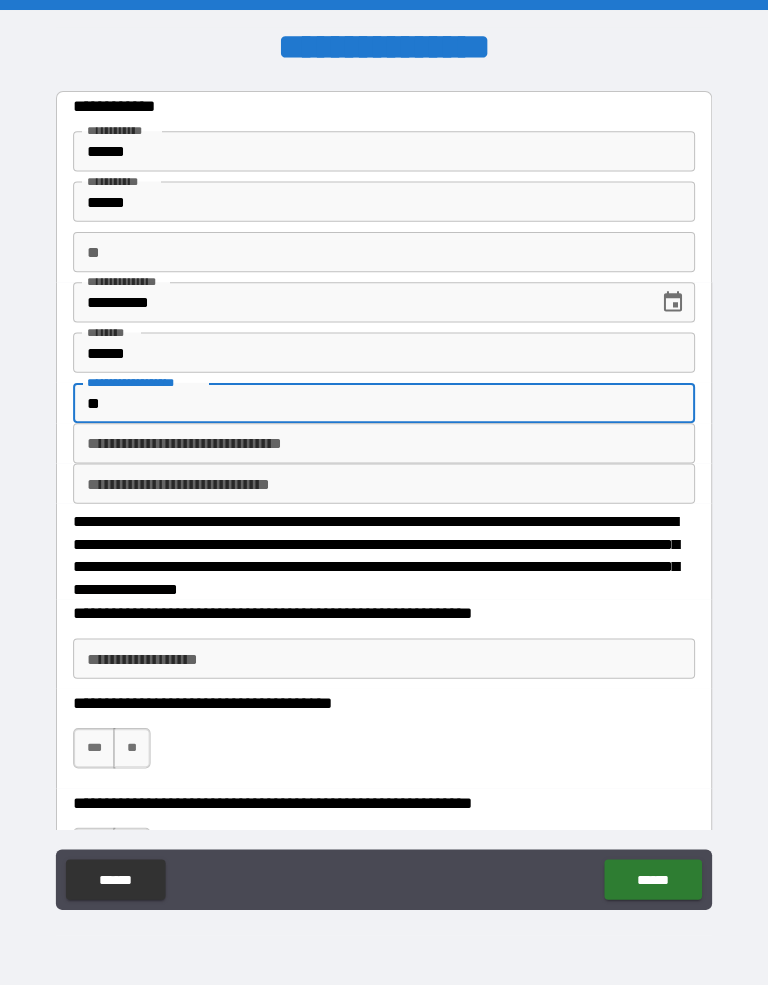type on "*" 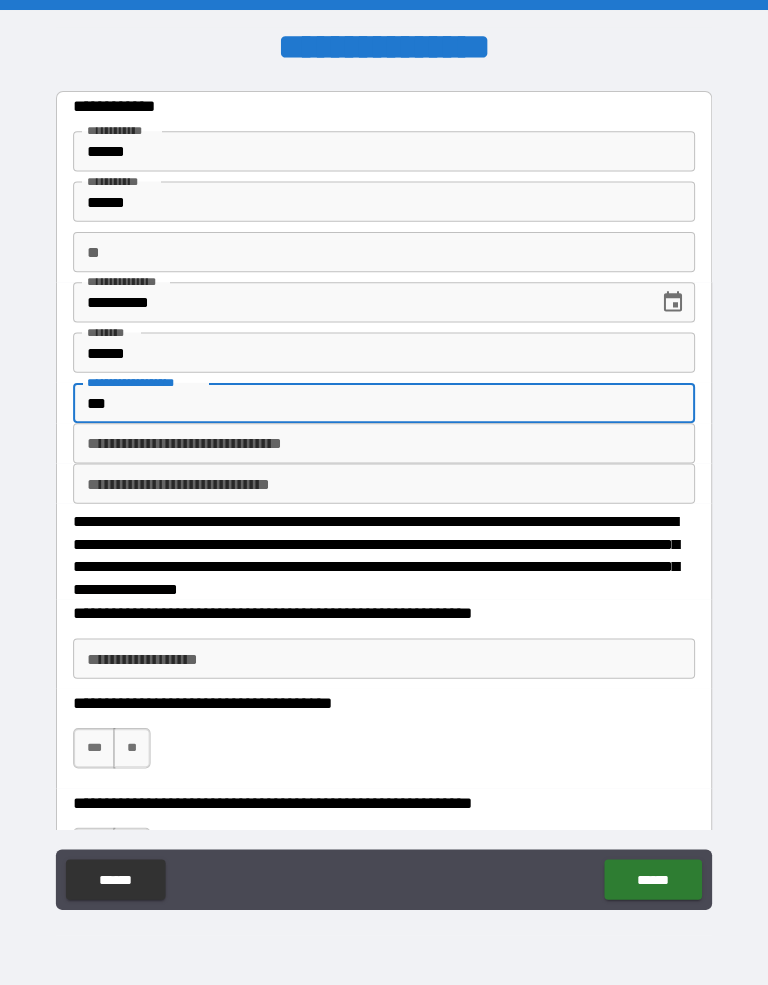 type on "*" 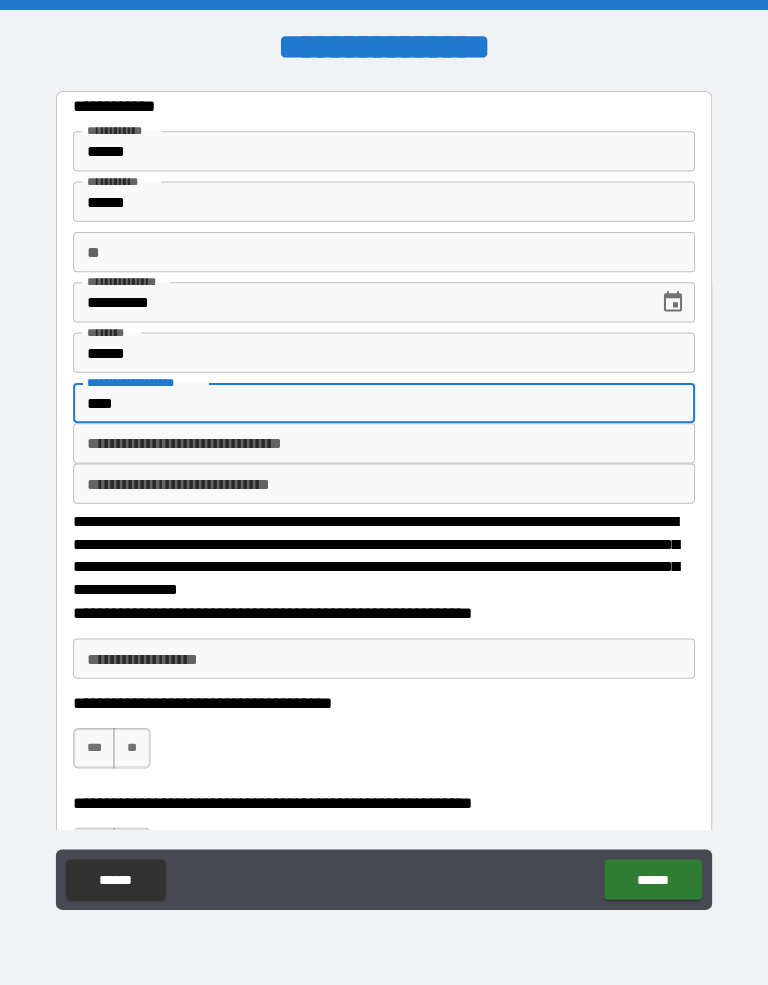 type on "*" 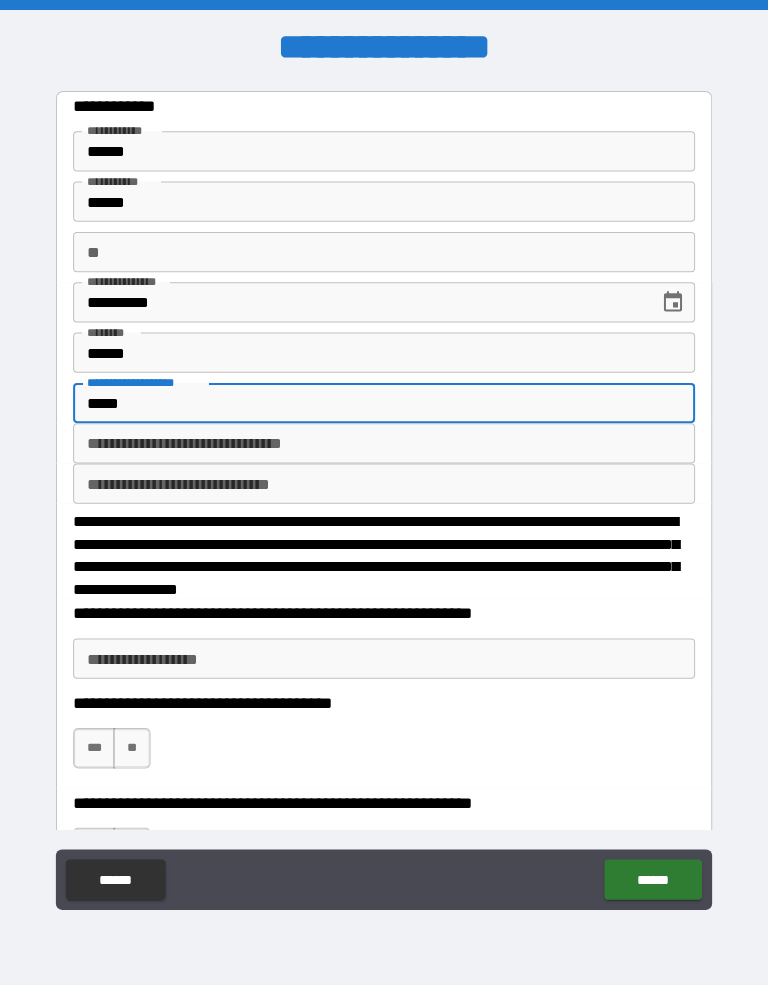 type on "*" 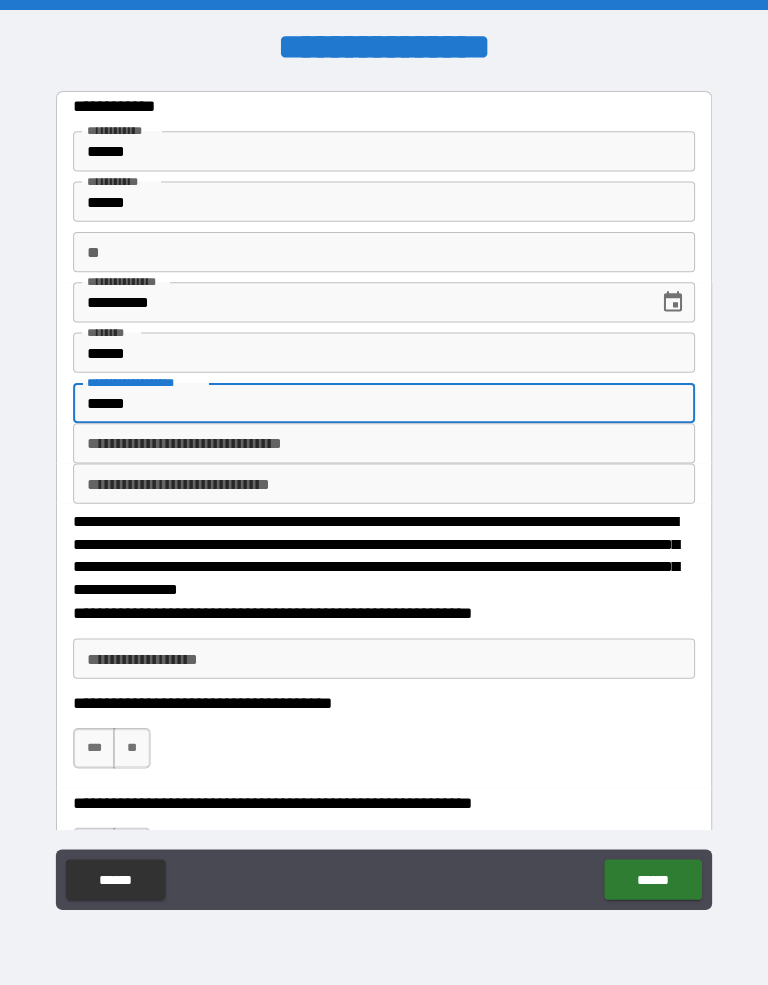 type on "*******" 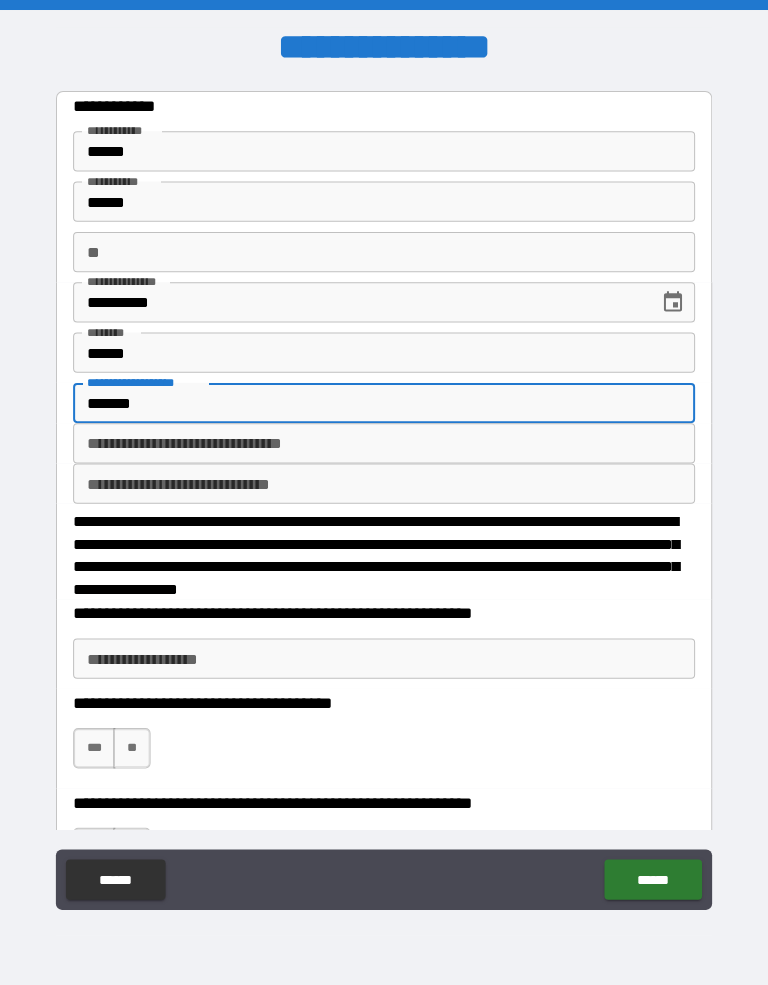 type on "*" 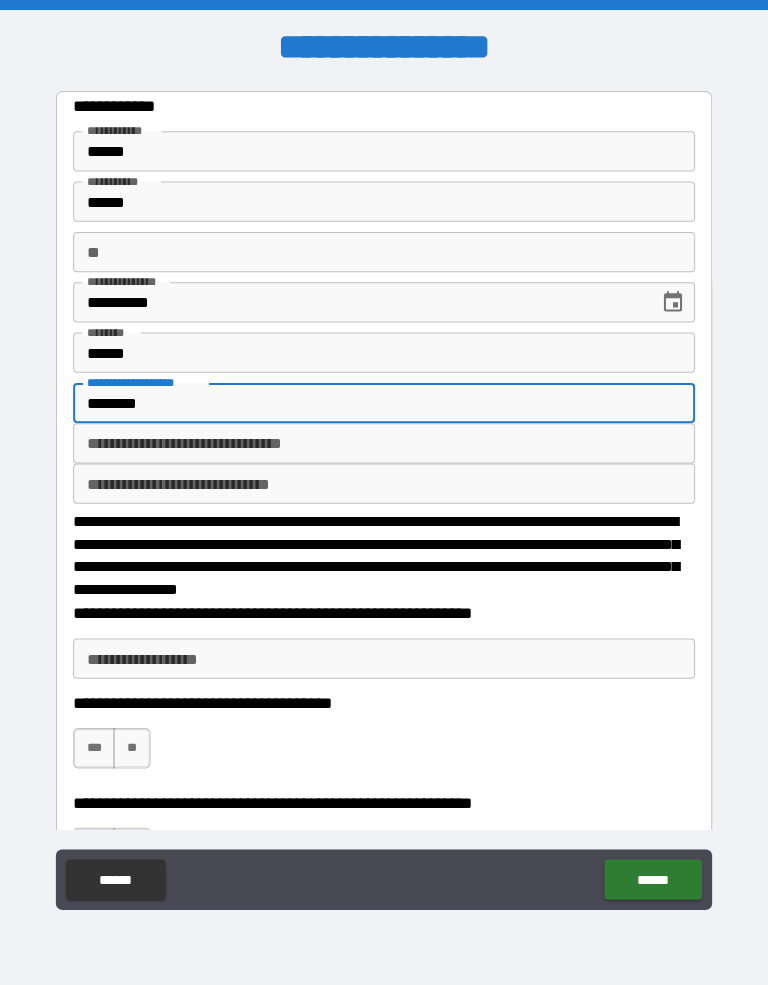 type on "*" 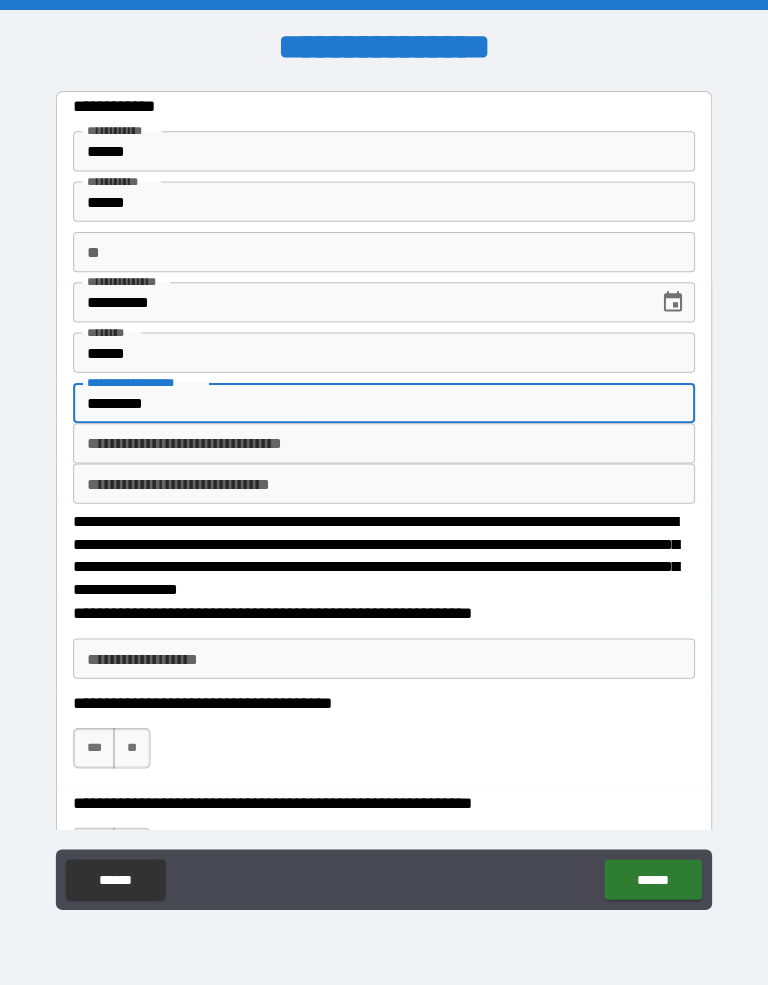 type on "*" 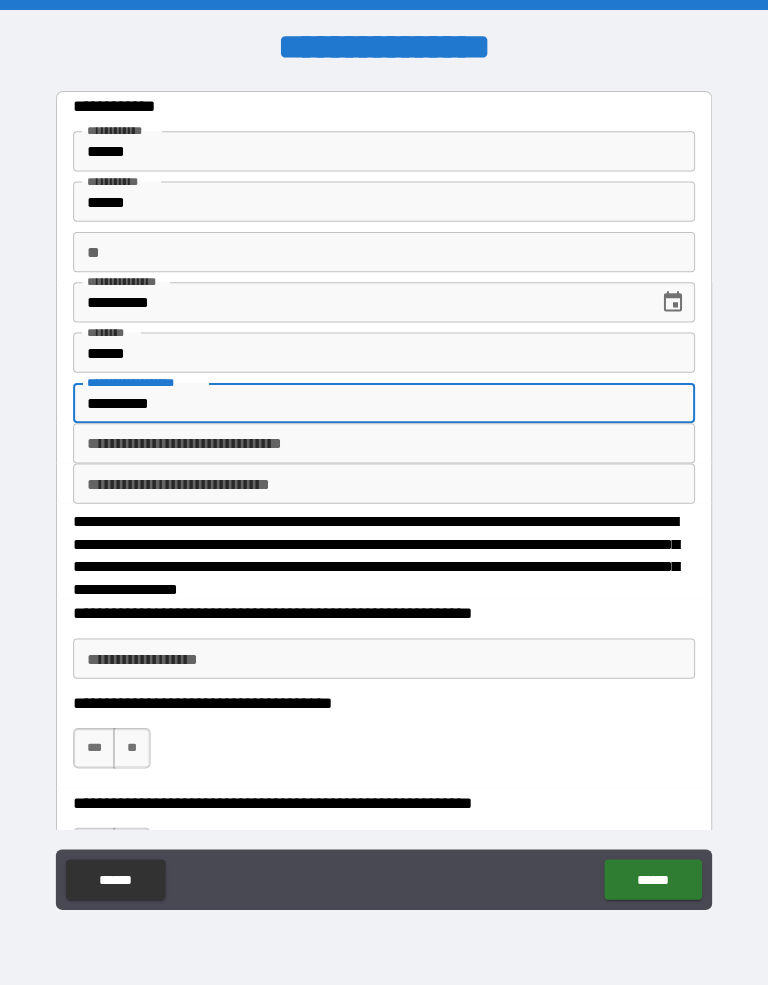 type on "*" 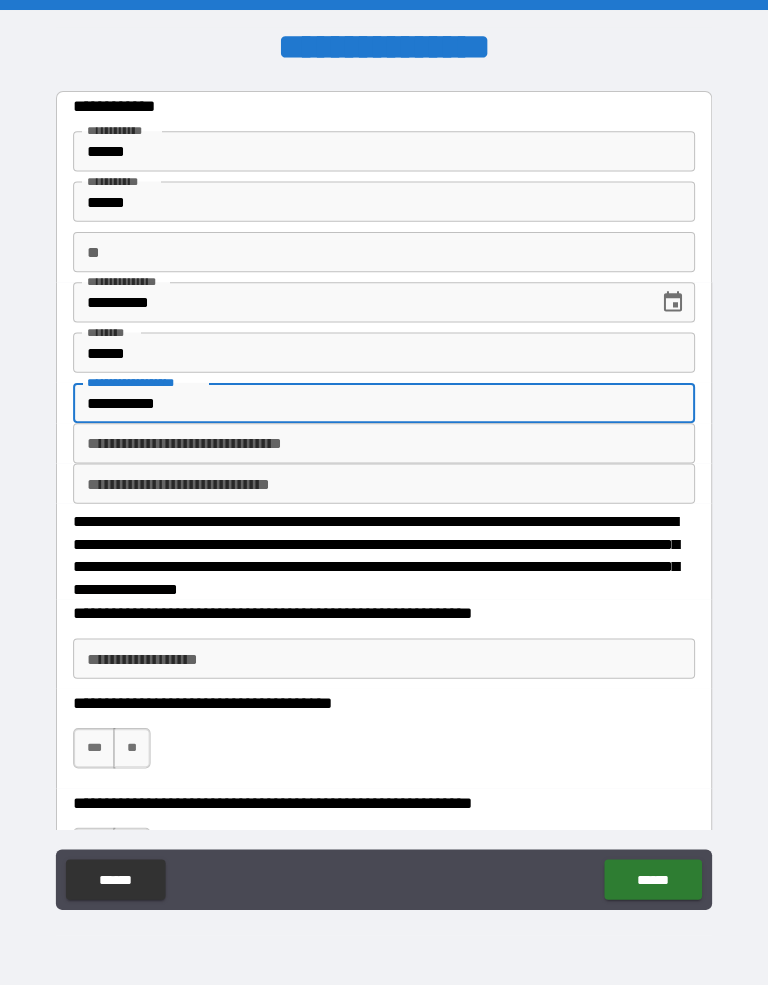type on "*" 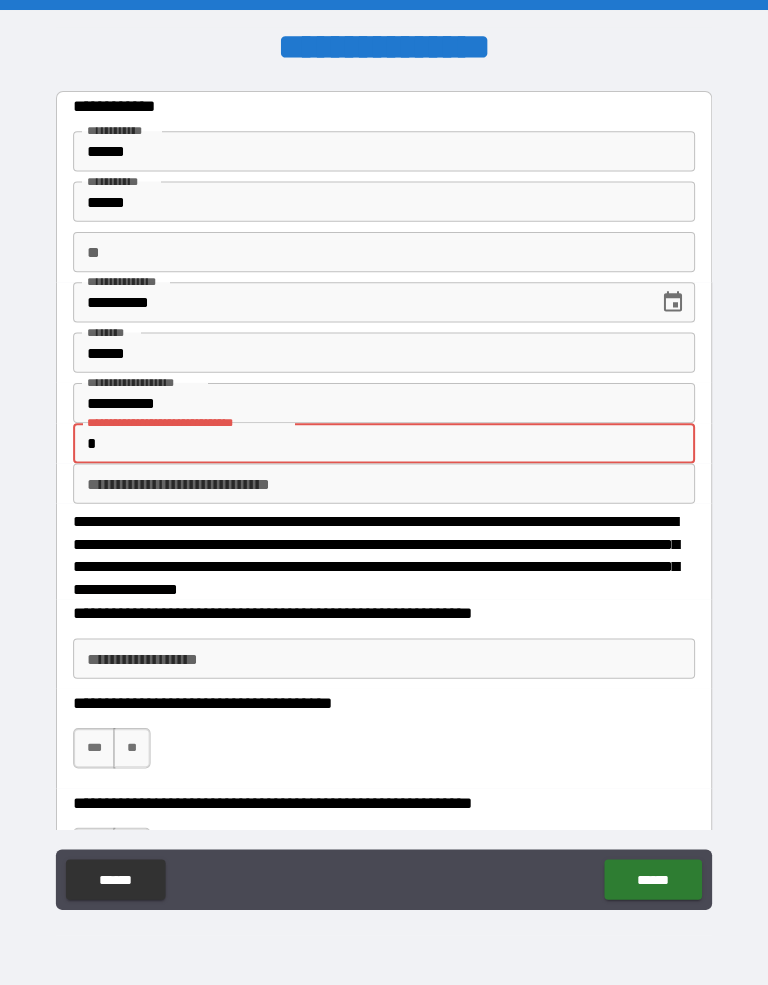 type on "*" 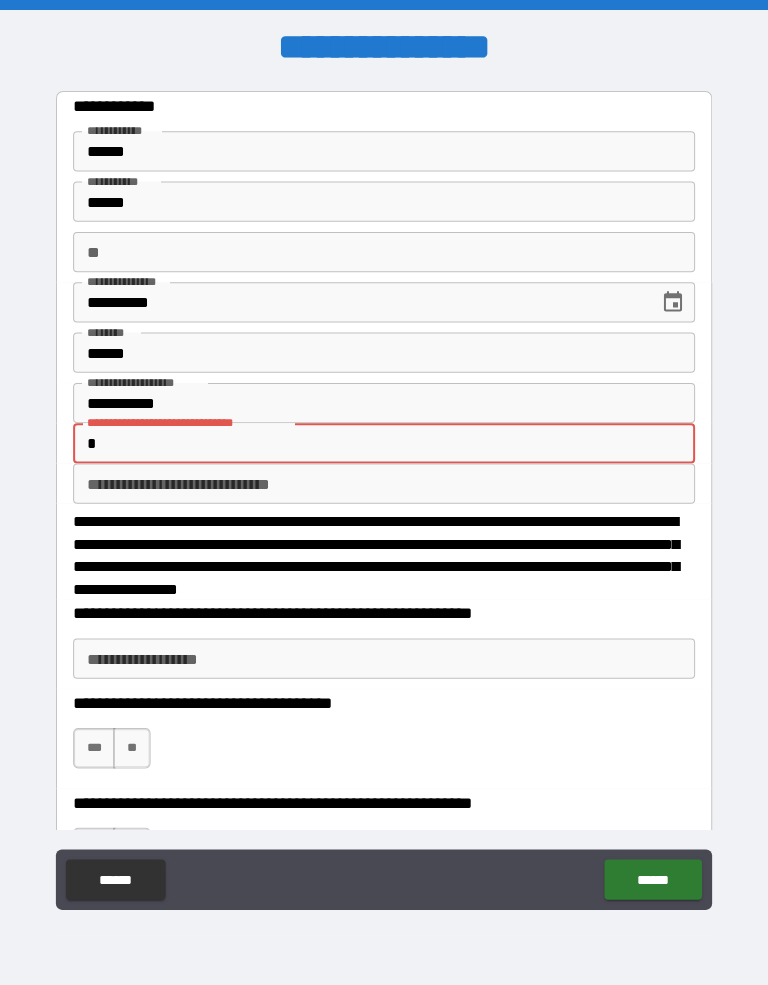 type on "**" 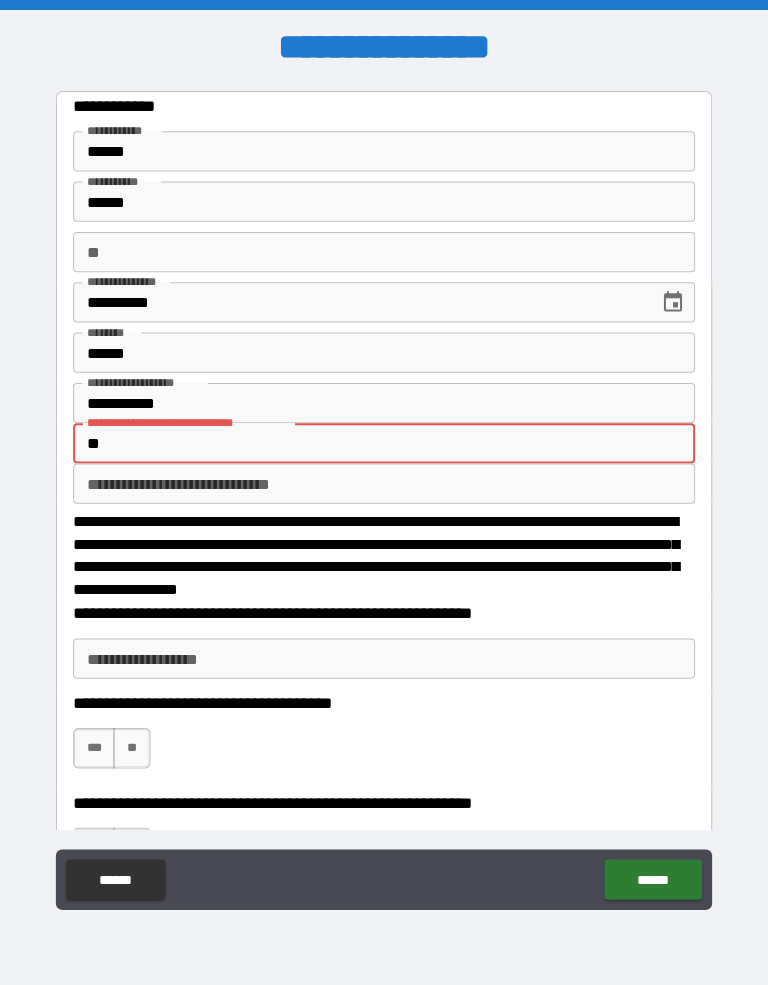 type on "*" 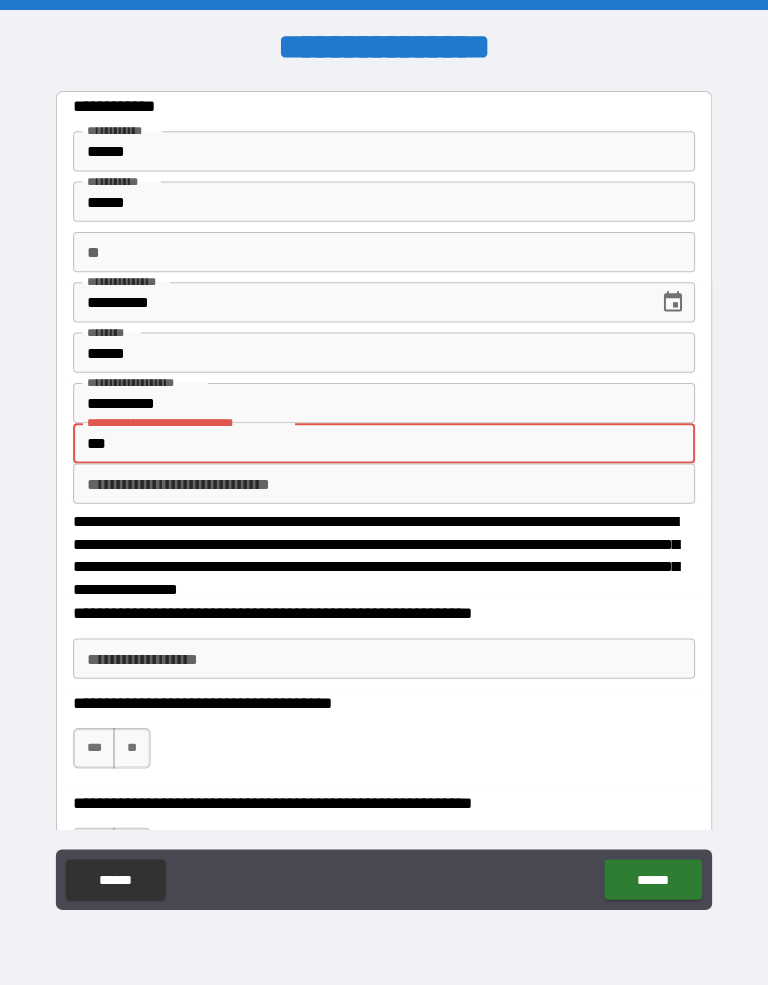 type on "*" 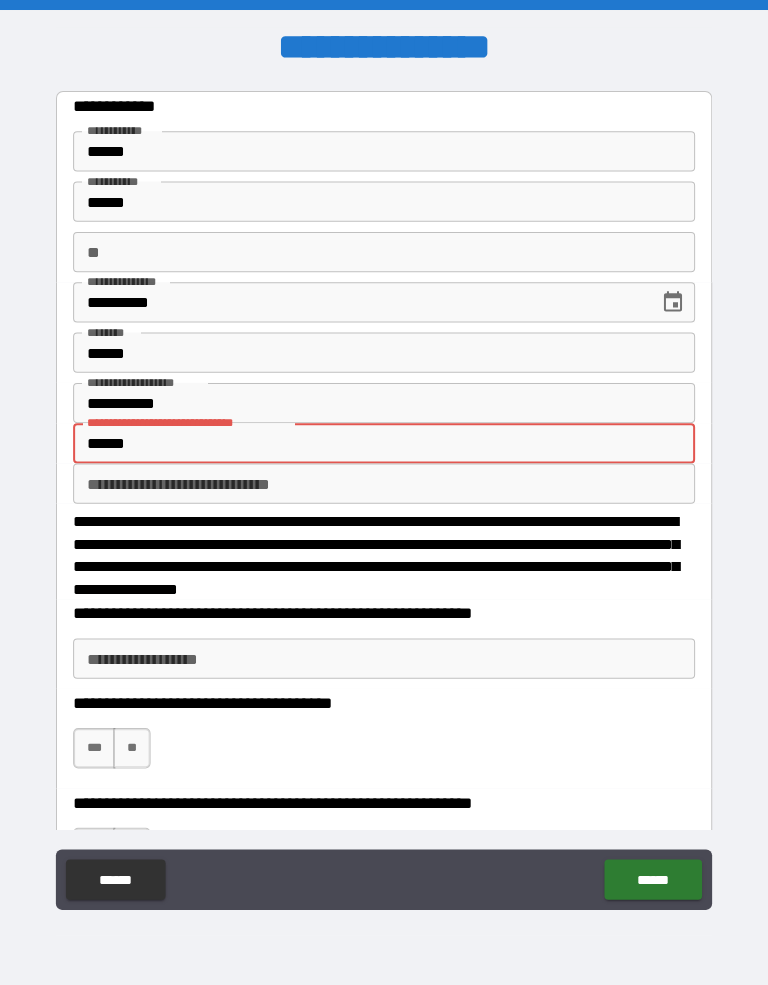 type on "*" 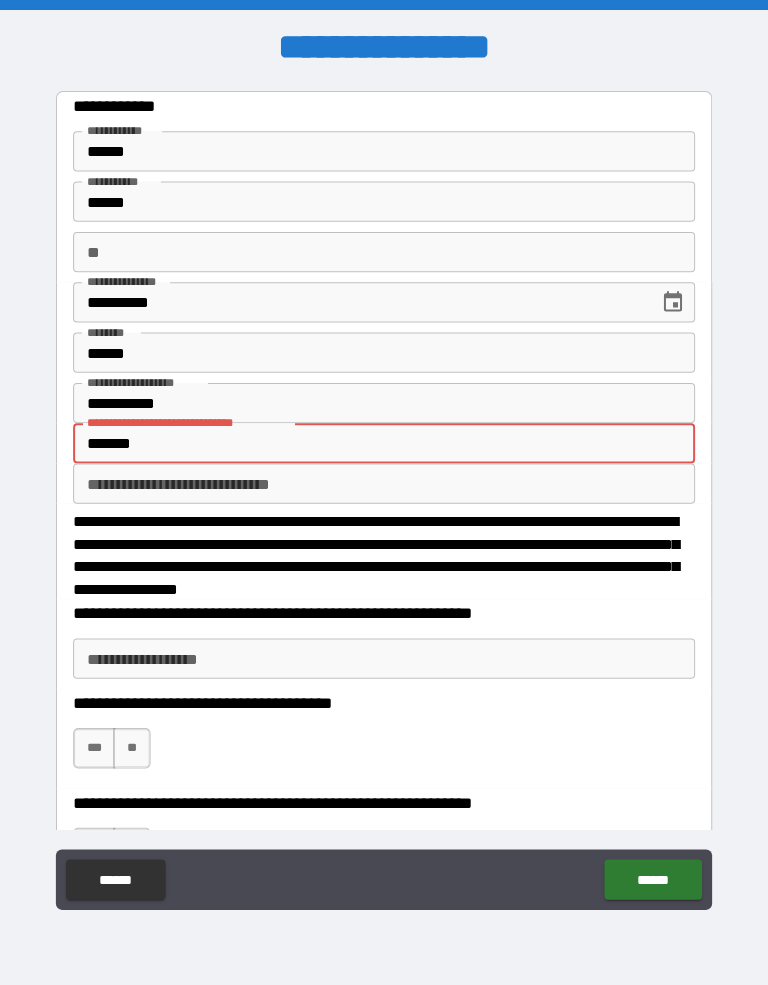 type on "*" 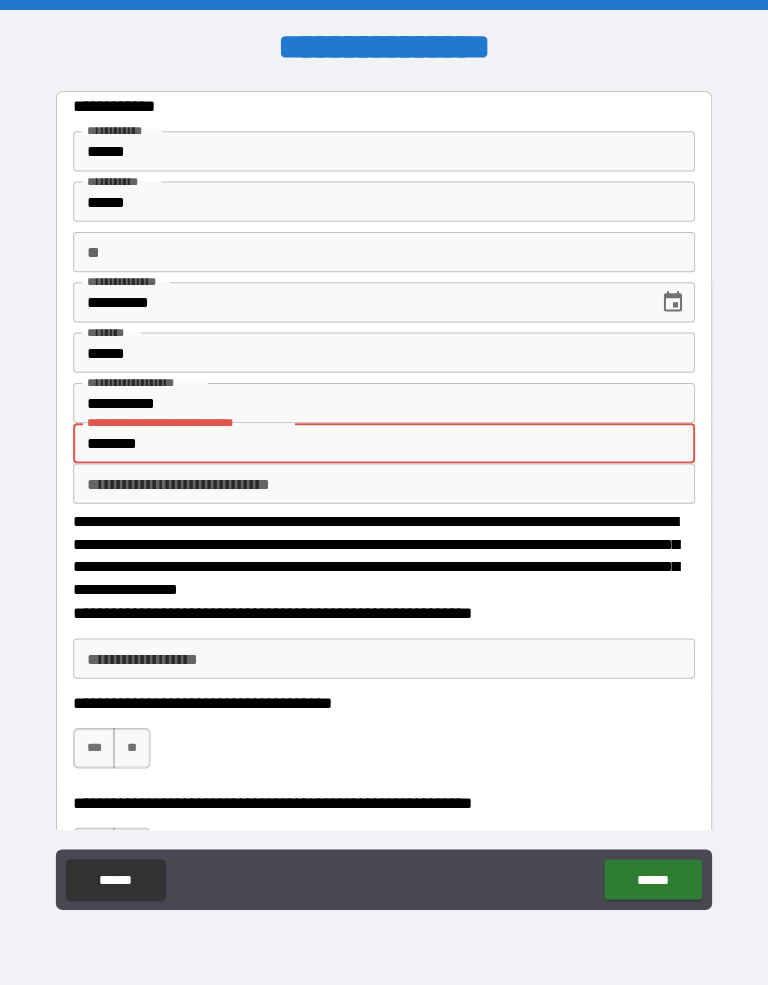 type on "**********" 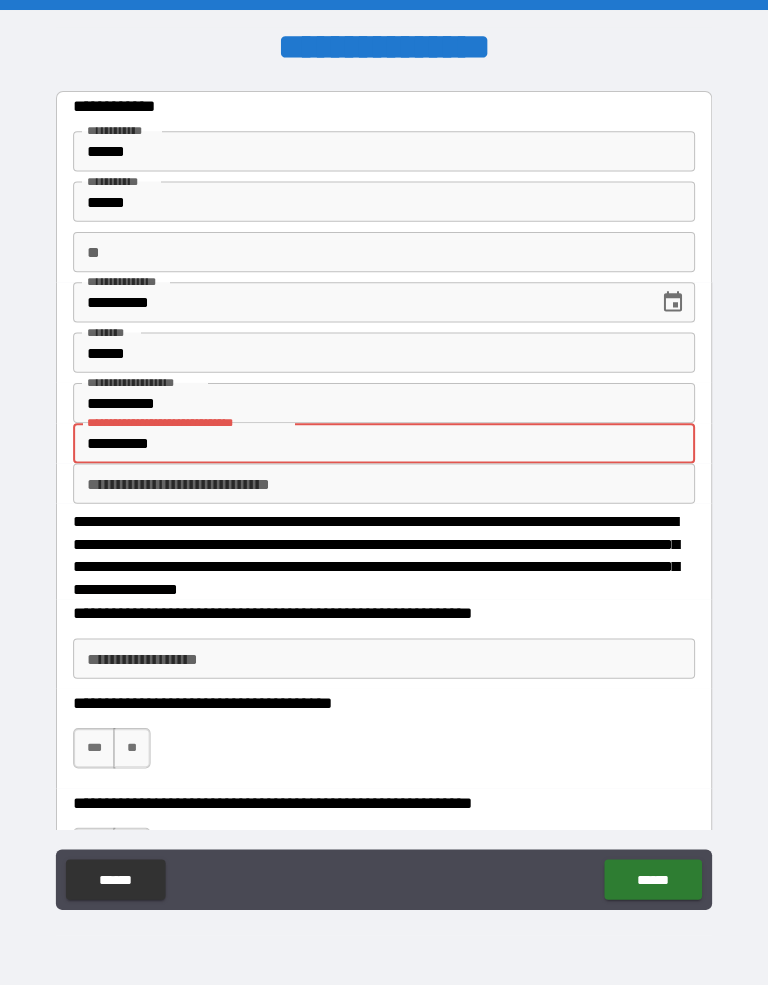 type on "*" 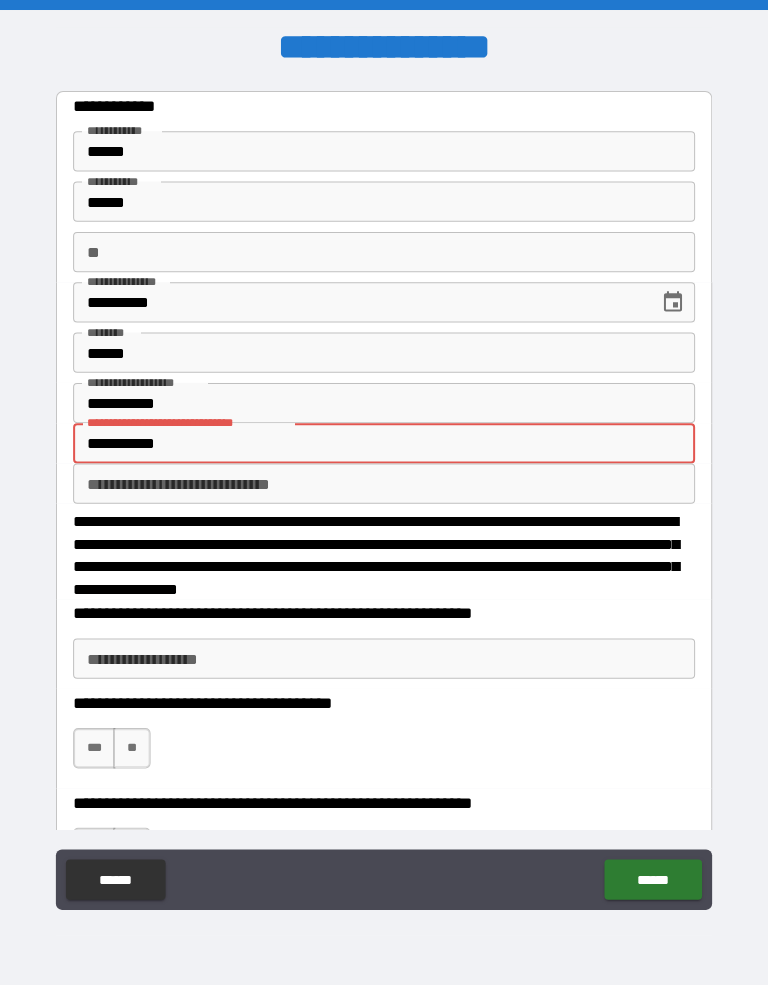 type on "**********" 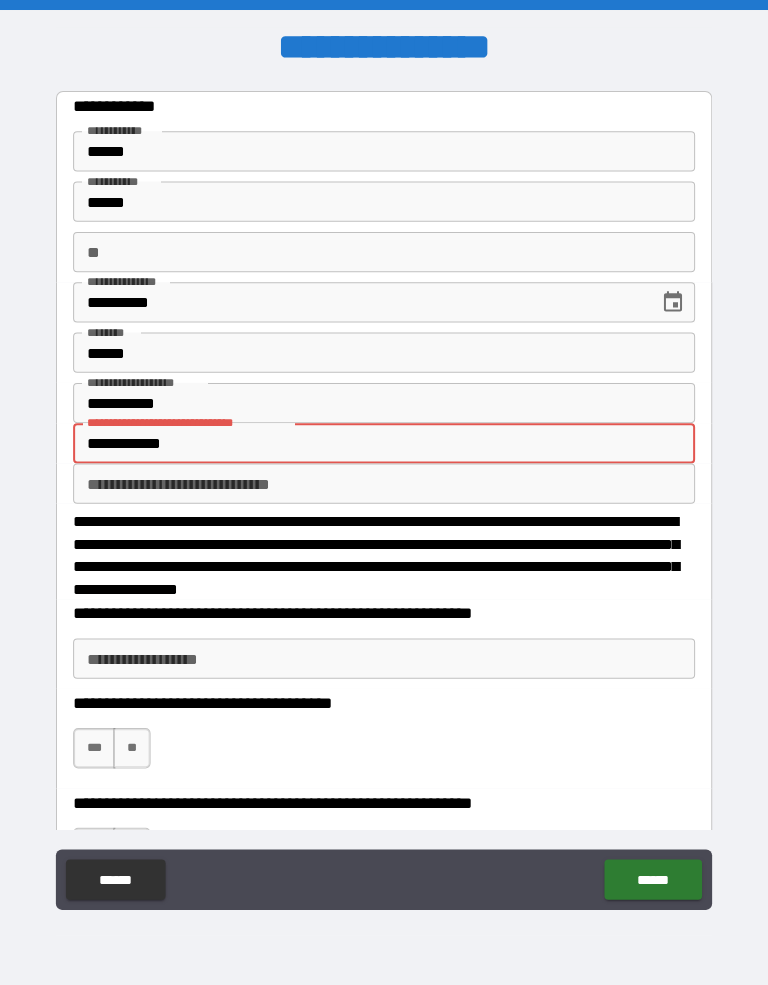 type on "*" 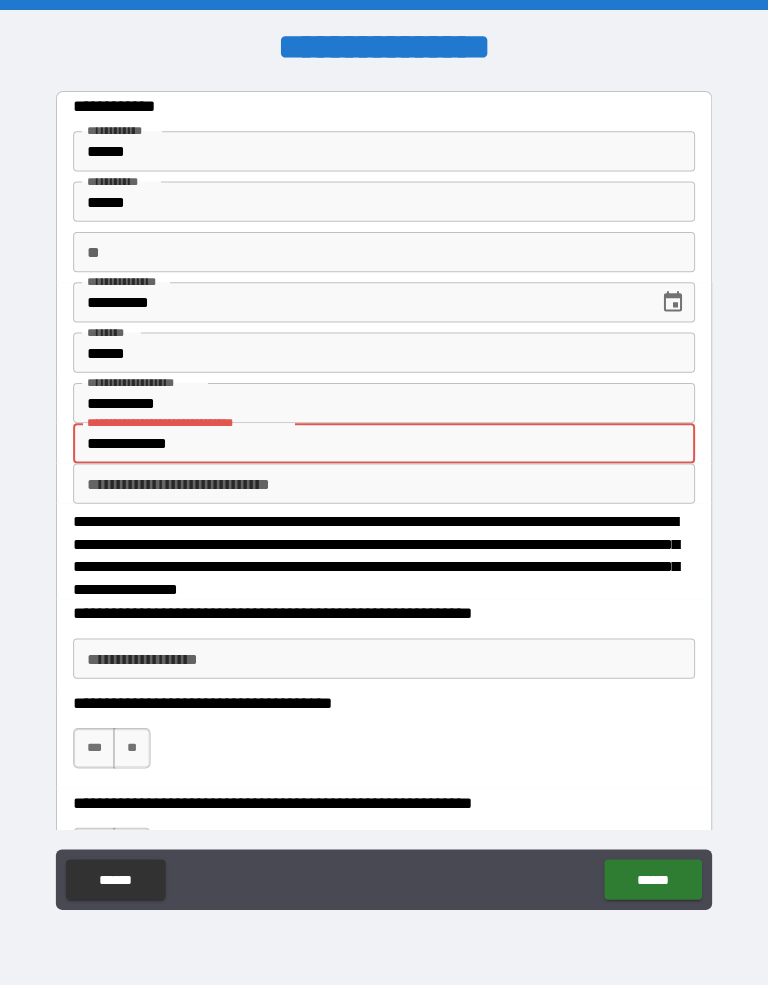 type on "**********" 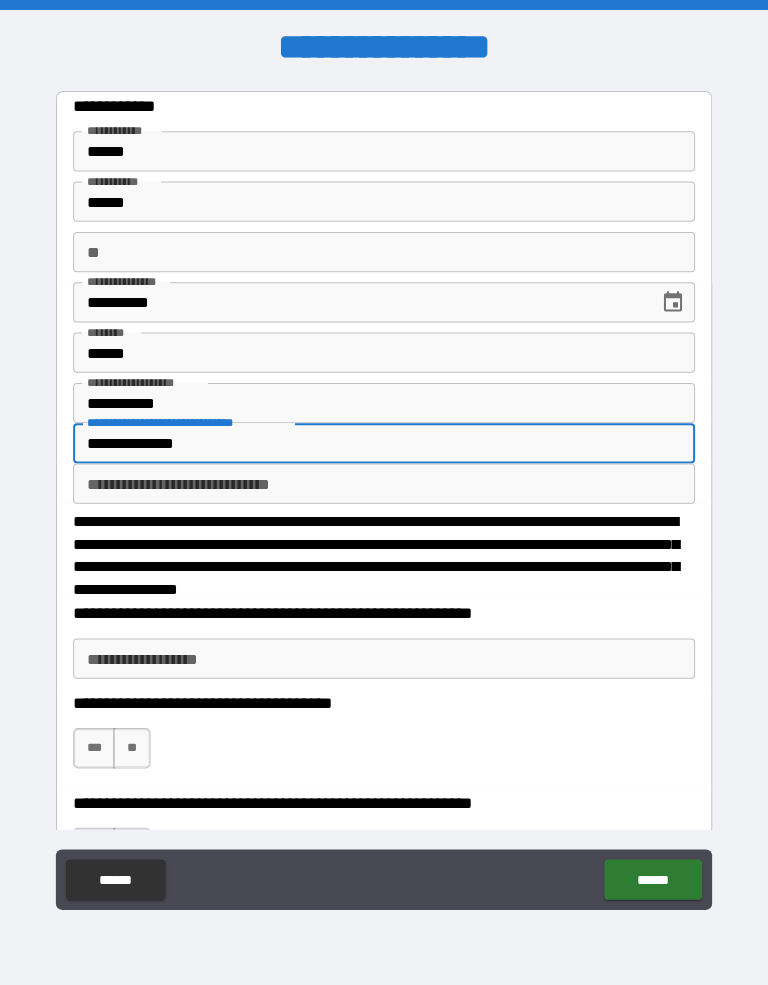 type on "*" 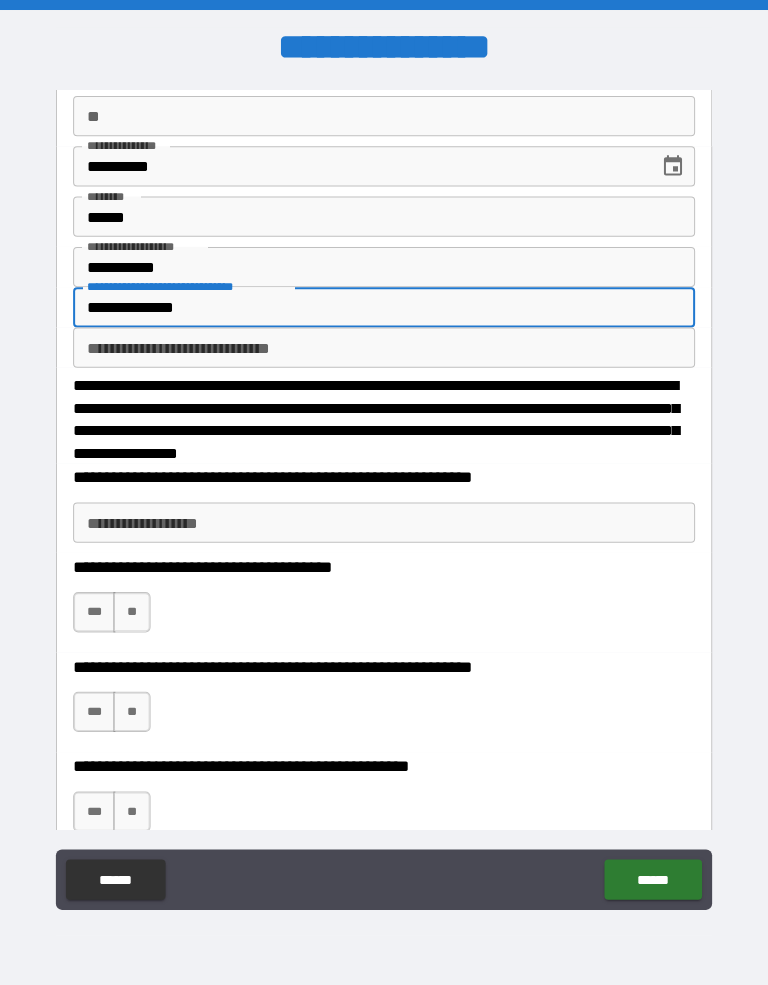 scroll, scrollTop: 136, scrollLeft: 0, axis: vertical 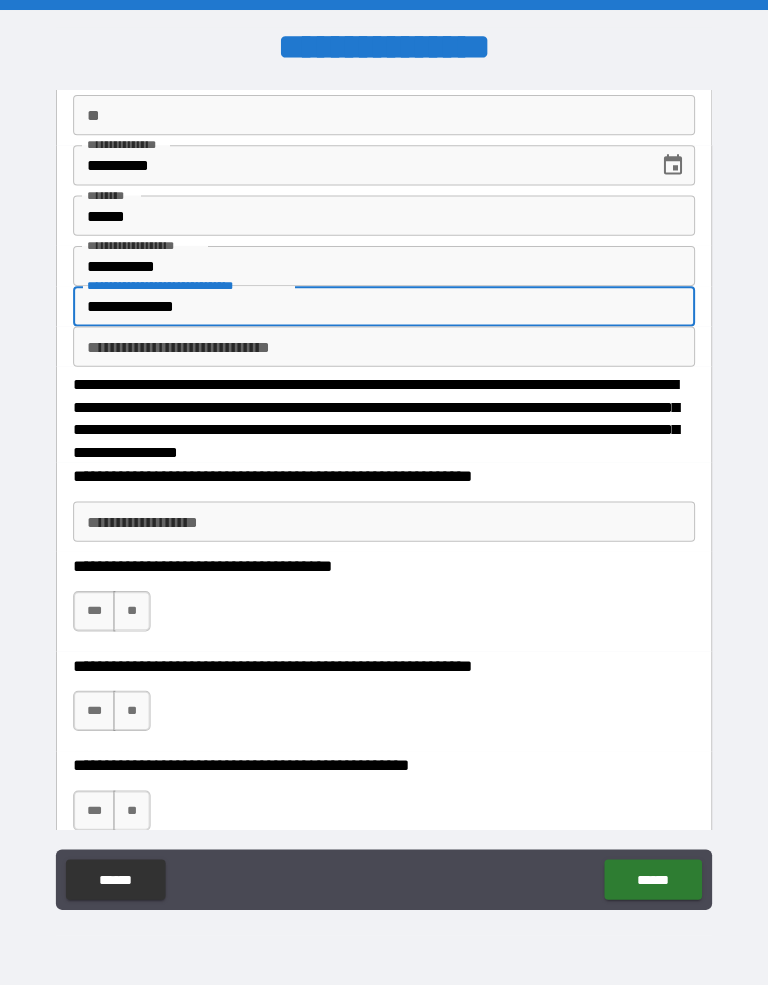 type on "**********" 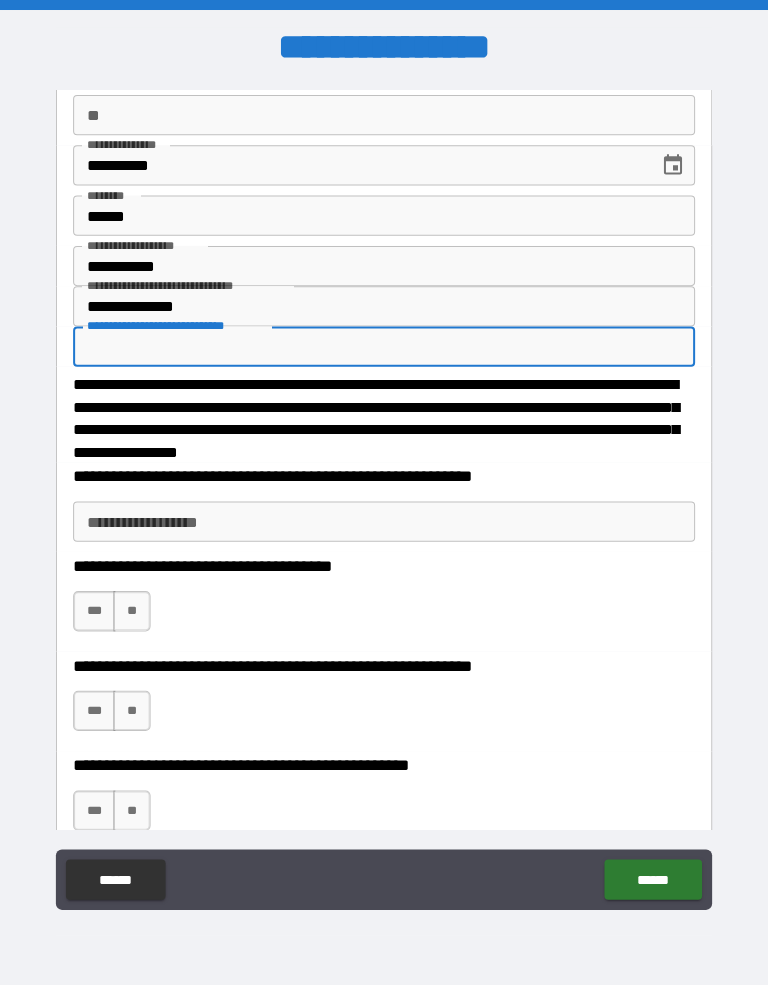 type on "*" 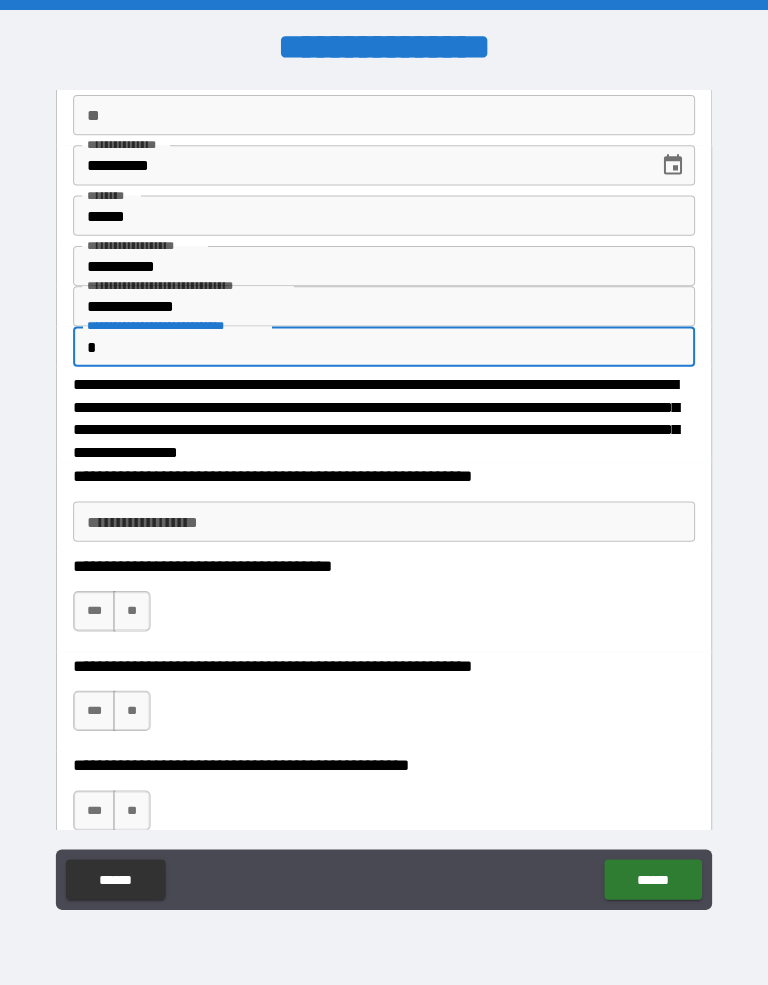 type on "**" 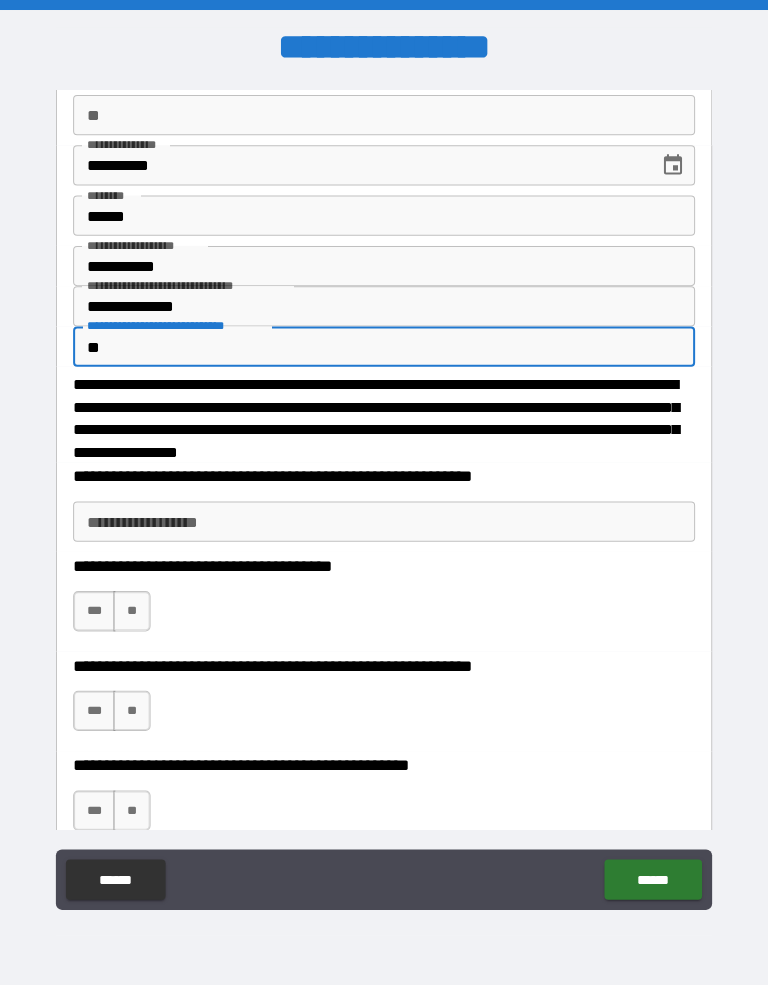 type on "*" 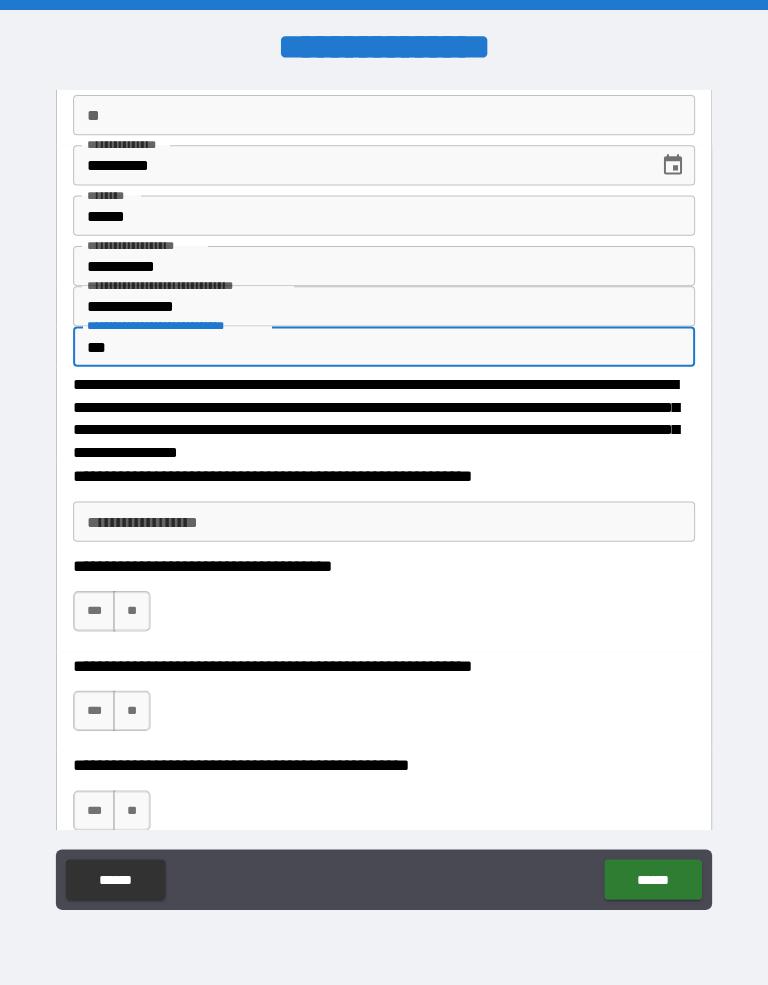 type on "*" 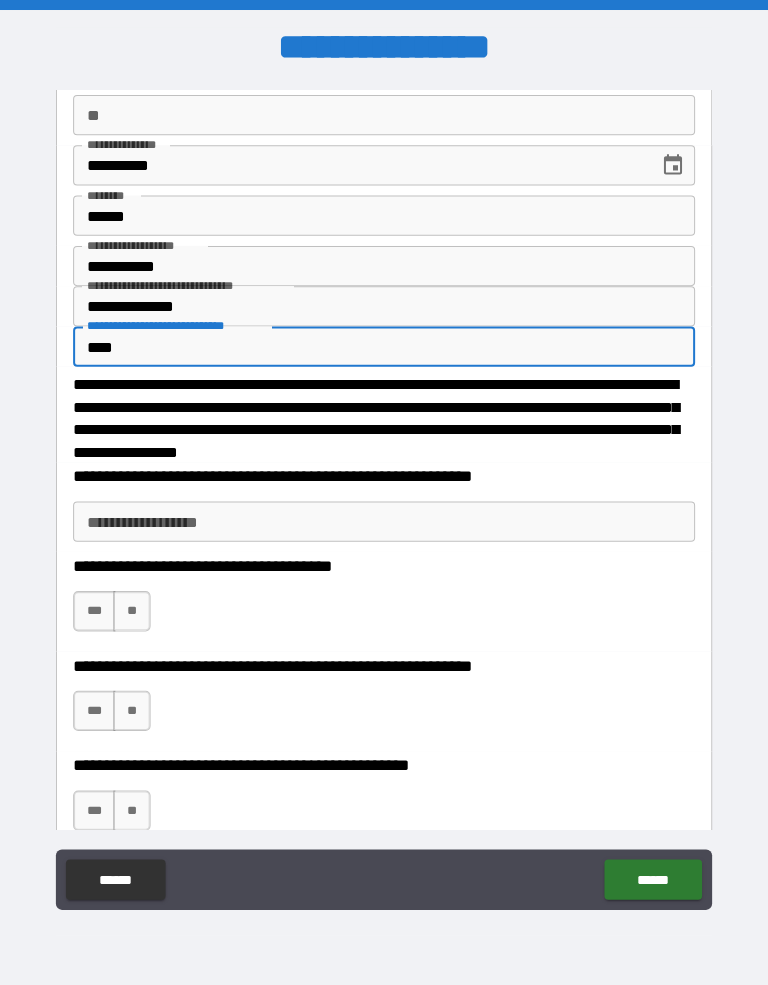 type on "*" 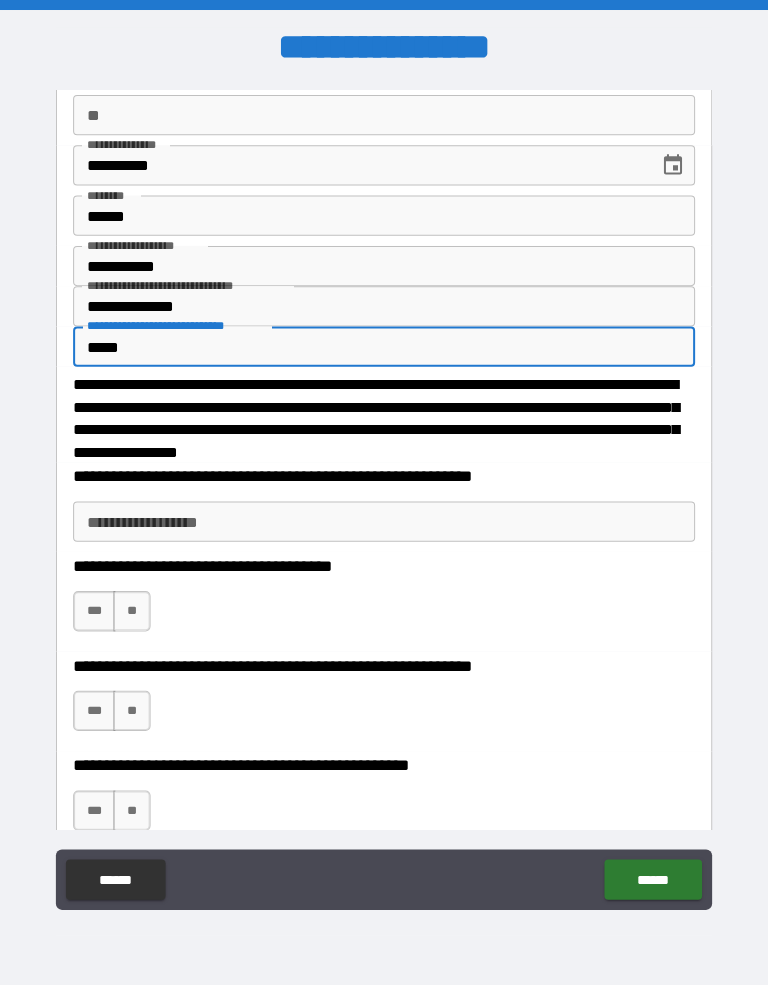 type on "*" 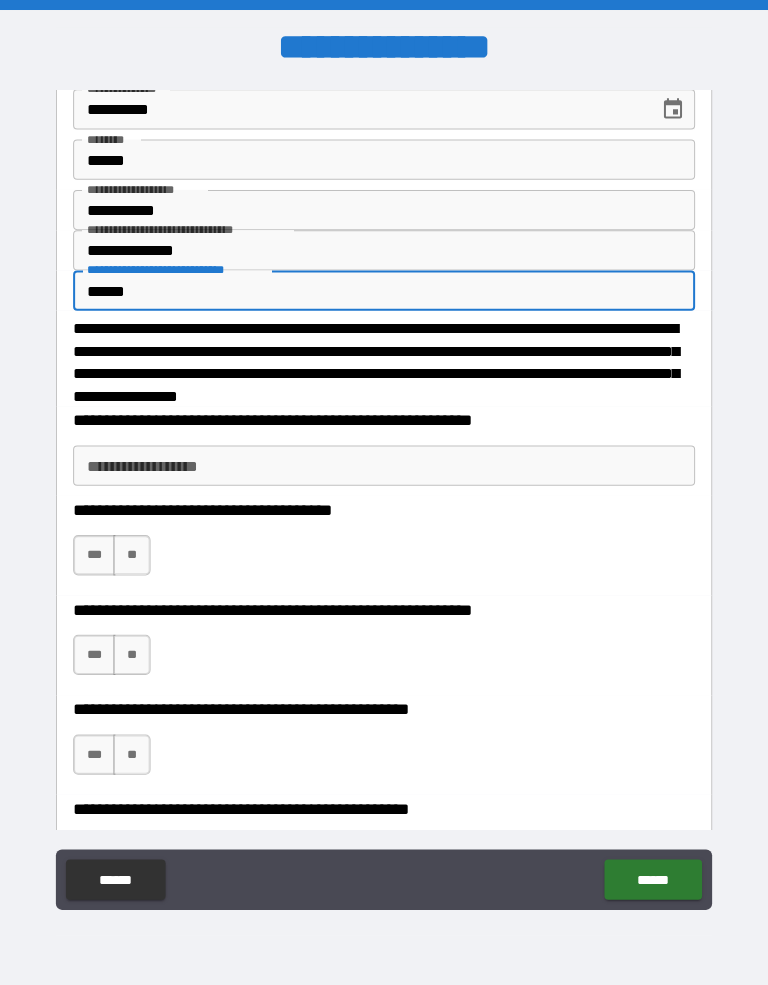 type on "*" 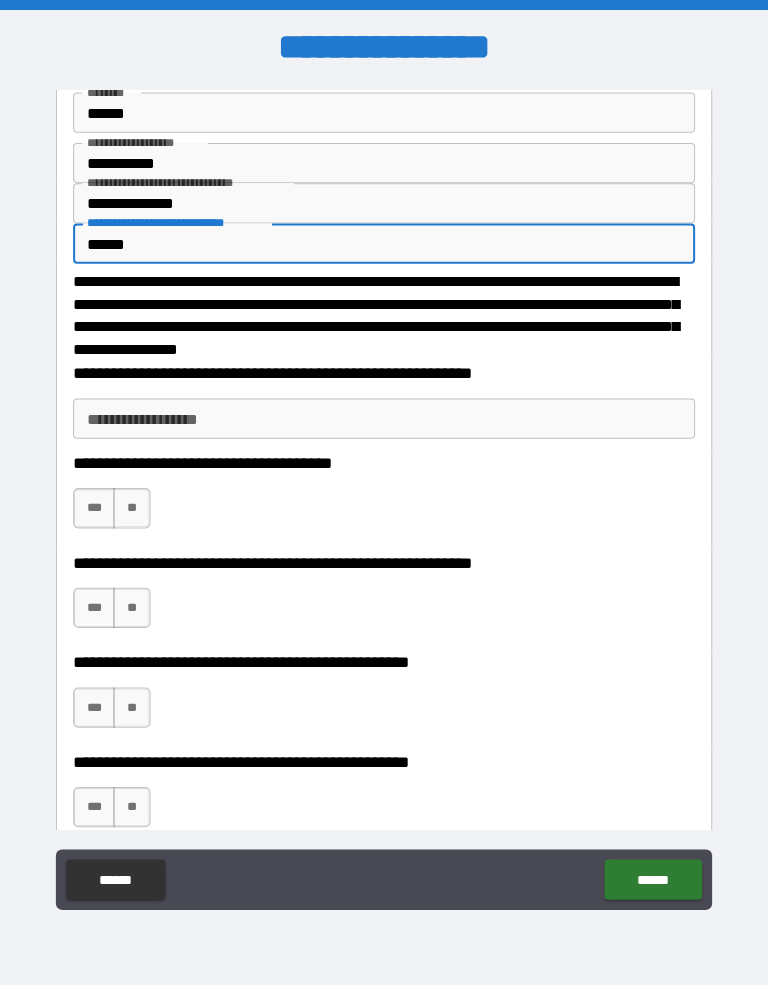 scroll, scrollTop: 240, scrollLeft: 0, axis: vertical 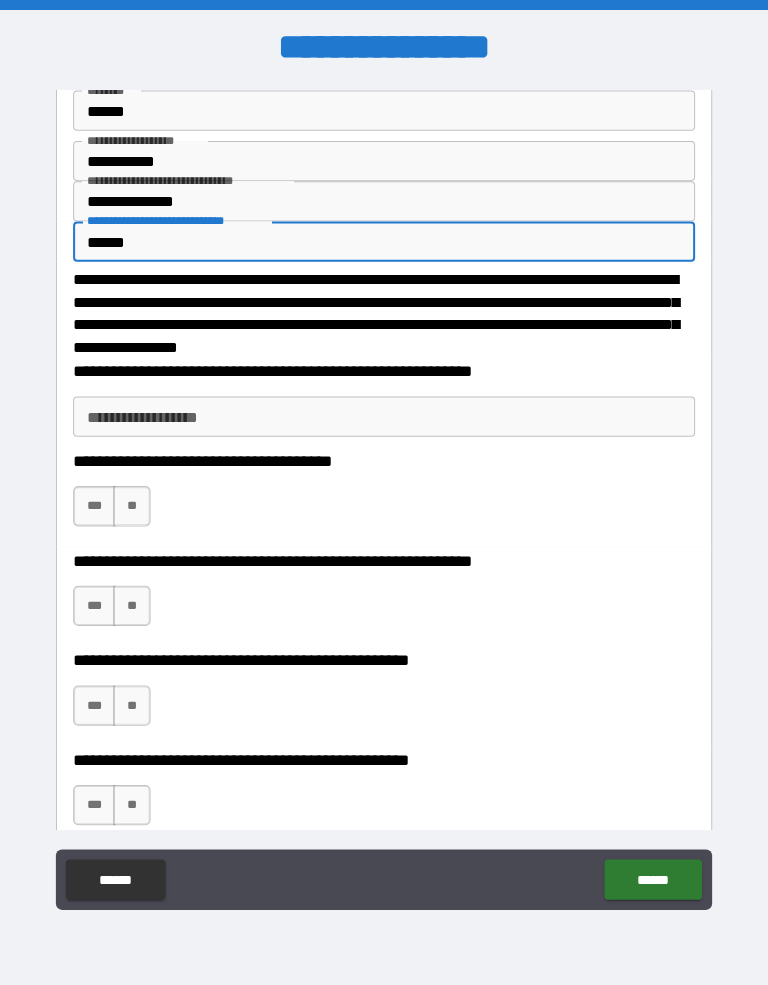 type on "******" 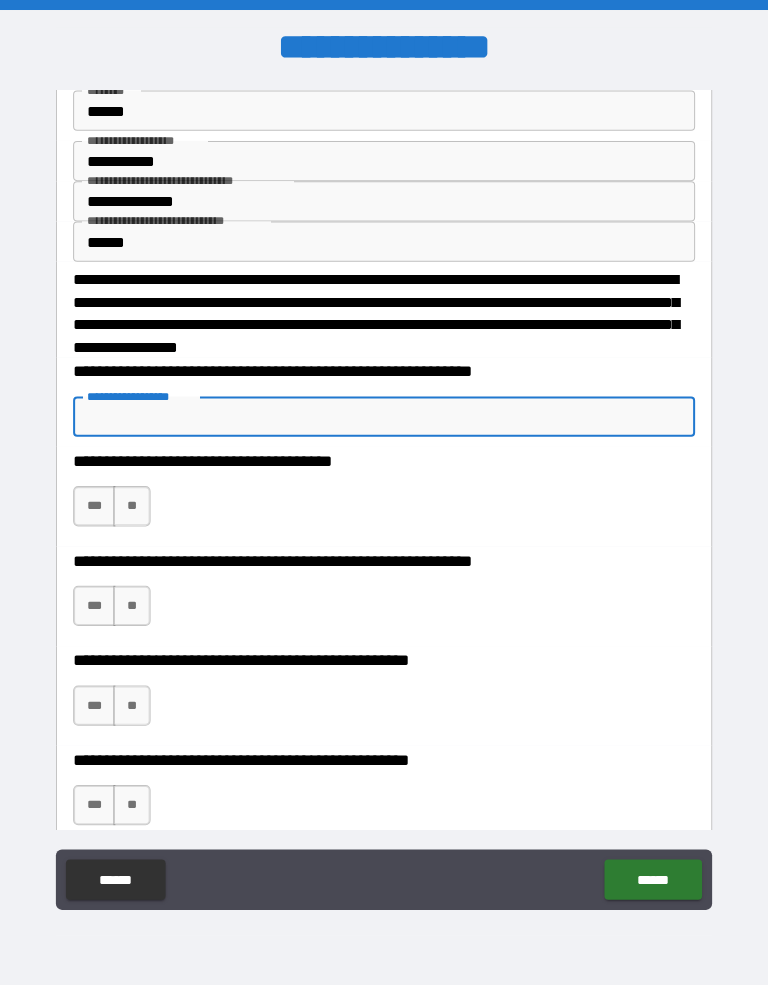 type on "*" 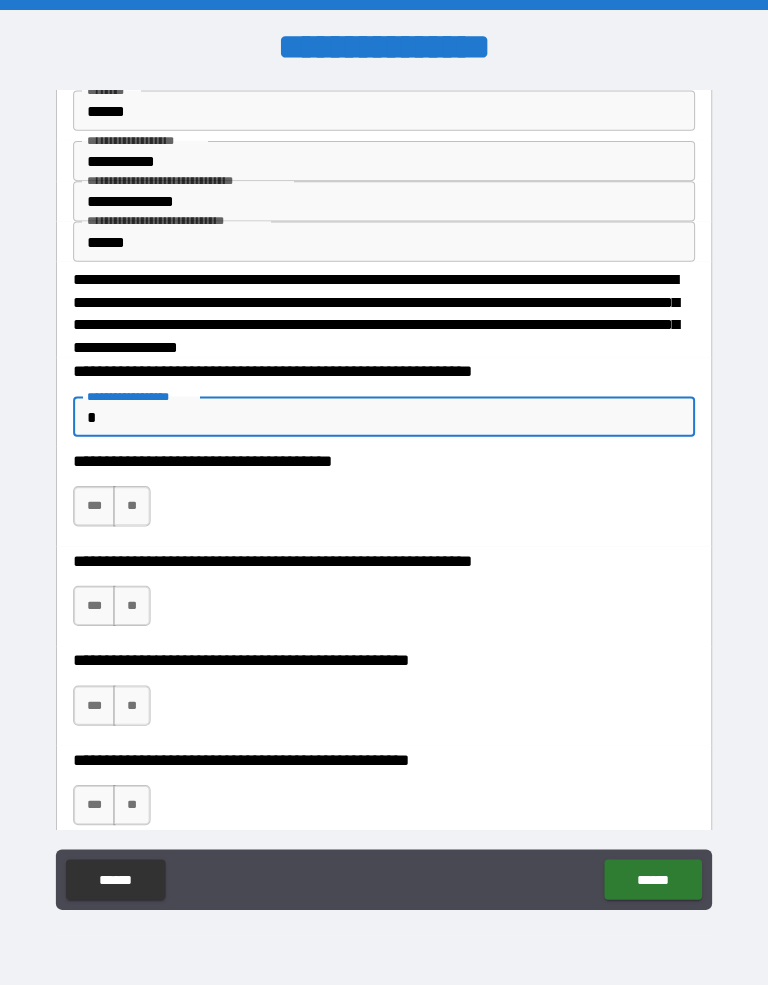 type on "*" 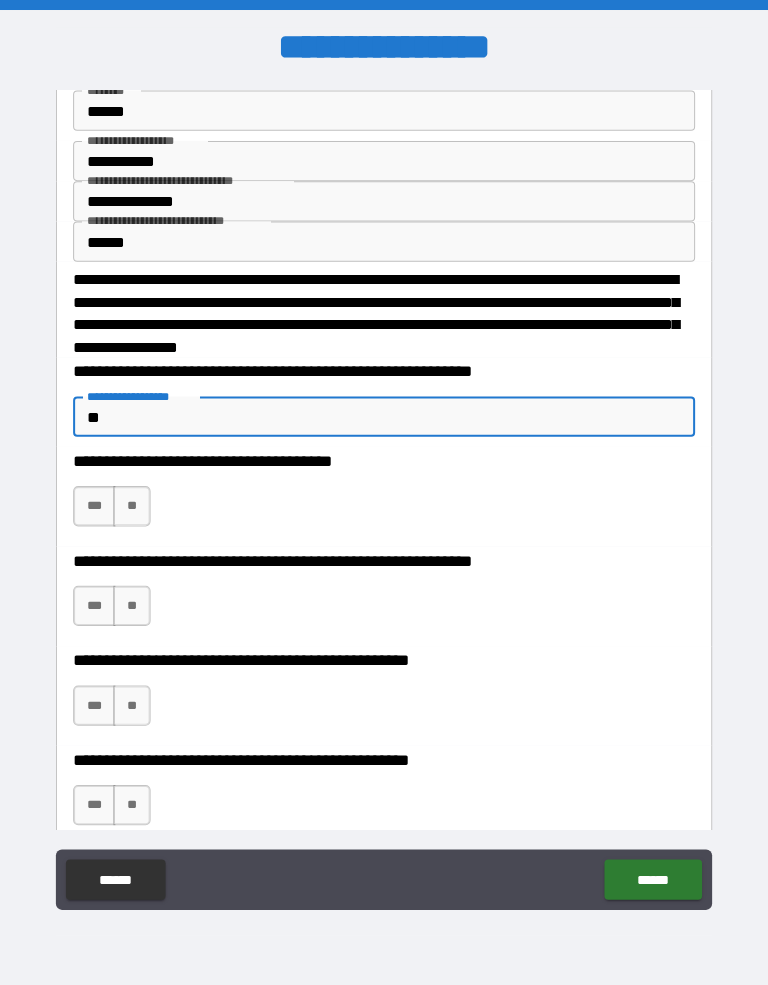 type on "*" 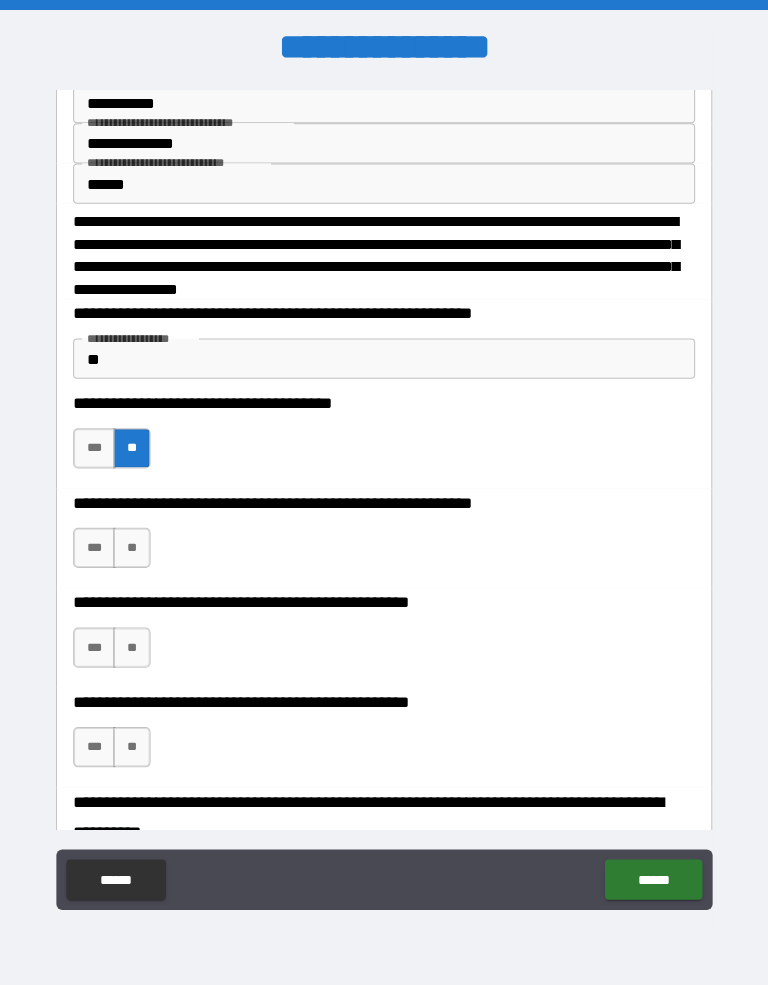 scroll, scrollTop: 317, scrollLeft: 0, axis: vertical 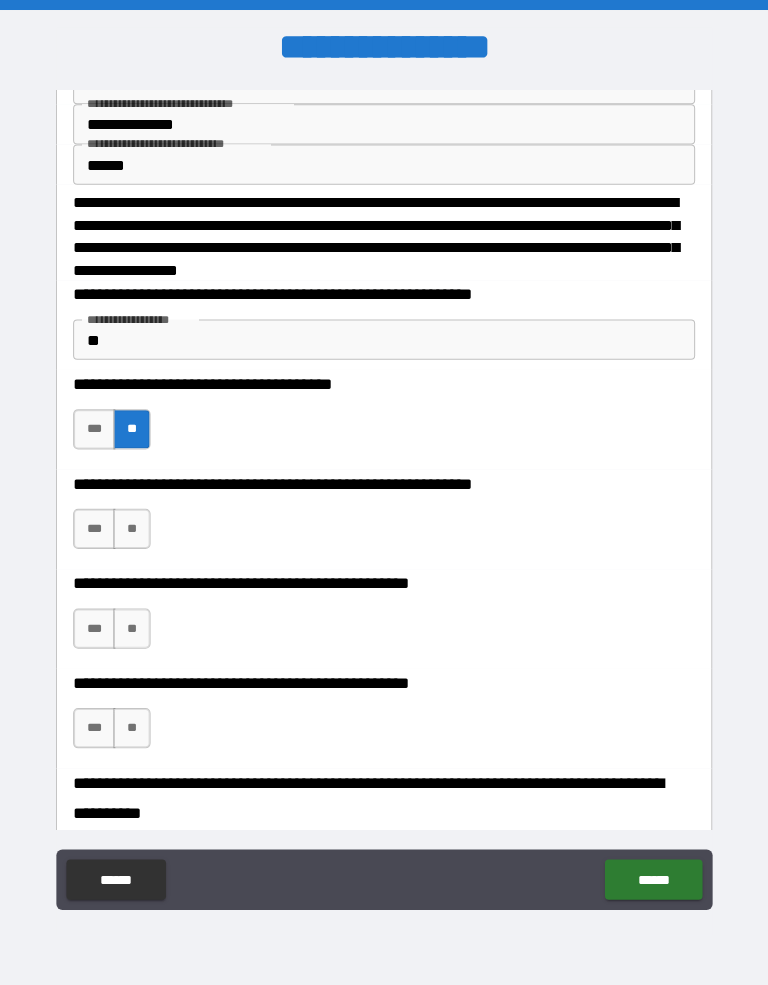 click on "**" at bounding box center (133, 525) 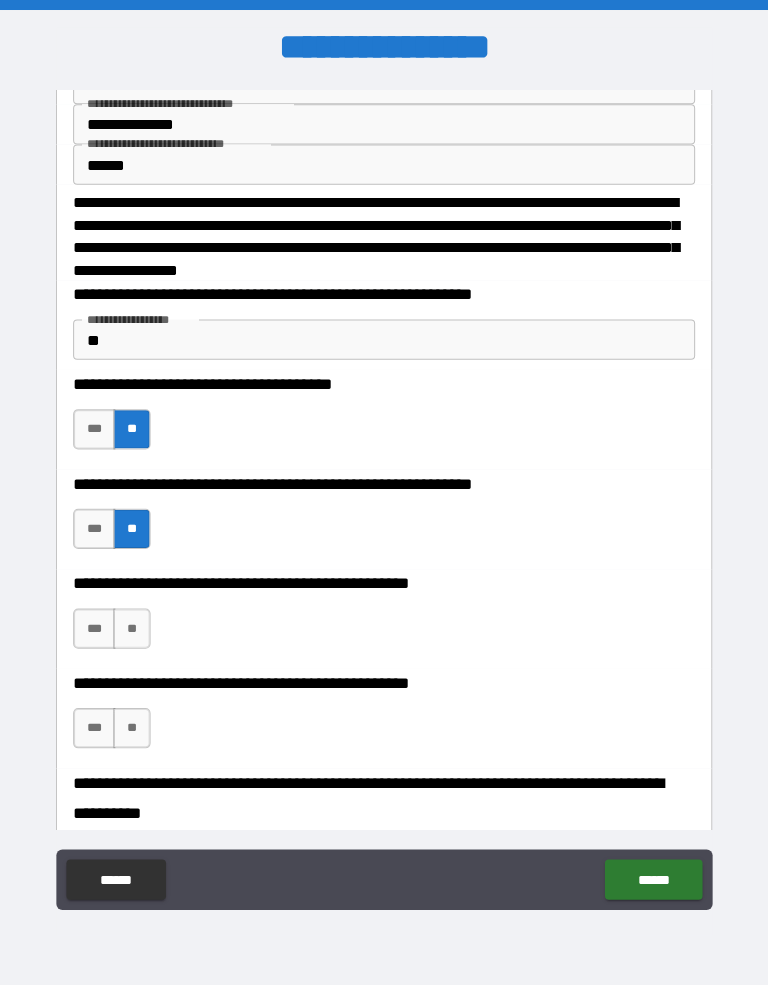 click on "***" at bounding box center [96, 624] 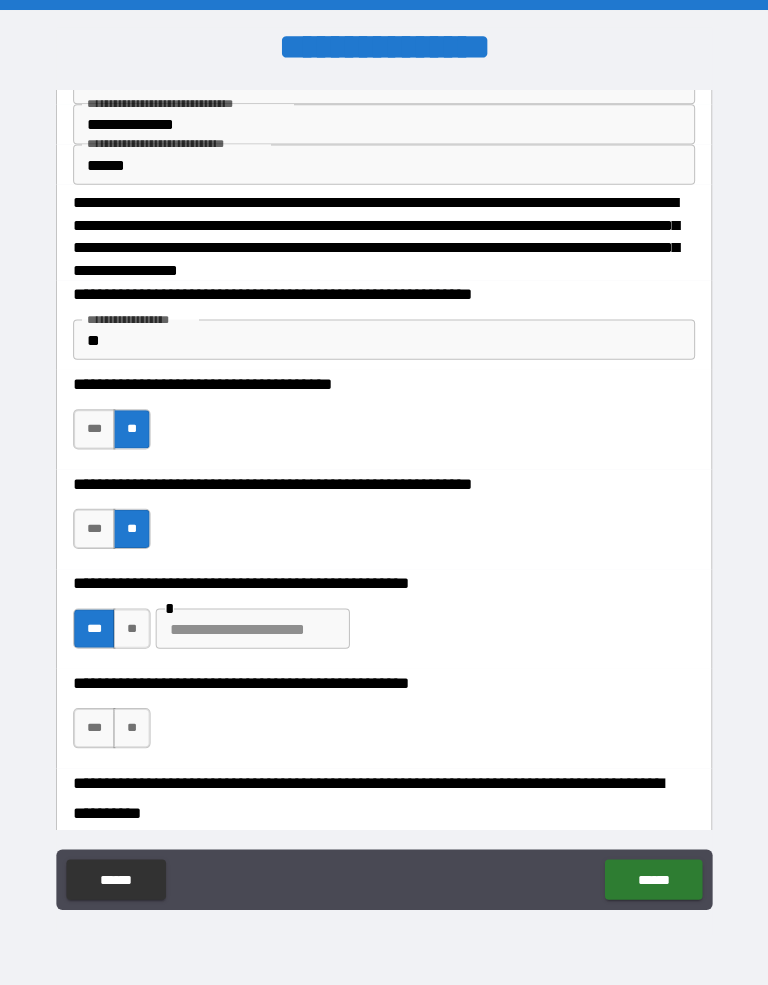 type on "*" 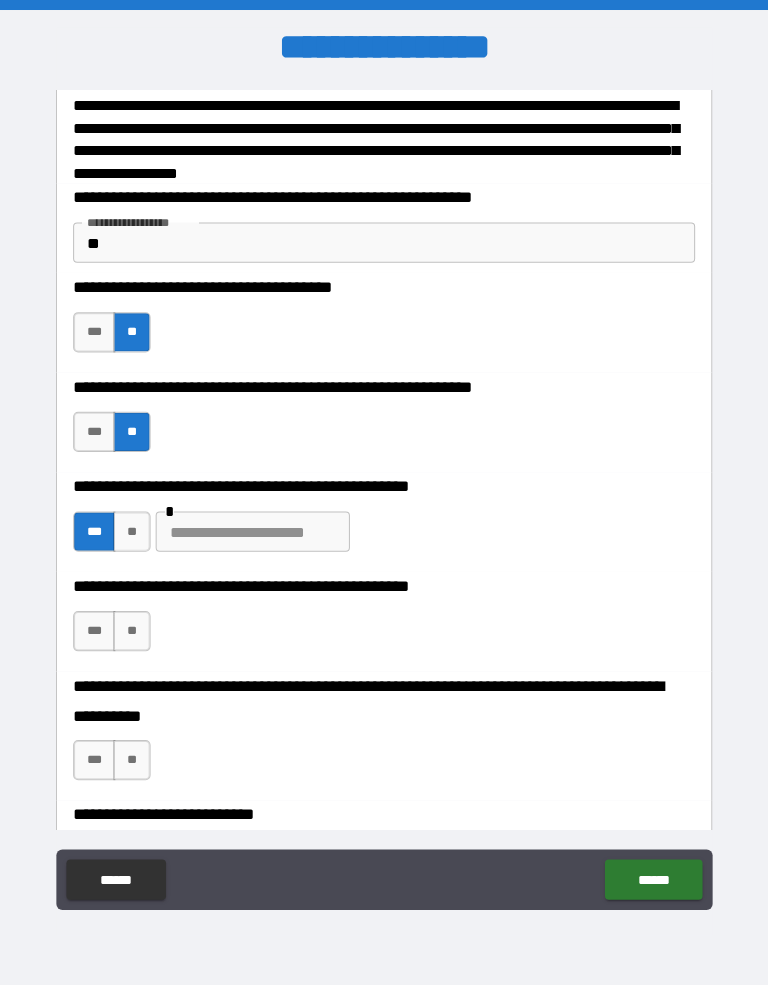 scroll, scrollTop: 414, scrollLeft: 0, axis: vertical 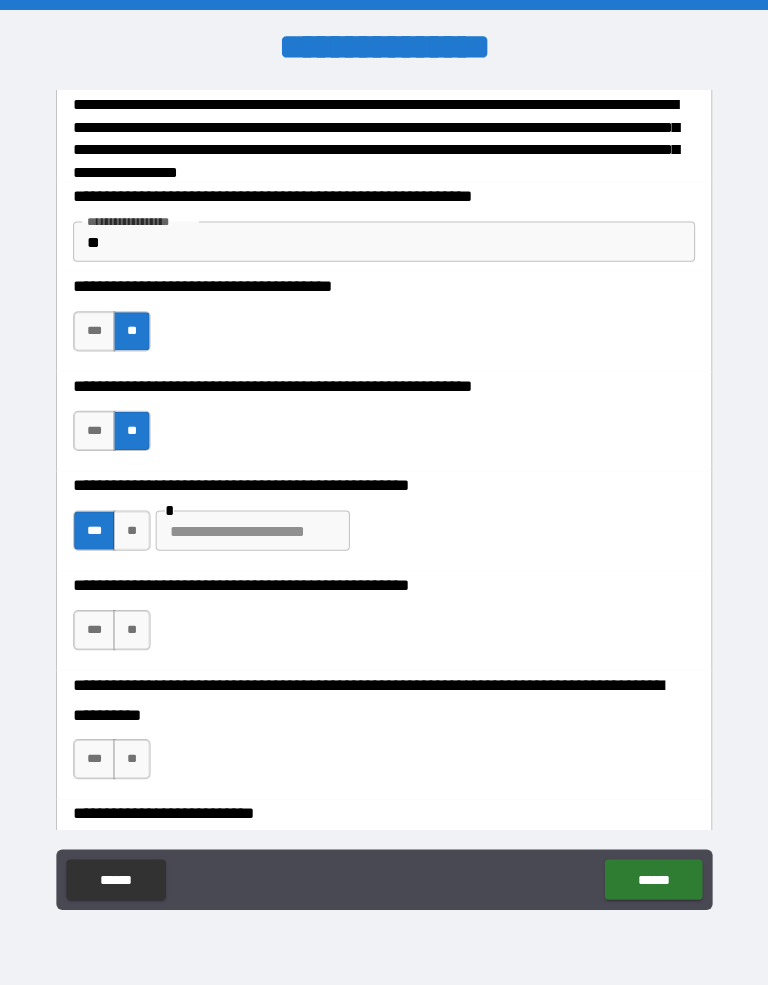 click at bounding box center [253, 527] 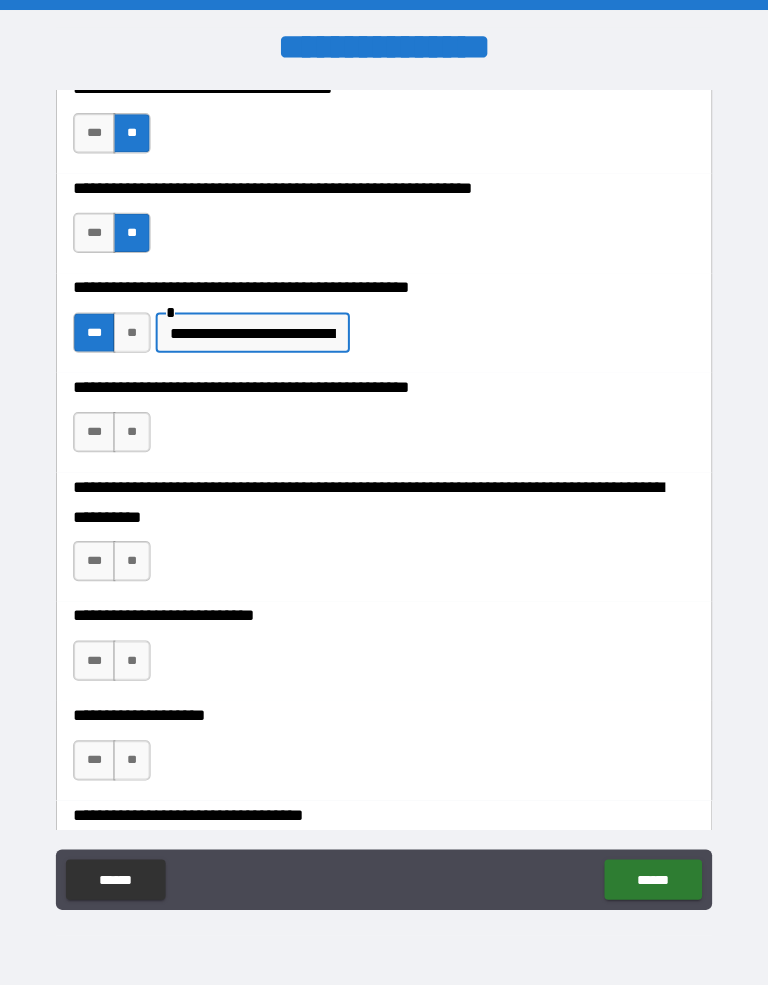scroll, scrollTop: 679, scrollLeft: 0, axis: vertical 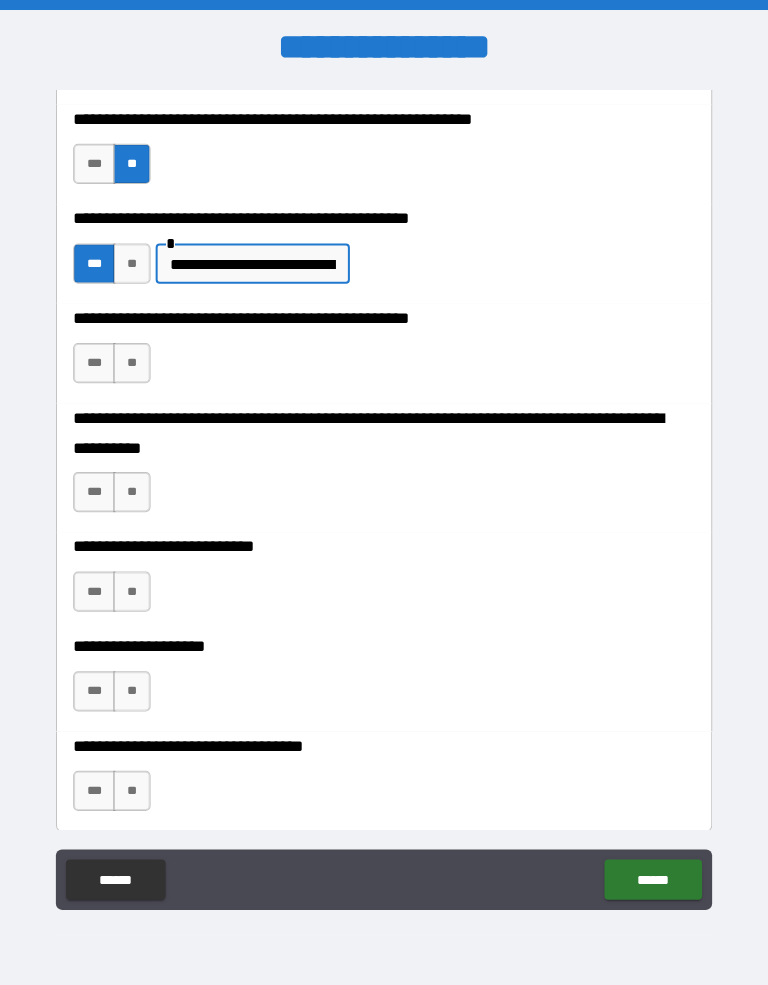 type on "**********" 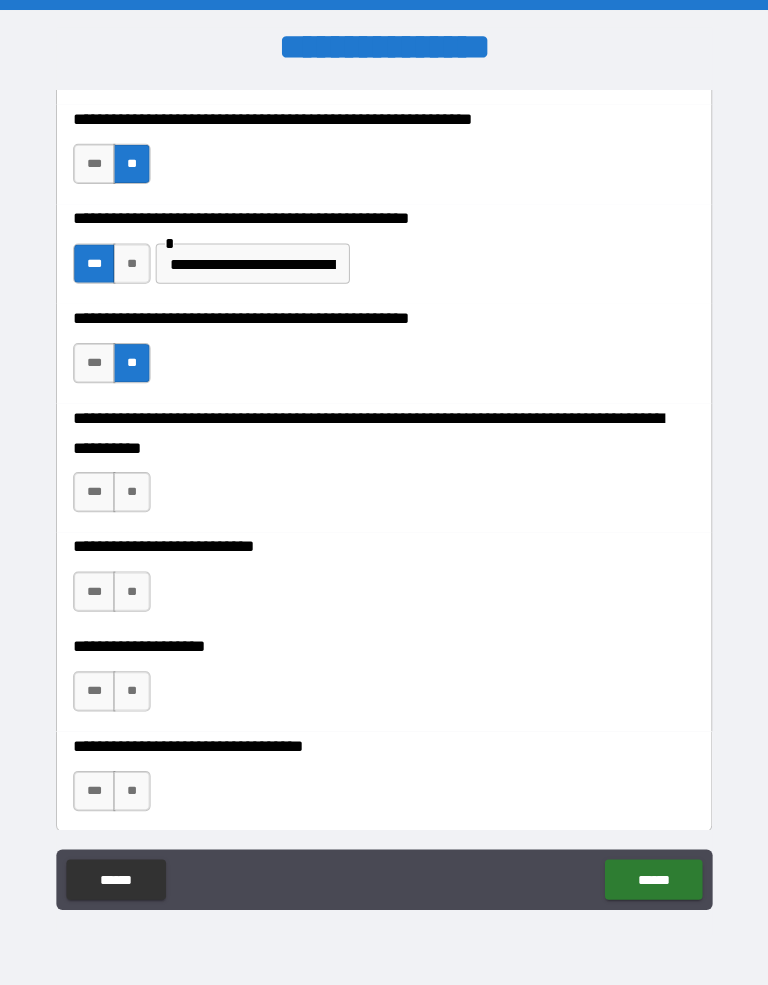 click on "**" at bounding box center [133, 489] 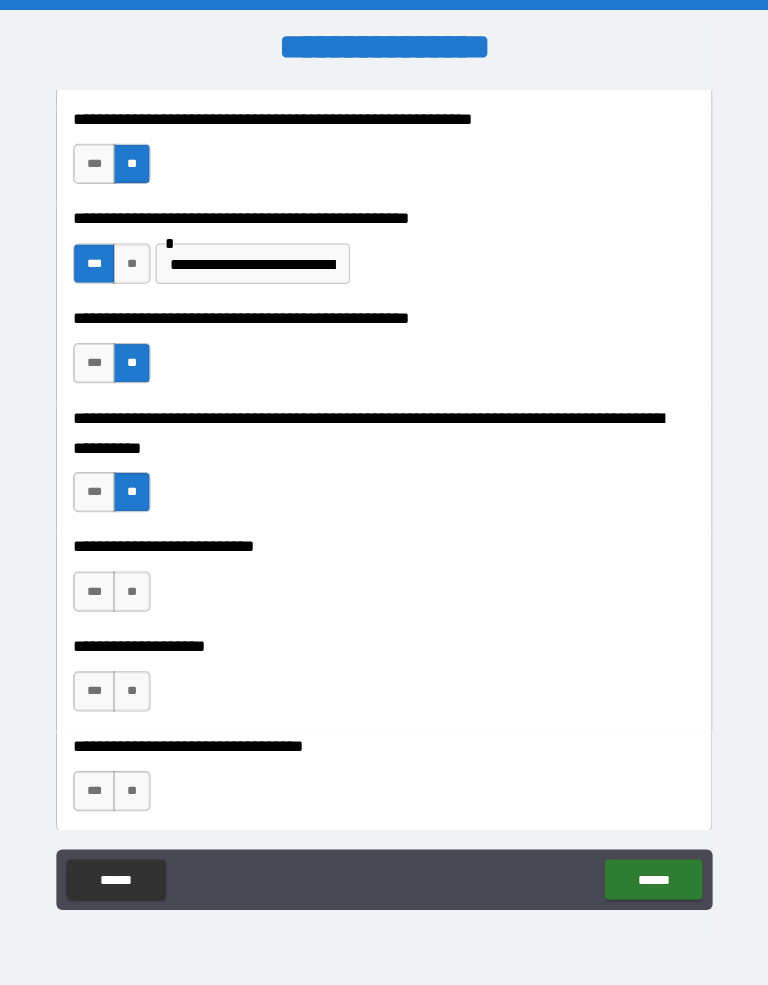 click on "**" at bounding box center (133, 588) 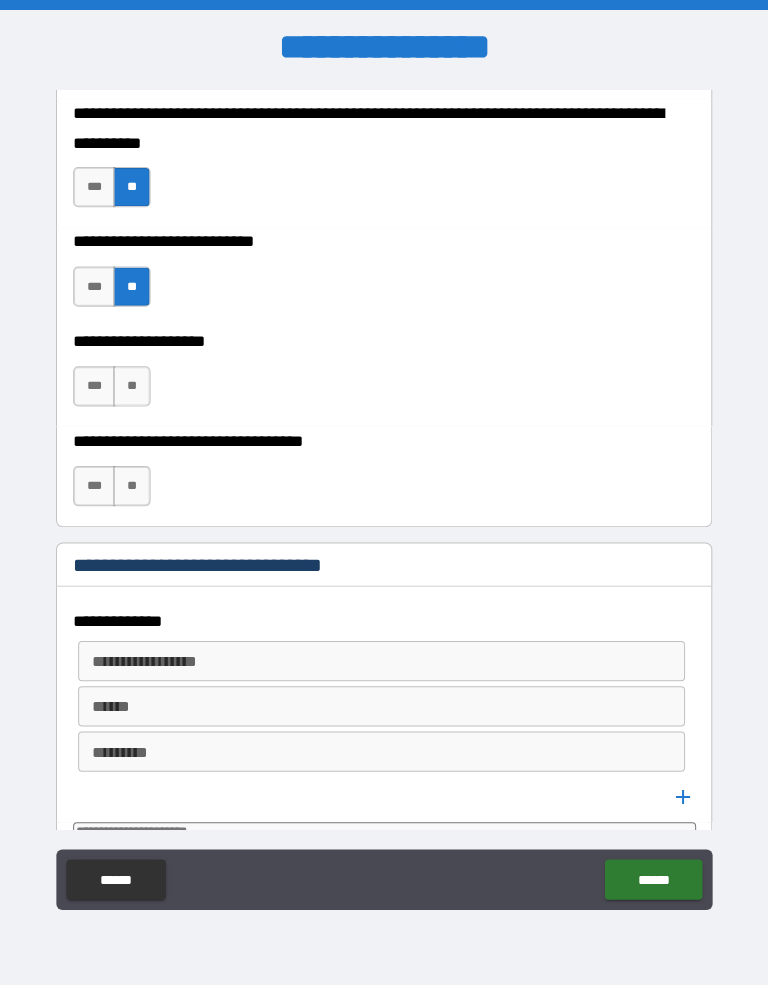scroll, scrollTop: 987, scrollLeft: 0, axis: vertical 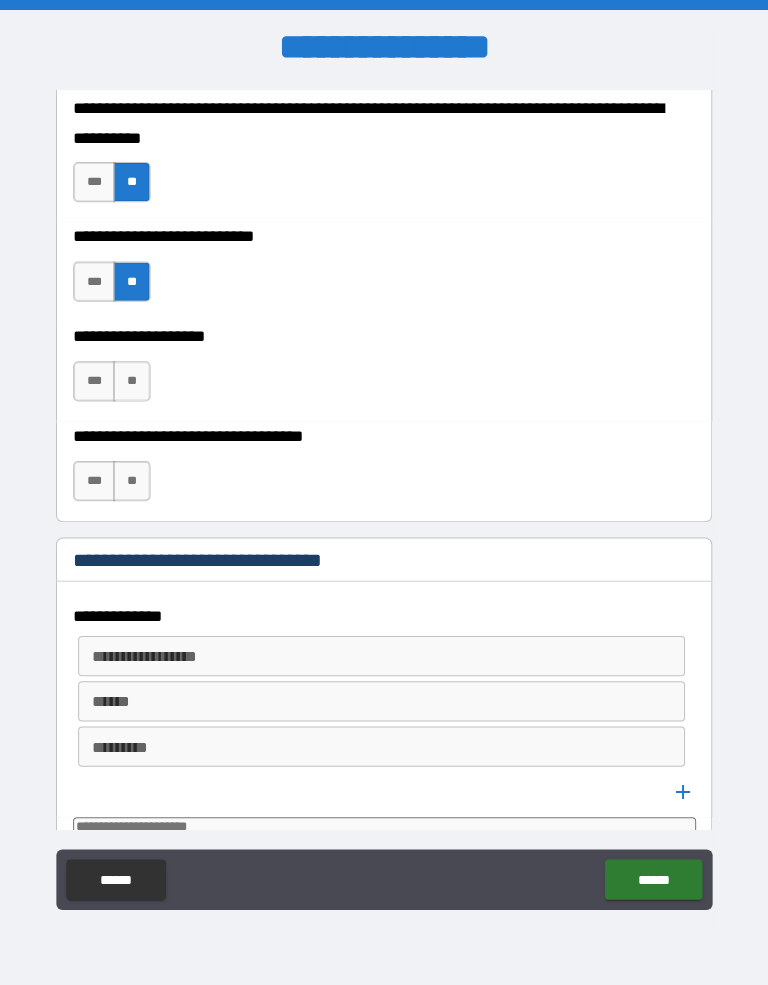 click on "**" at bounding box center [133, 379] 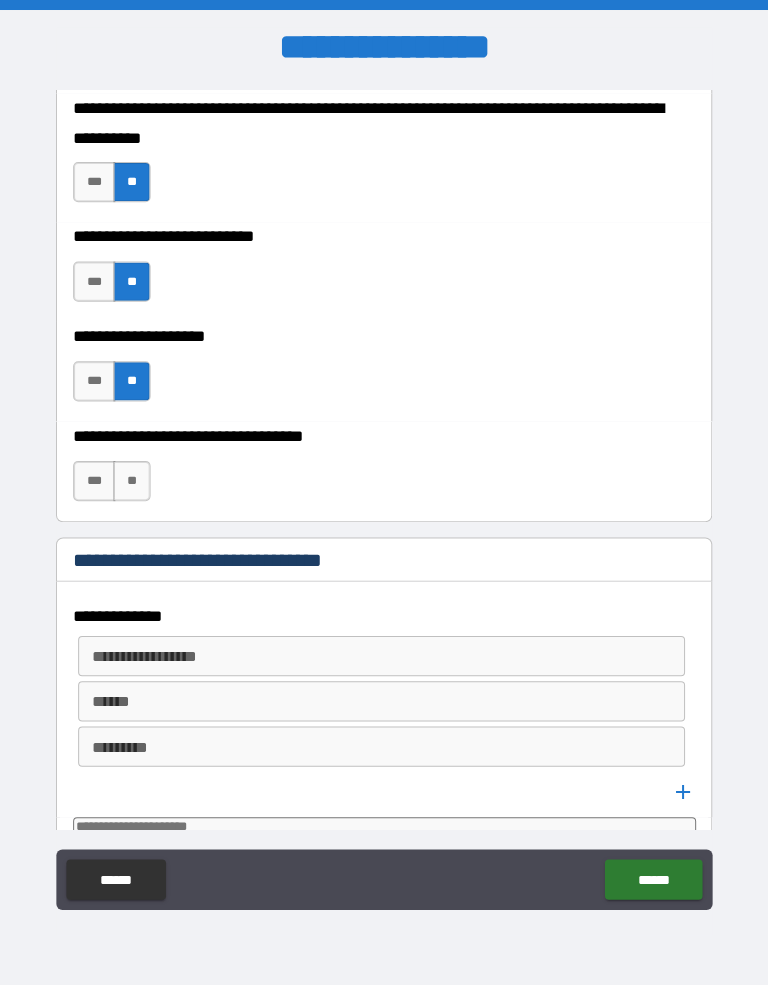 click on "**" at bounding box center [133, 478] 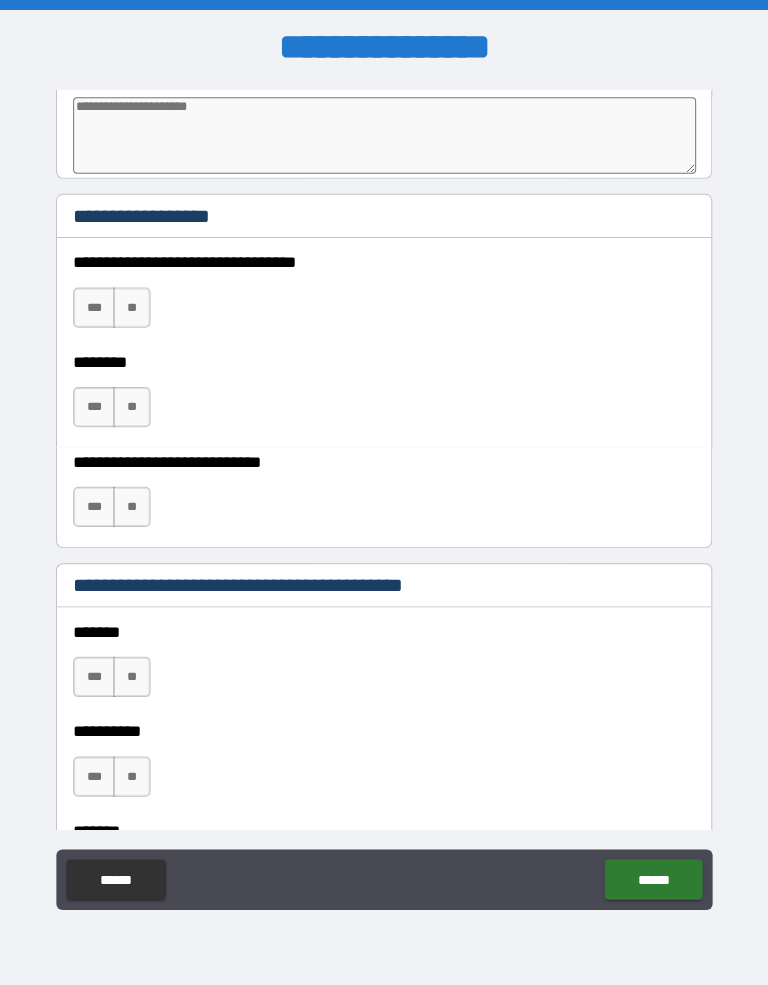 scroll, scrollTop: 1701, scrollLeft: 0, axis: vertical 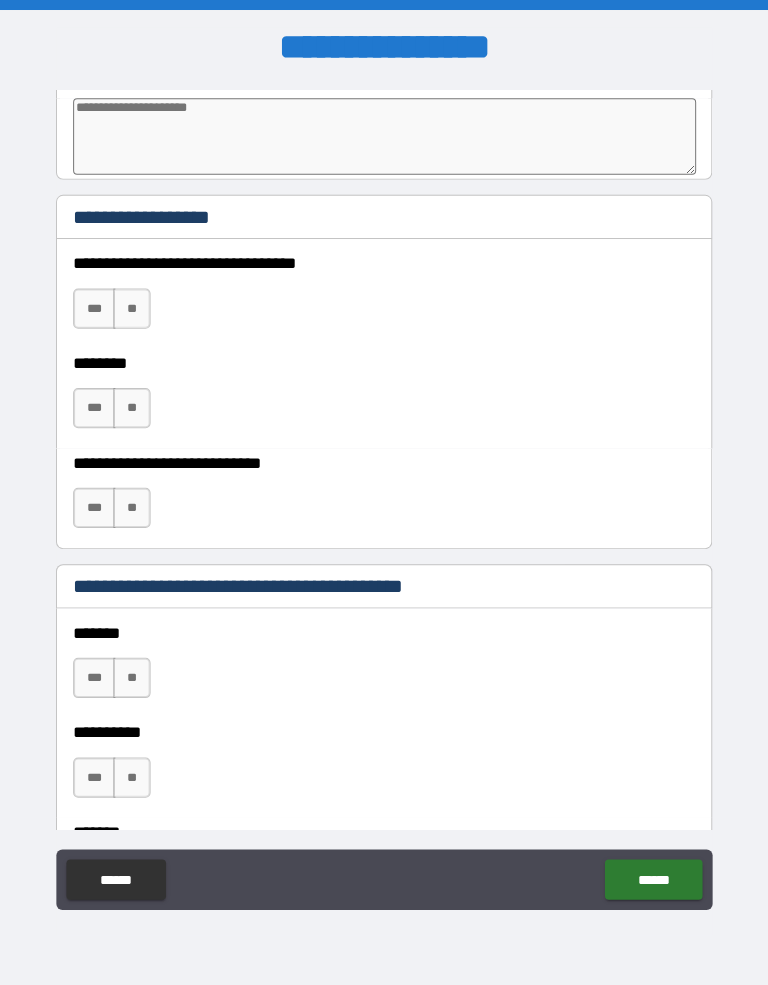 click on "**" at bounding box center [133, 307] 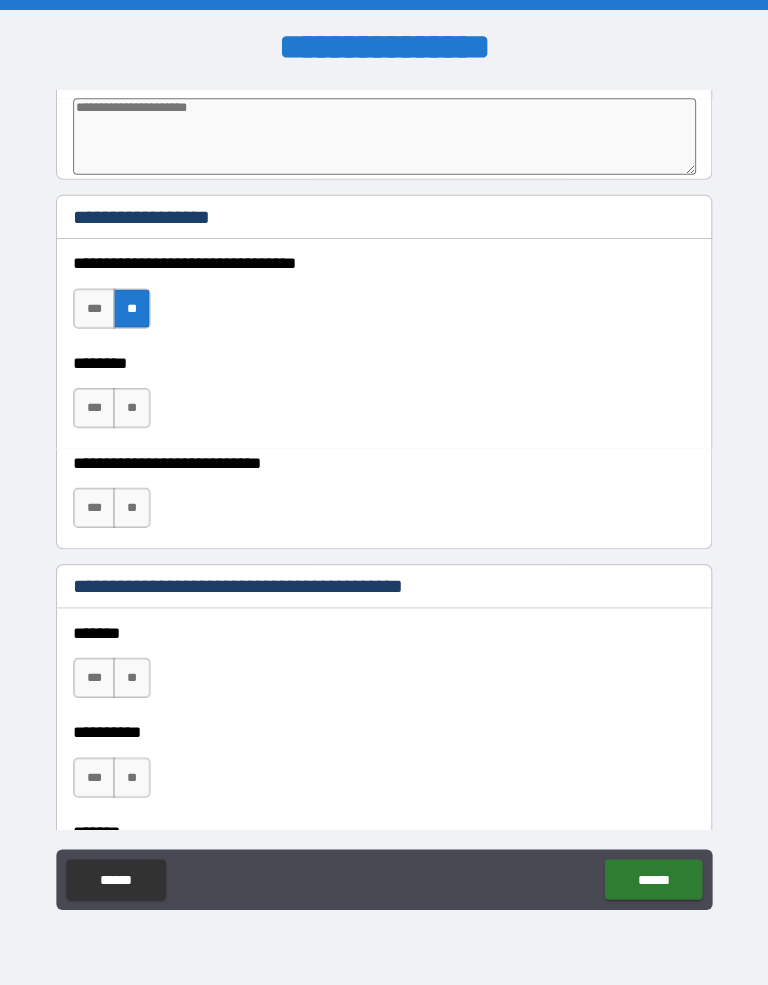 click on "**" at bounding box center (133, 406) 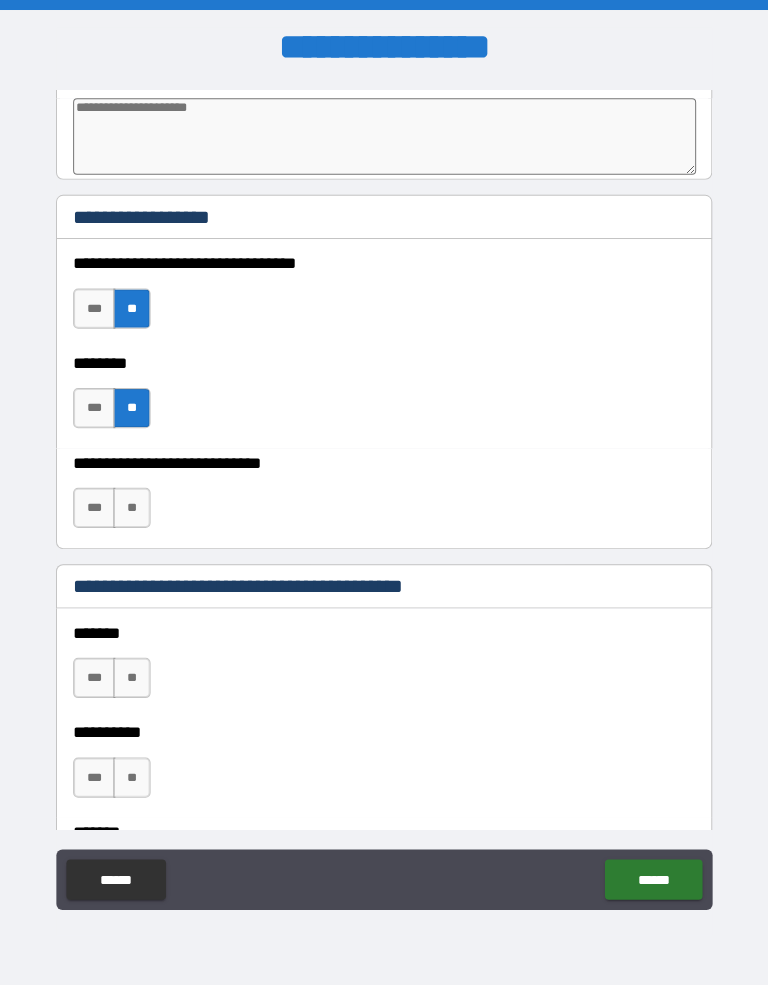 click on "**" at bounding box center [133, 505] 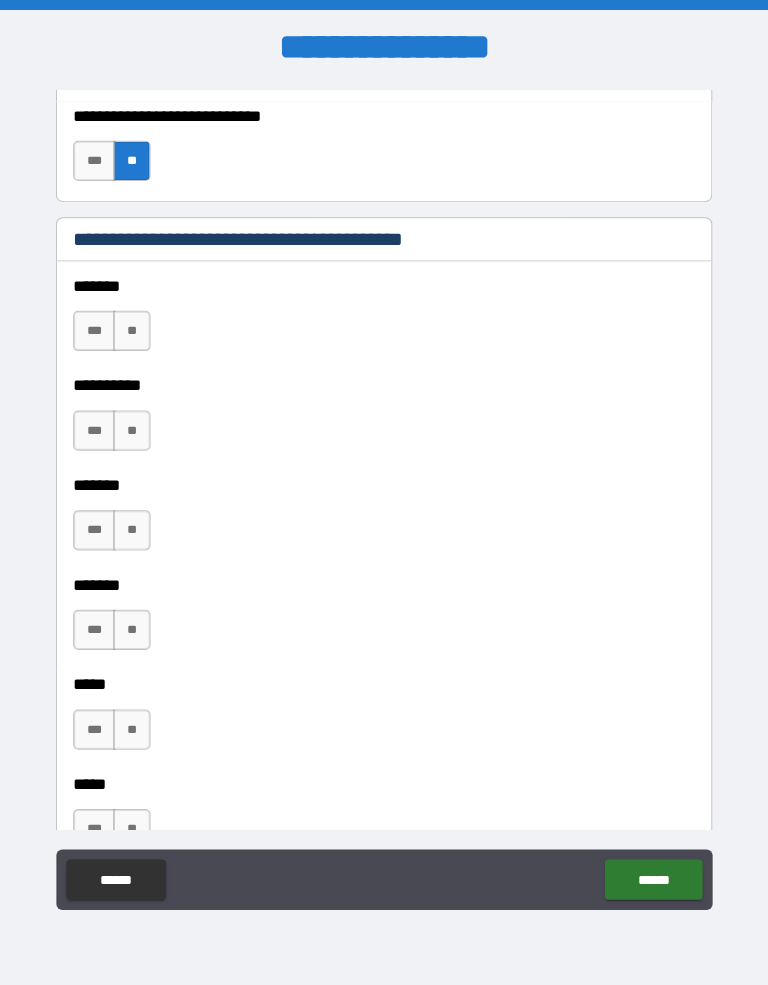 scroll, scrollTop: 2047, scrollLeft: 0, axis: vertical 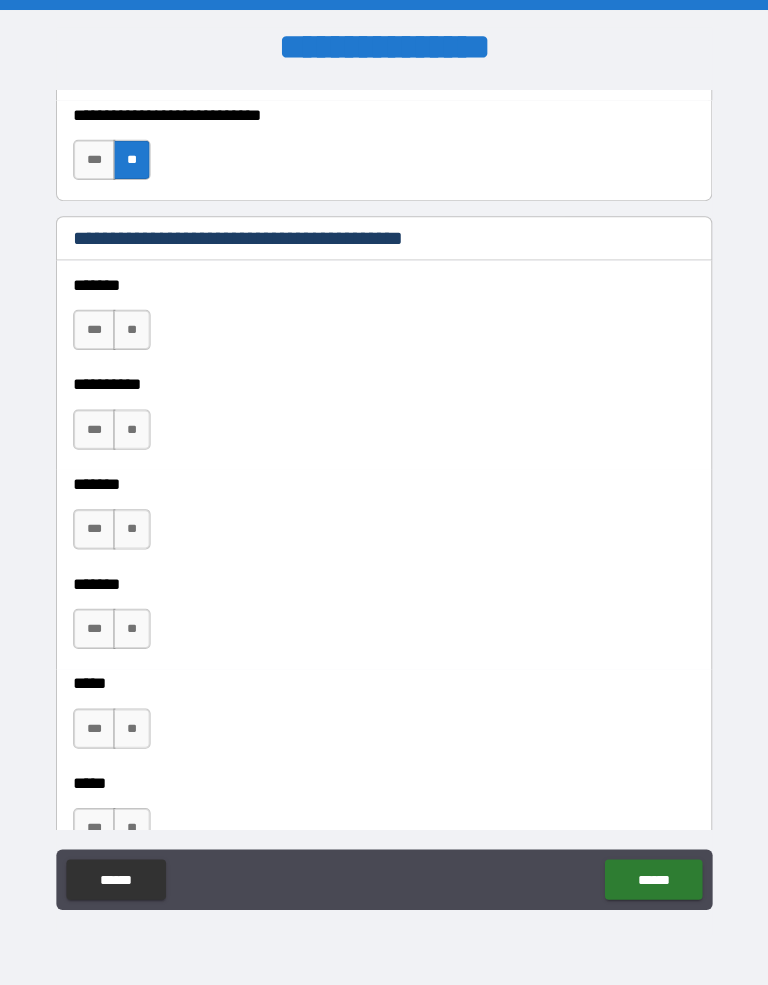 click on "**" at bounding box center [133, 328] 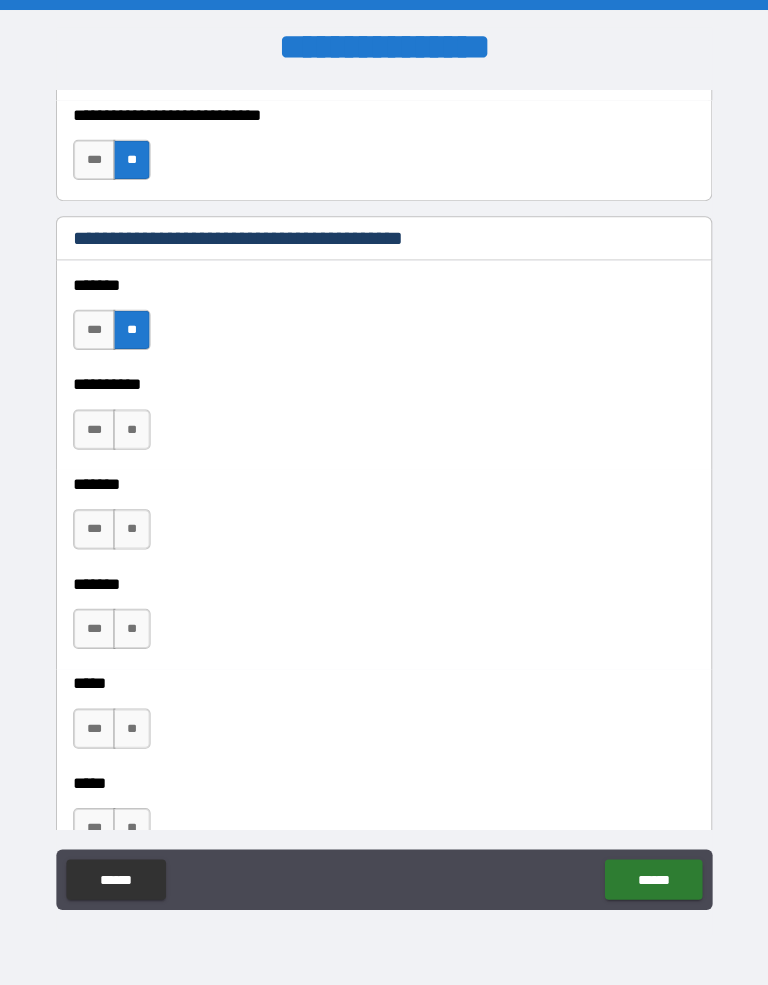 click on "**" at bounding box center [133, 427] 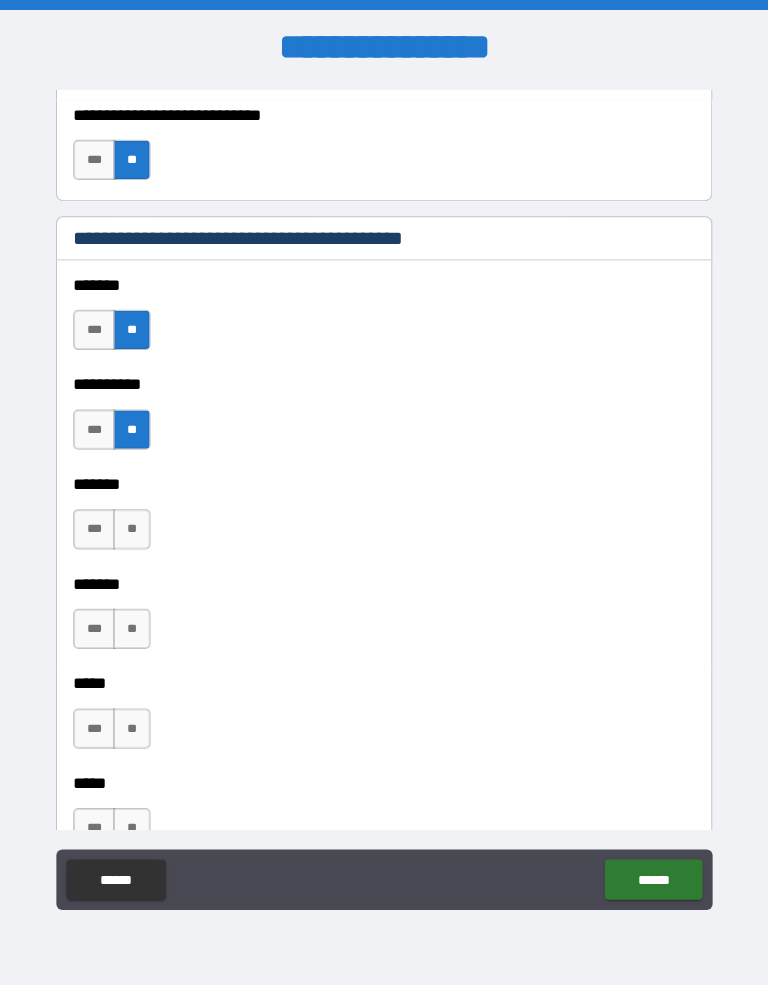 click on "**" at bounding box center (133, 526) 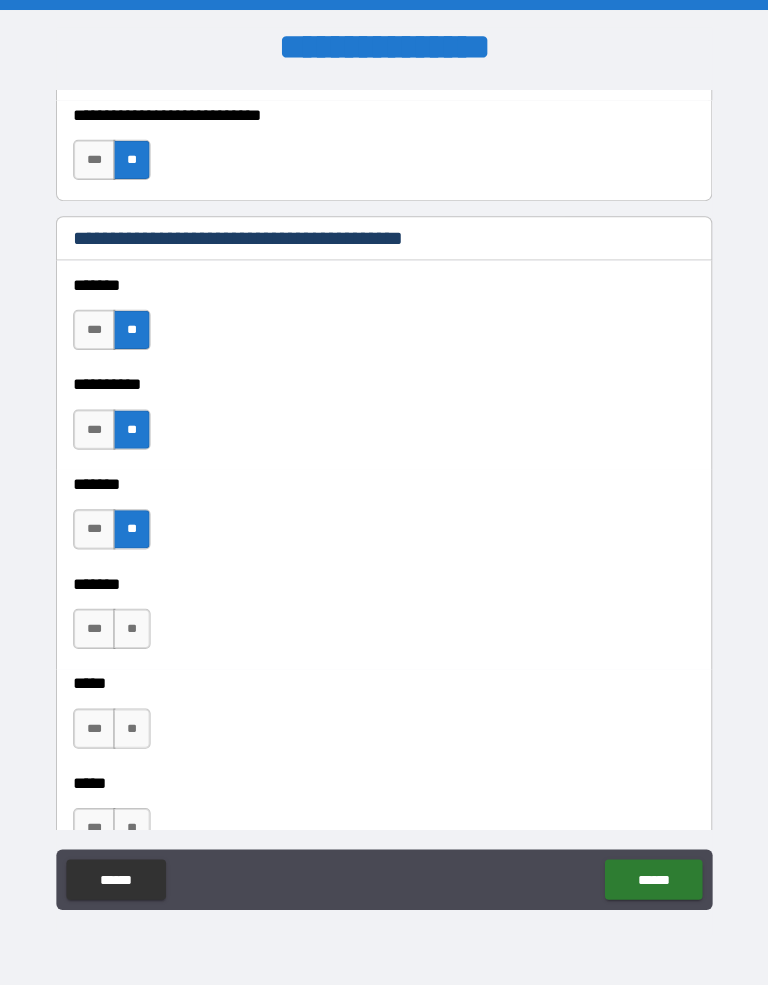 click on "**" at bounding box center (133, 625) 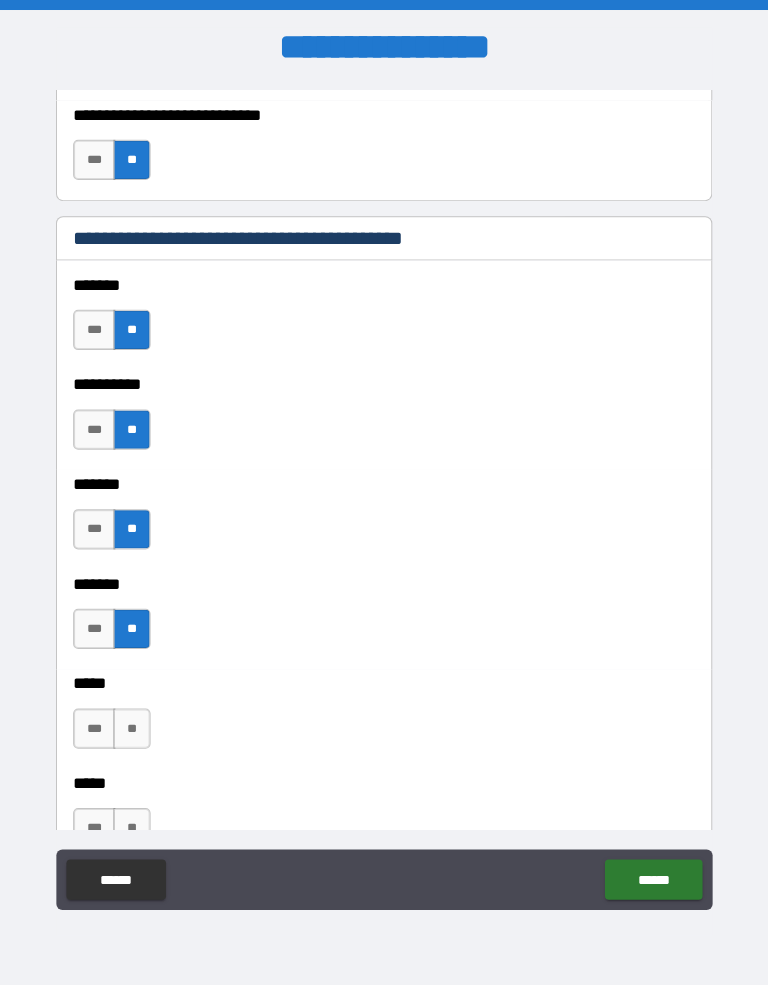 click on "**" at bounding box center [133, 724] 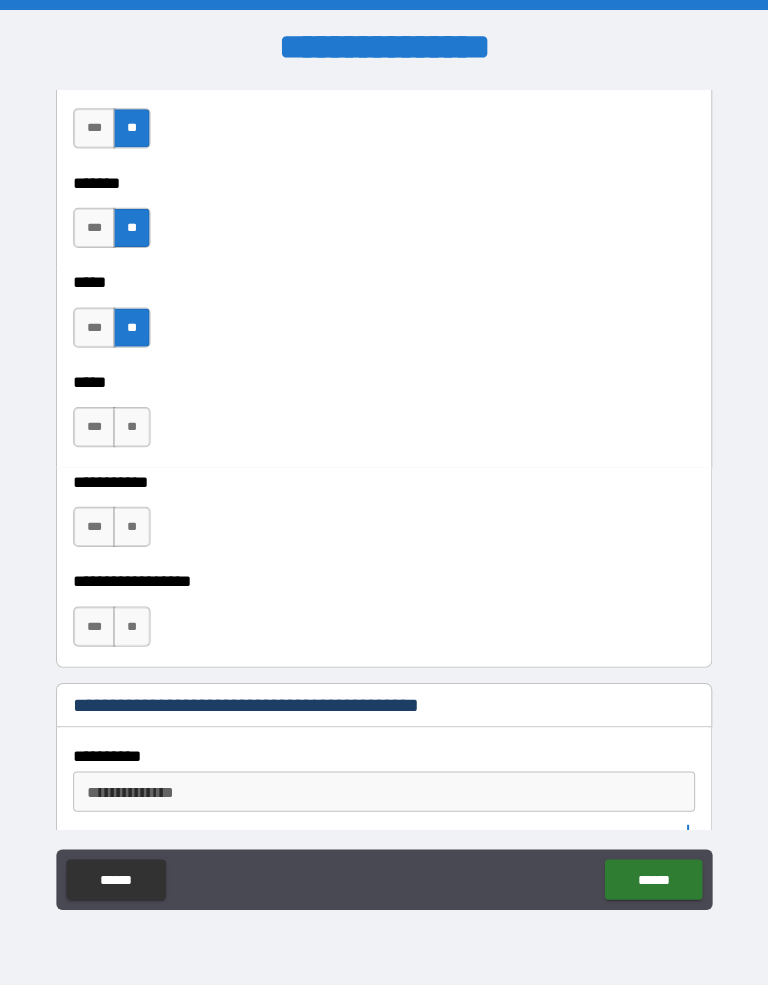 scroll, scrollTop: 2543, scrollLeft: 0, axis: vertical 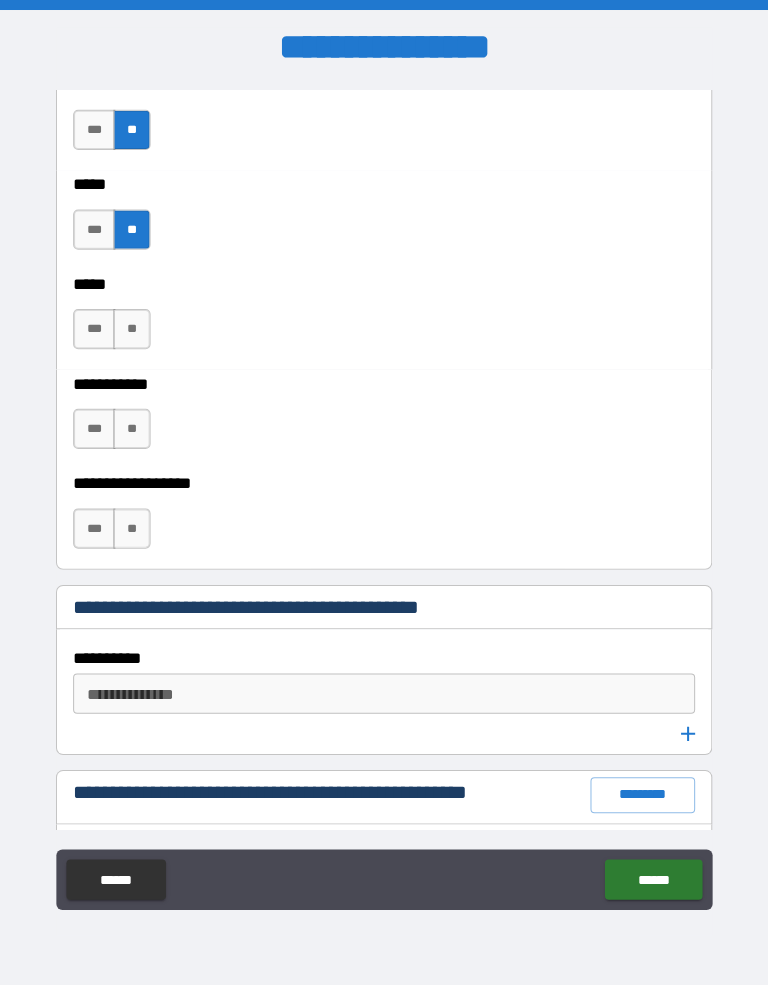 click on "**" at bounding box center [133, 327] 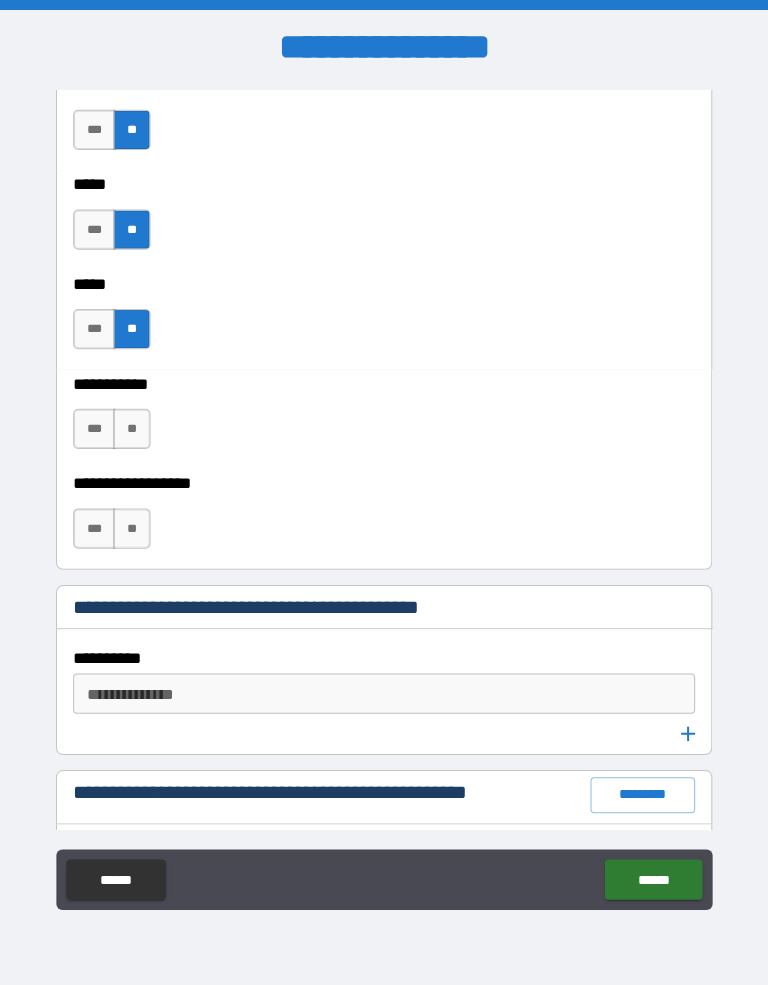 click on "**" at bounding box center [133, 426] 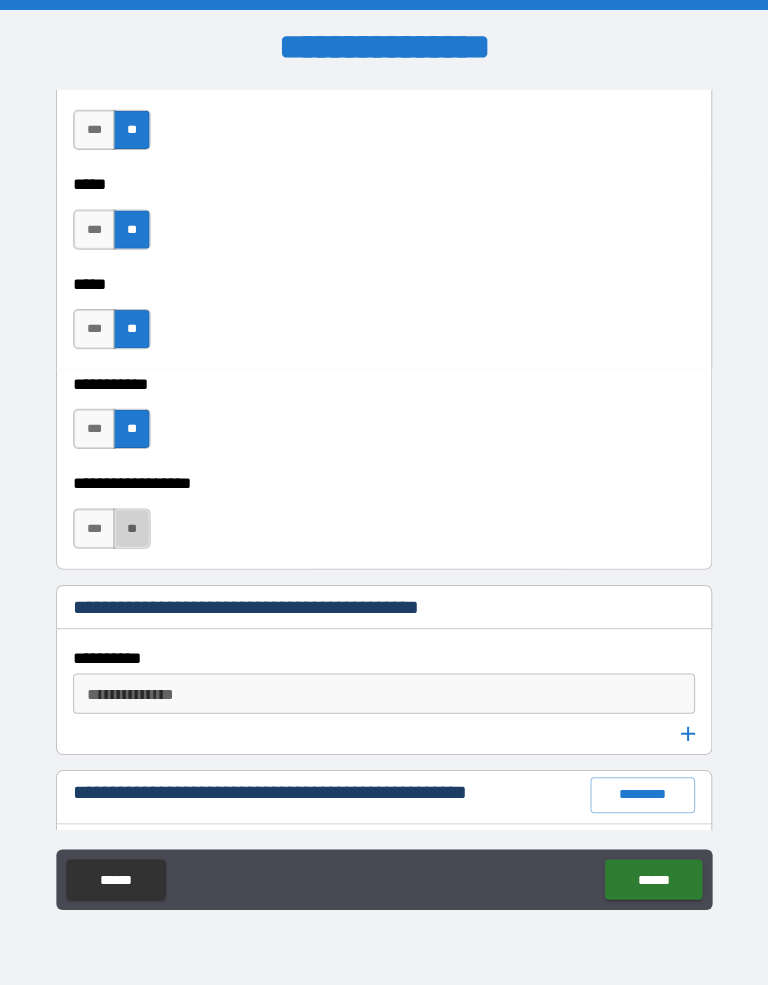 click on "**" at bounding box center [133, 525] 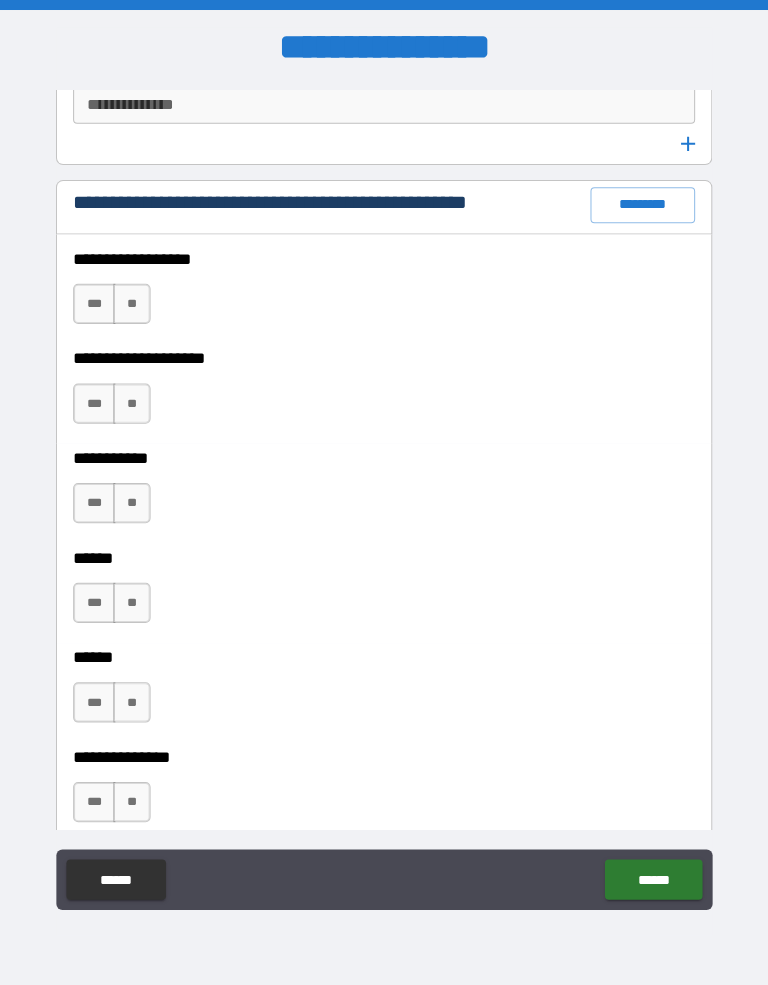 scroll, scrollTop: 3160, scrollLeft: 0, axis: vertical 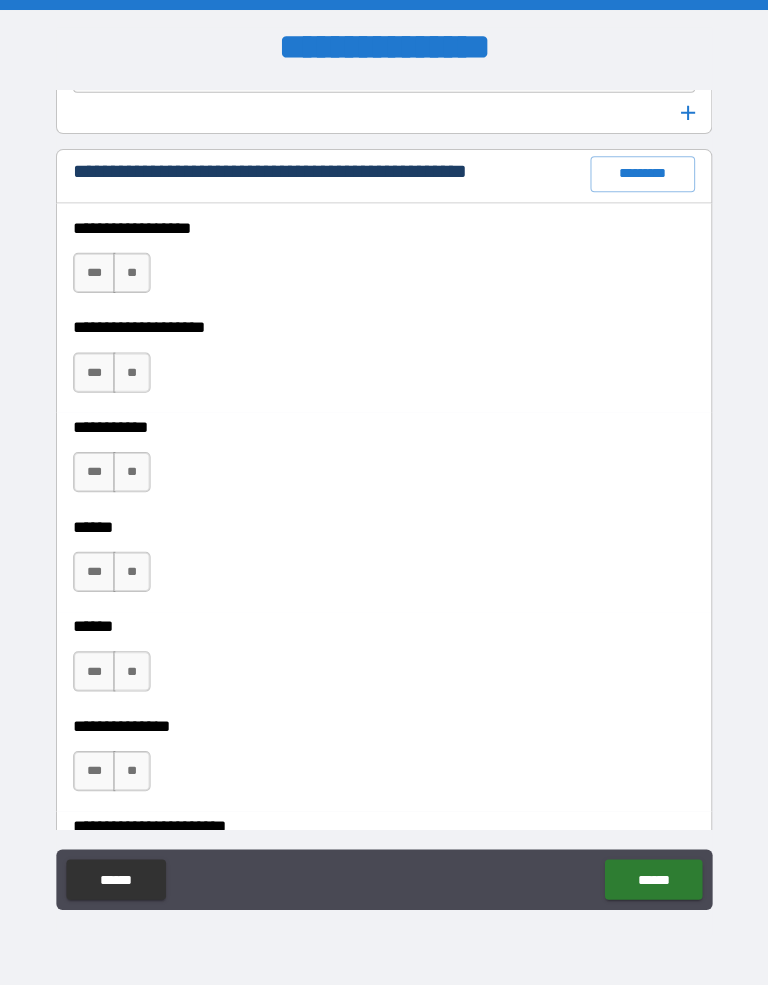 click on "**" at bounding box center [133, 271] 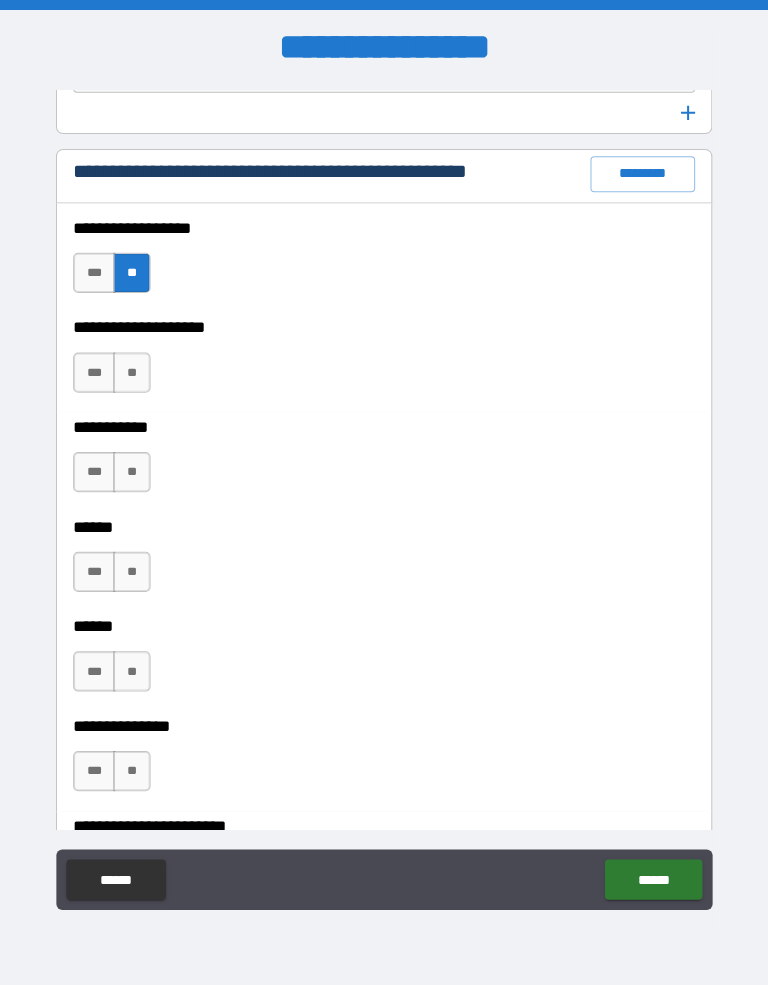 click on "**" at bounding box center [133, 370] 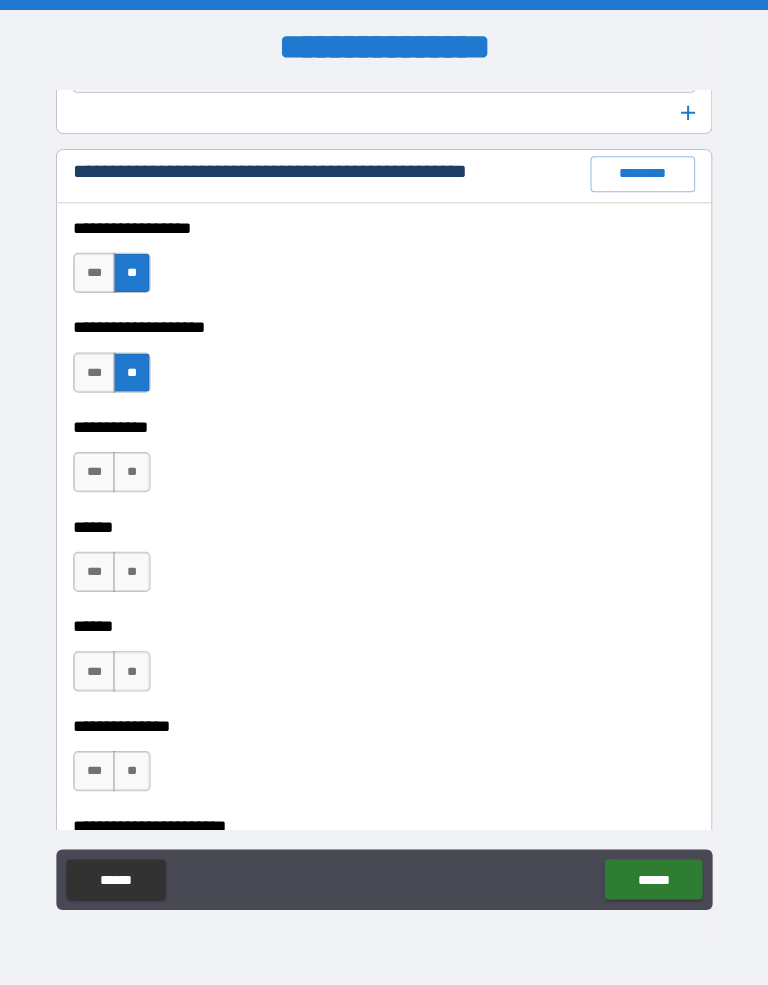 click on "**" at bounding box center [133, 469] 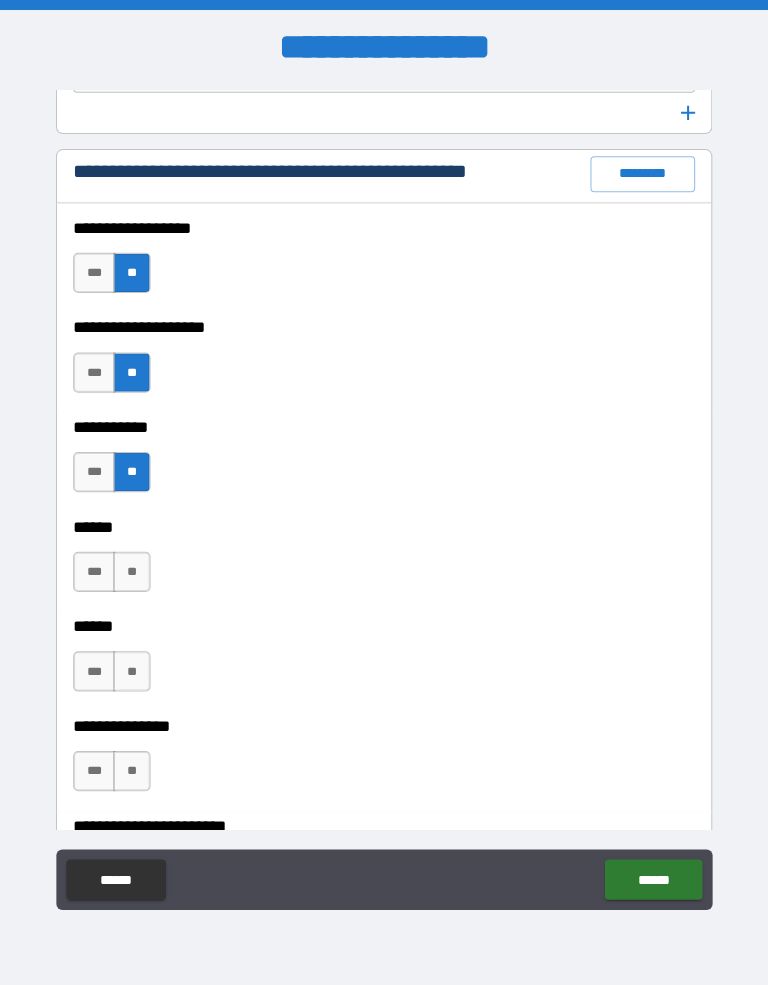click on "**" at bounding box center (133, 568) 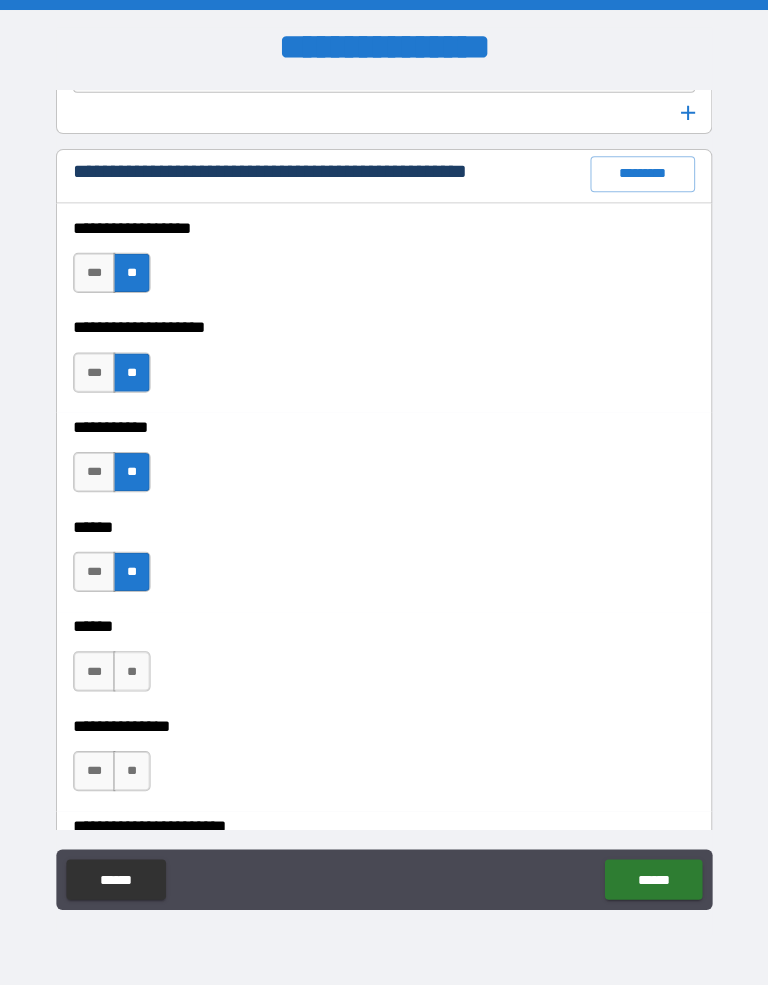 click on "**" at bounding box center [133, 667] 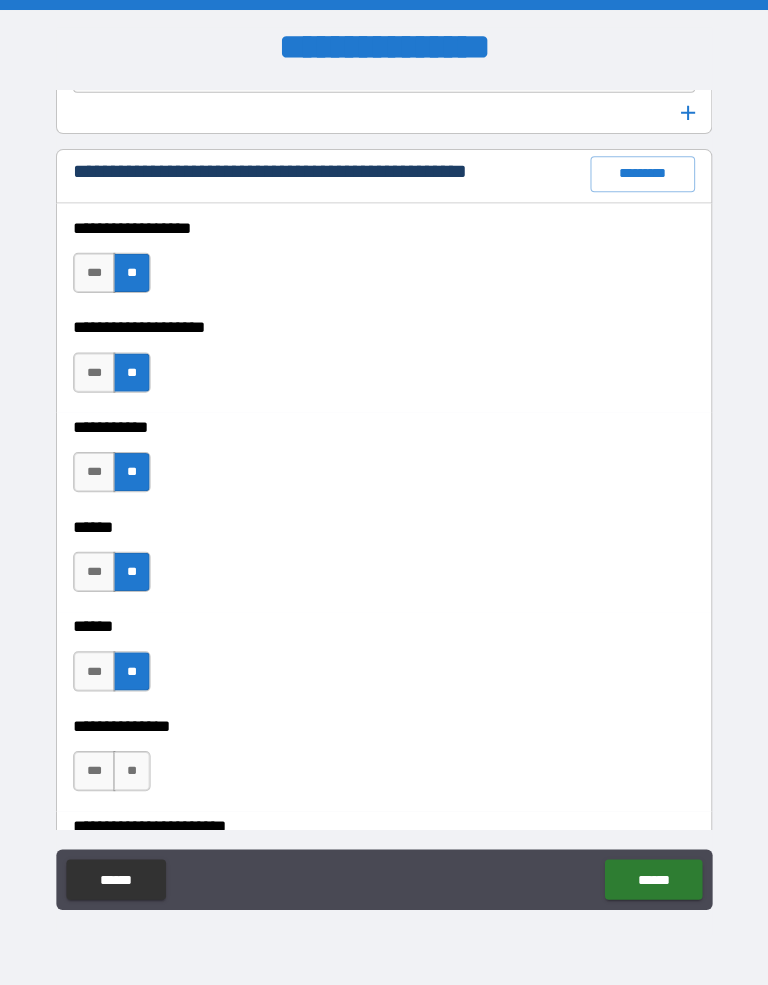 click on "**" at bounding box center [133, 766] 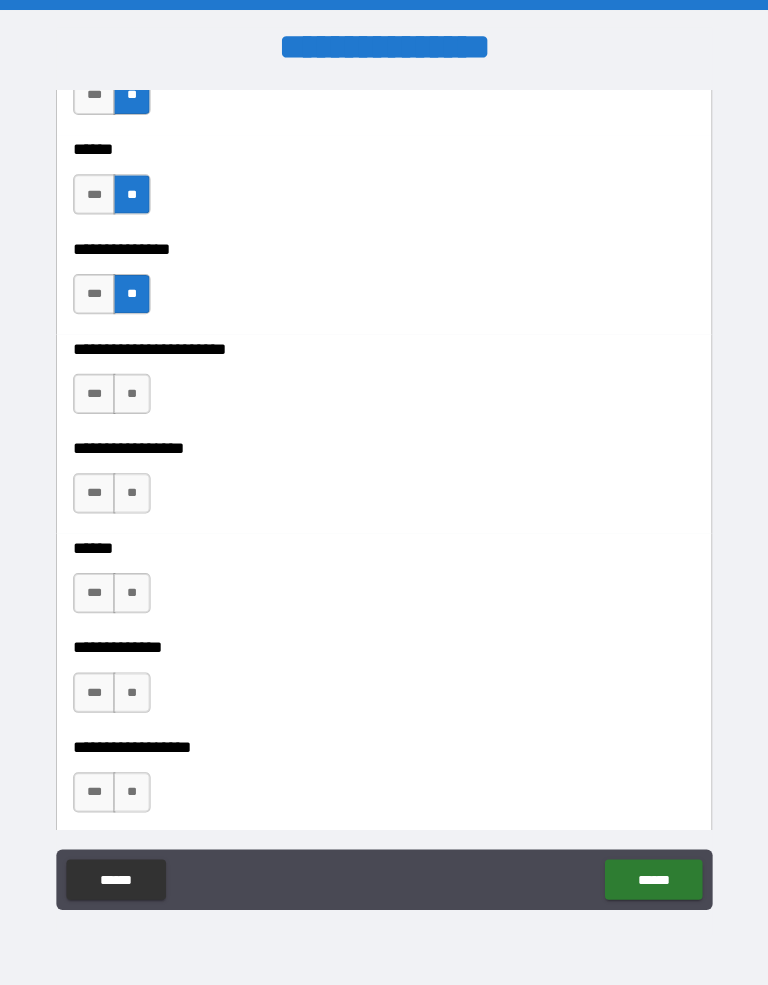 scroll, scrollTop: 3648, scrollLeft: 0, axis: vertical 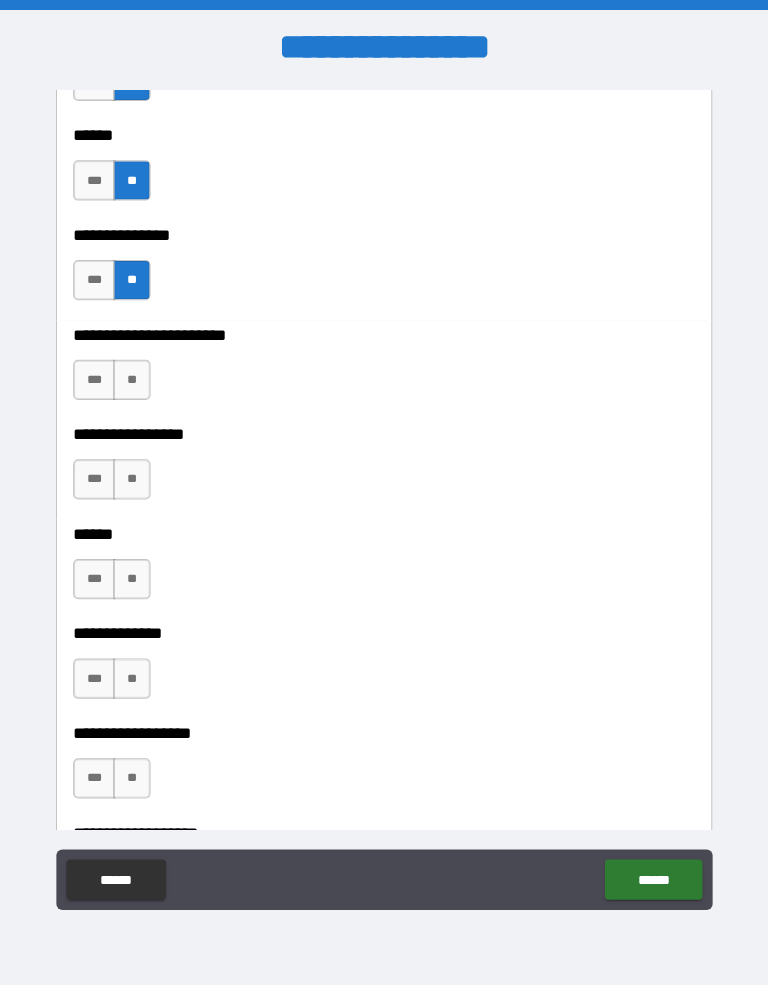 click on "**" at bounding box center [133, 377] 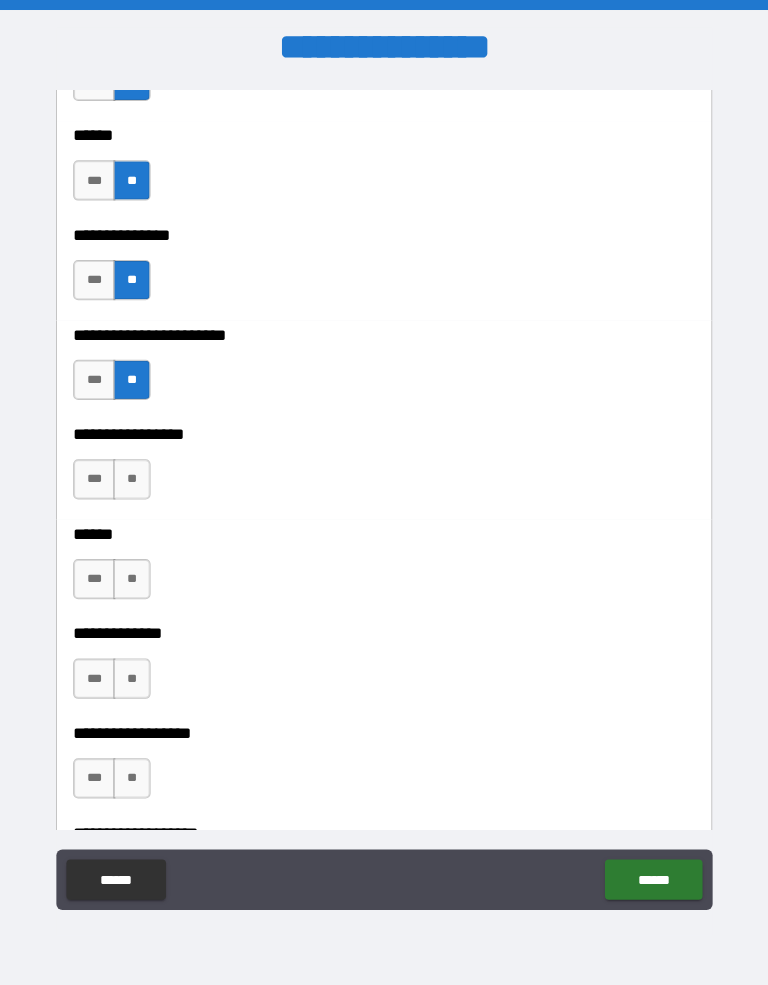 click on "**" at bounding box center (133, 476) 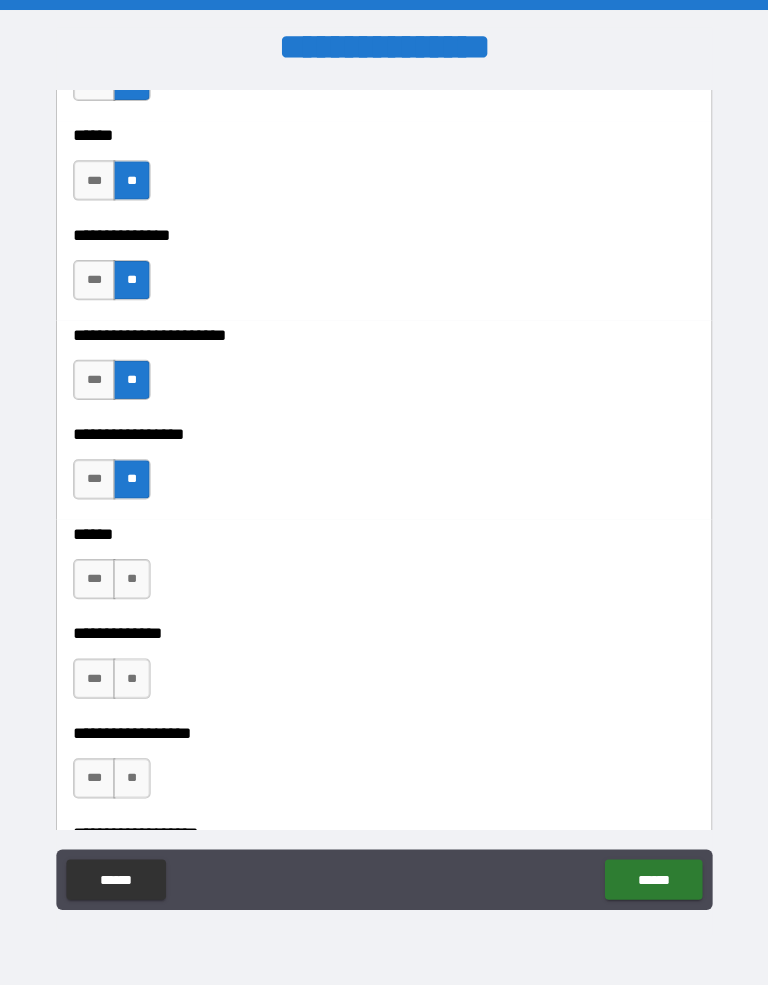 click on "**" at bounding box center [133, 575] 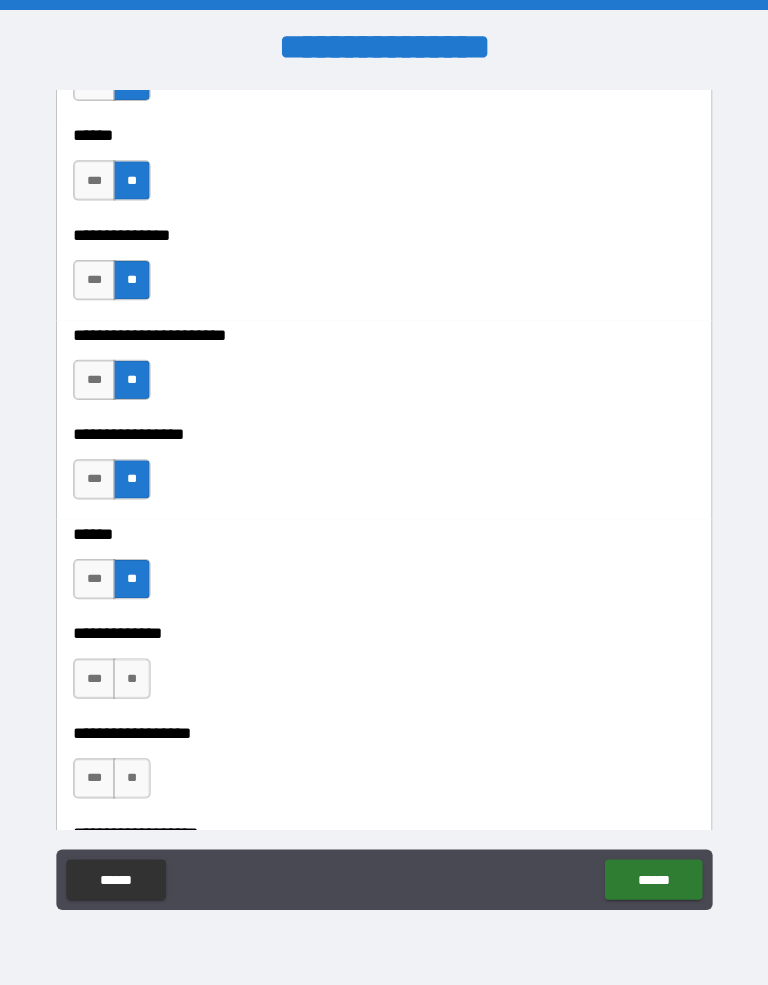 click on "**" at bounding box center [133, 674] 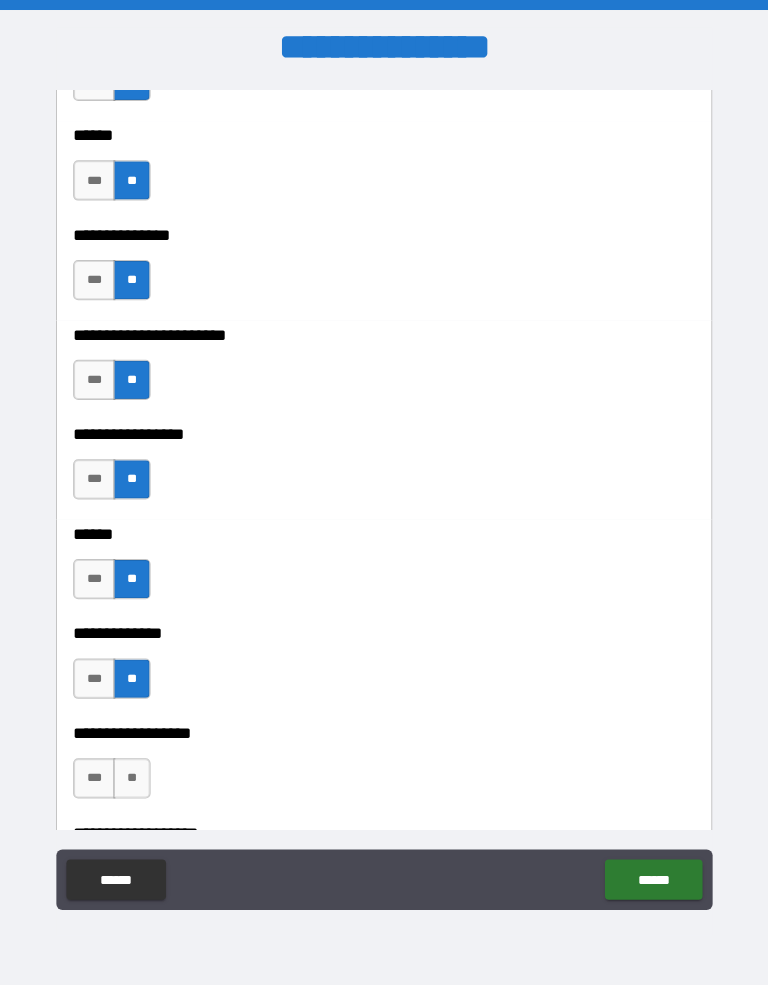 click on "**" at bounding box center (133, 773) 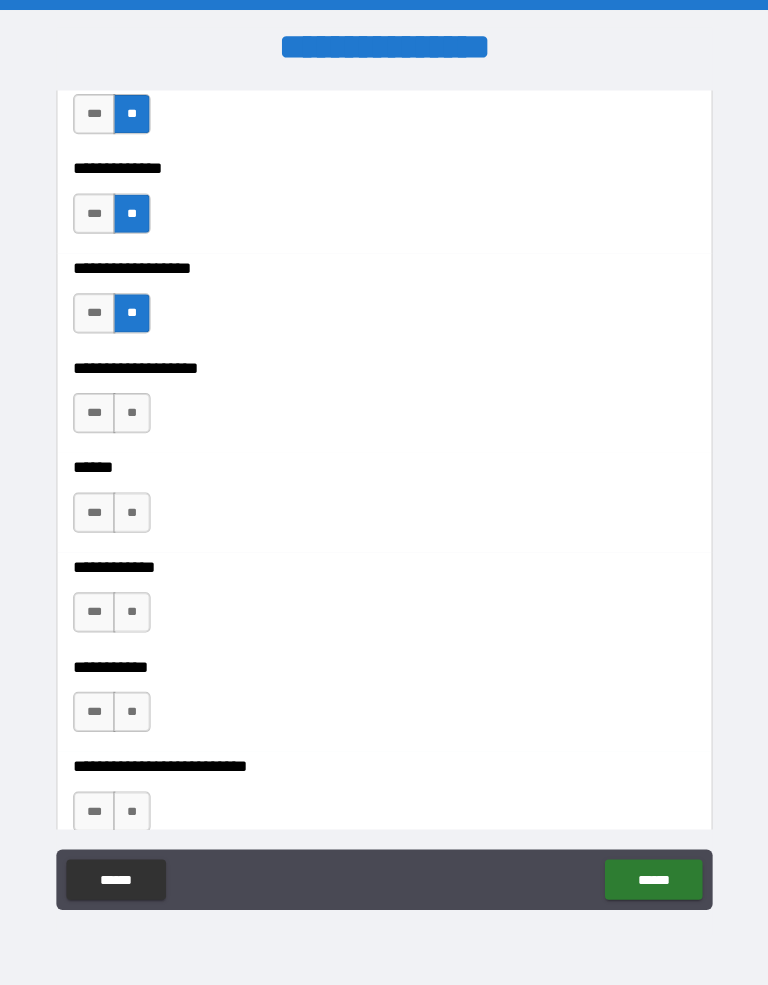 scroll, scrollTop: 4194, scrollLeft: 0, axis: vertical 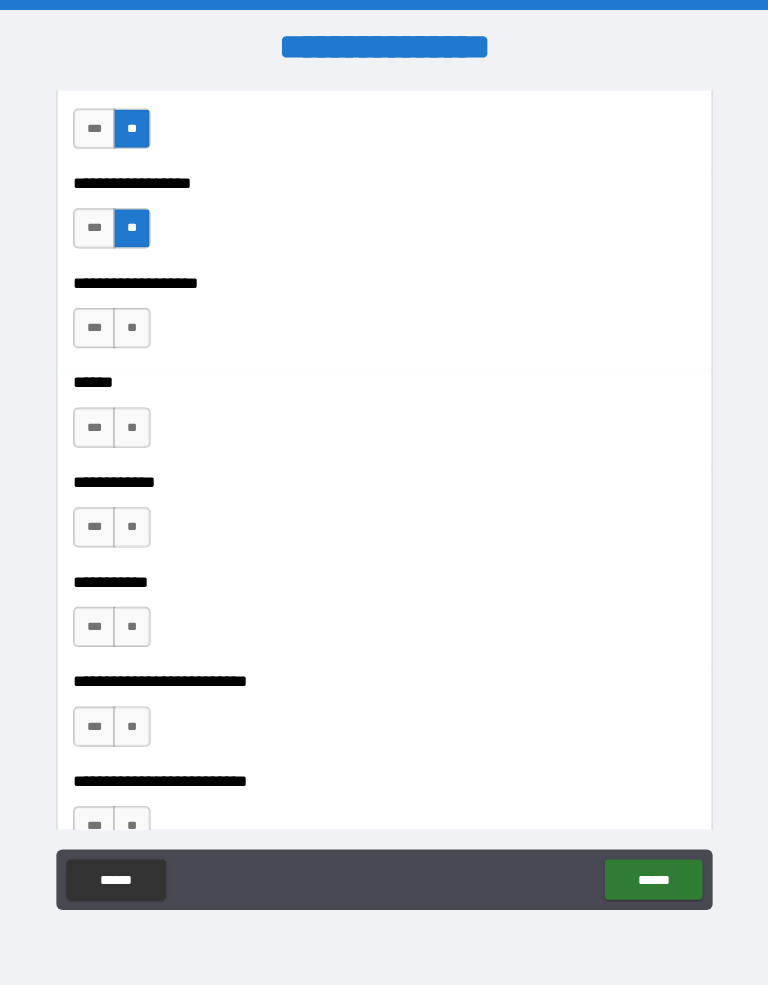 click on "**" at bounding box center [133, 326] 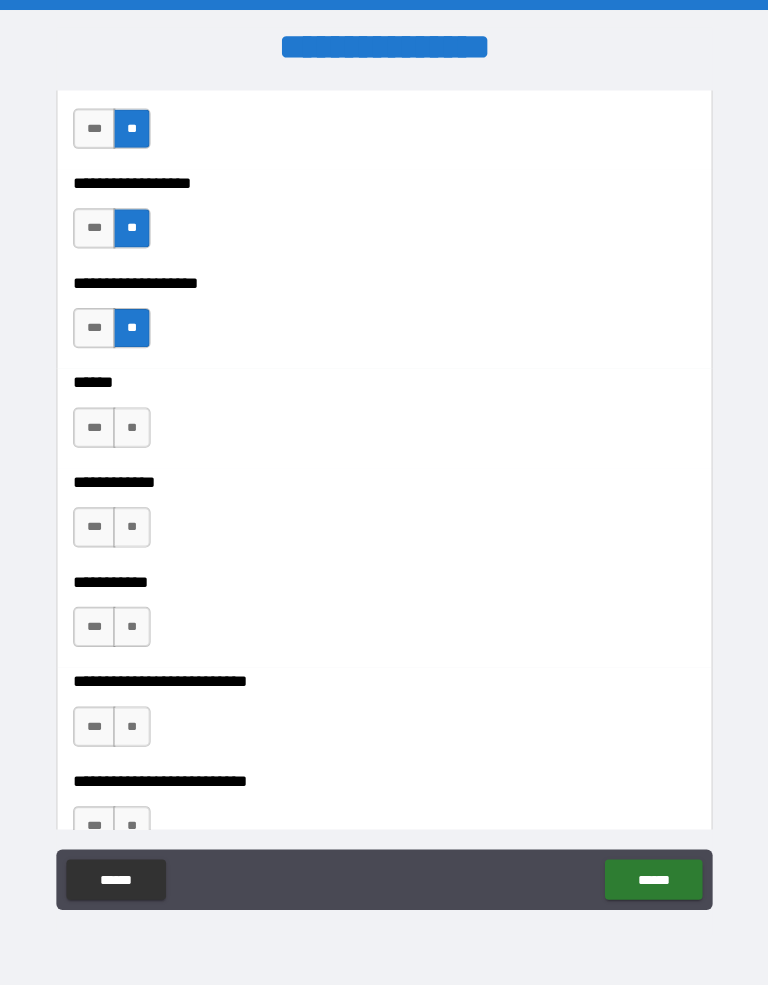 click on "**" at bounding box center (133, 425) 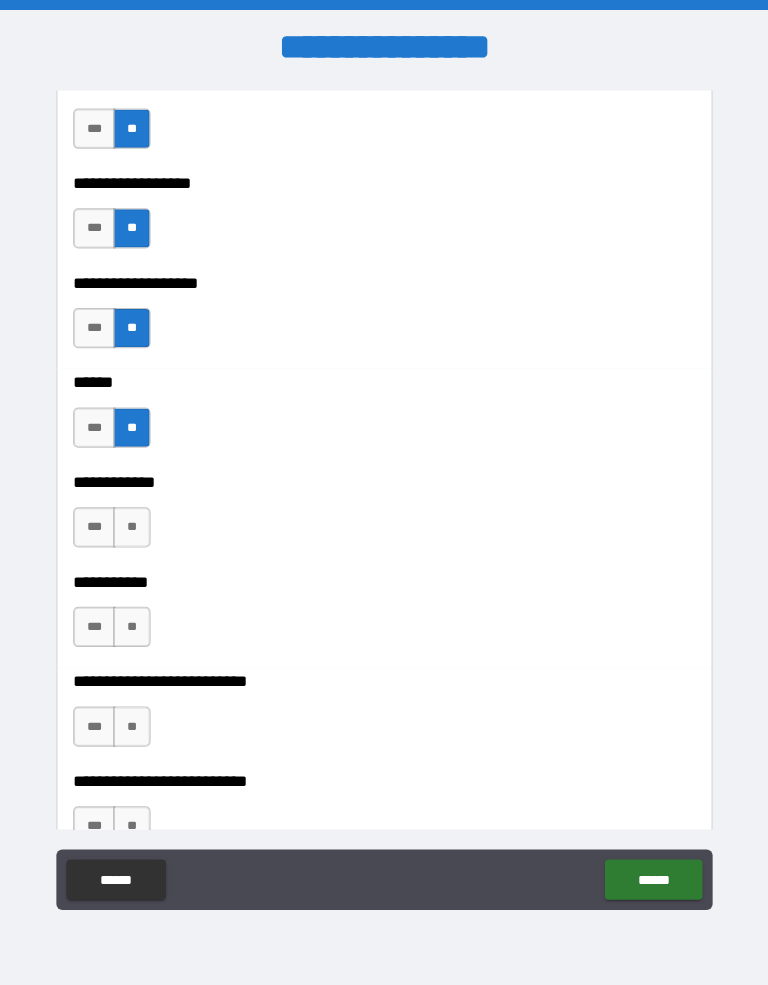 click on "**" at bounding box center (133, 524) 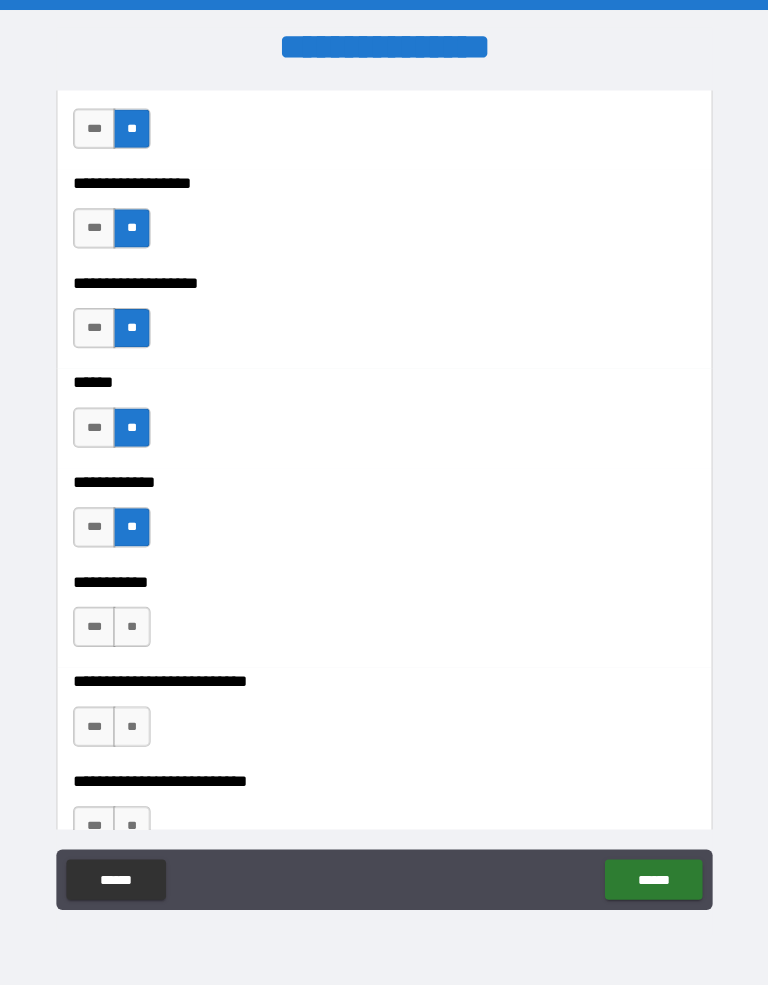 click on "**" at bounding box center (133, 623) 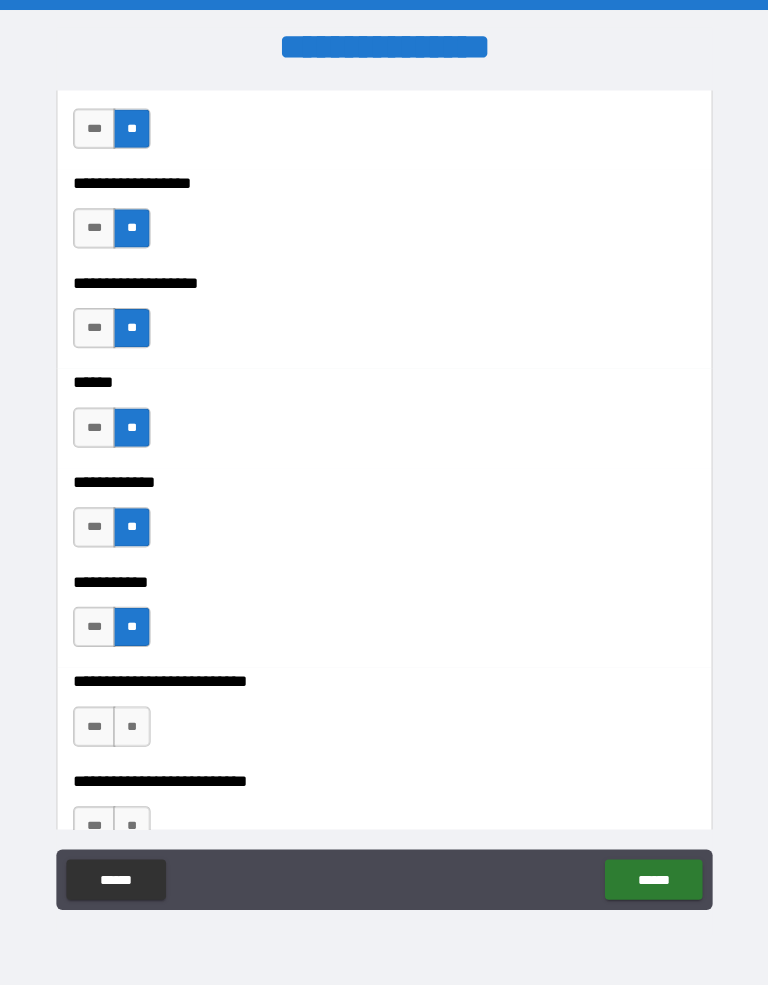 click on "**" at bounding box center (133, 722) 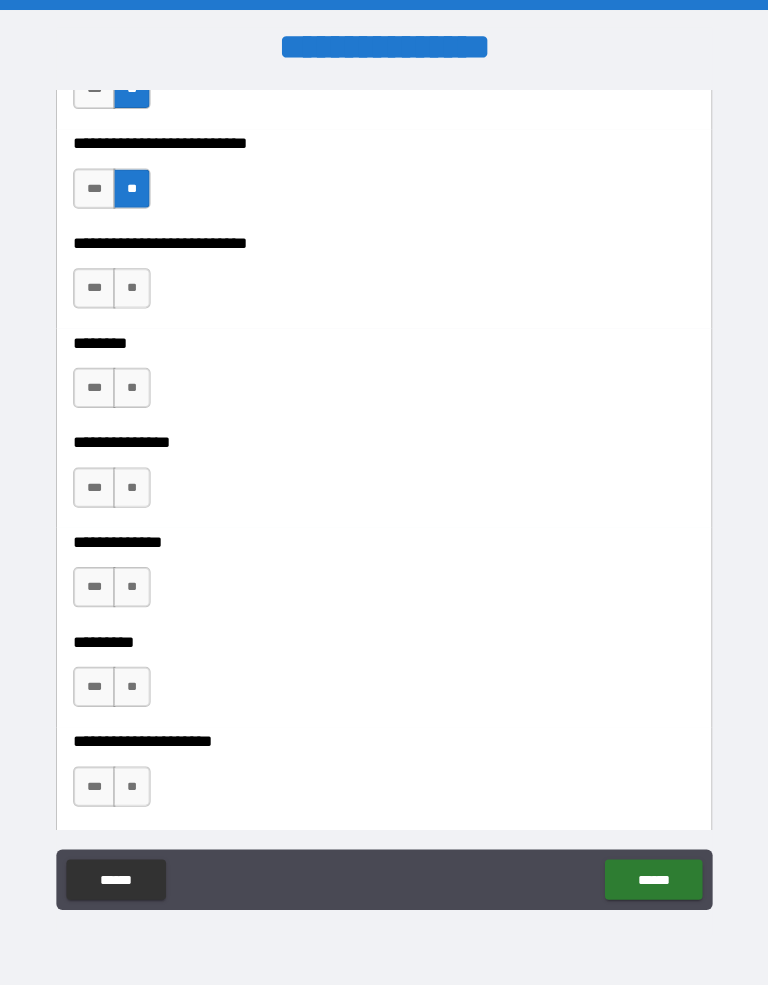 scroll, scrollTop: 4751, scrollLeft: 0, axis: vertical 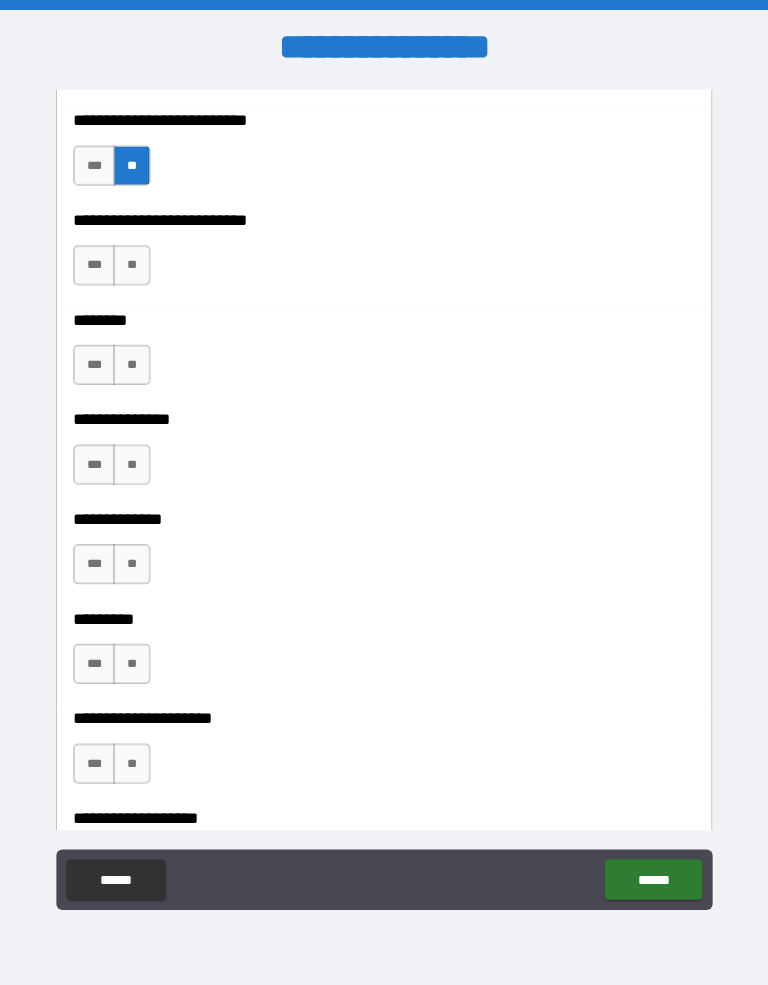 click on "**" at bounding box center (133, 264) 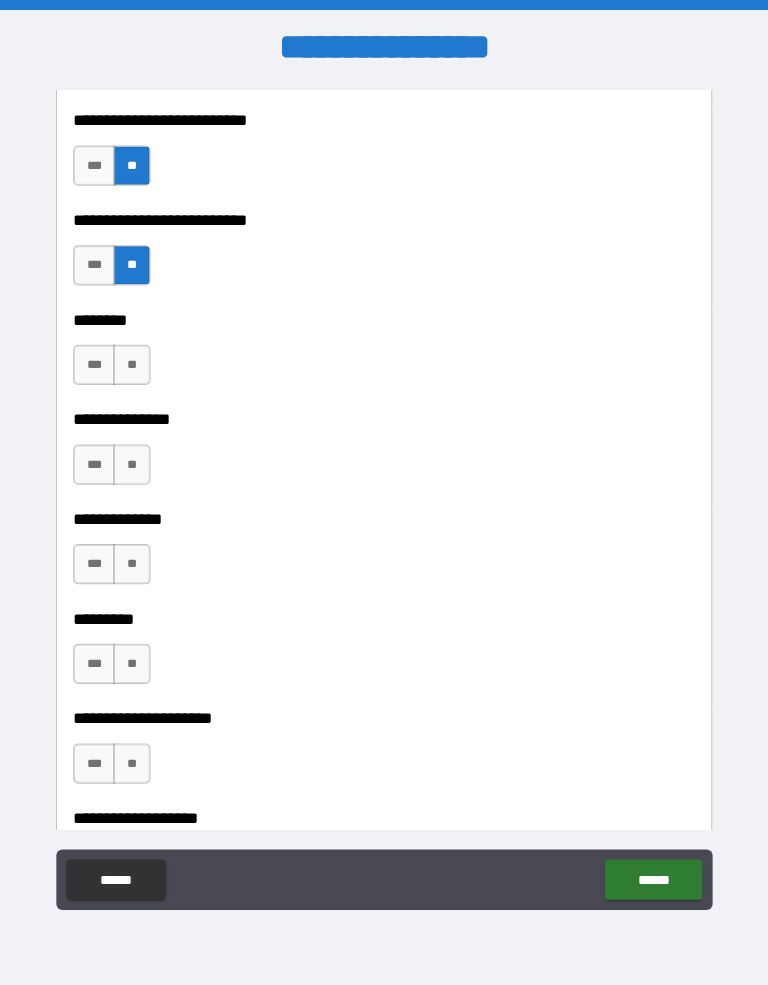 click on "**" at bounding box center [133, 363] 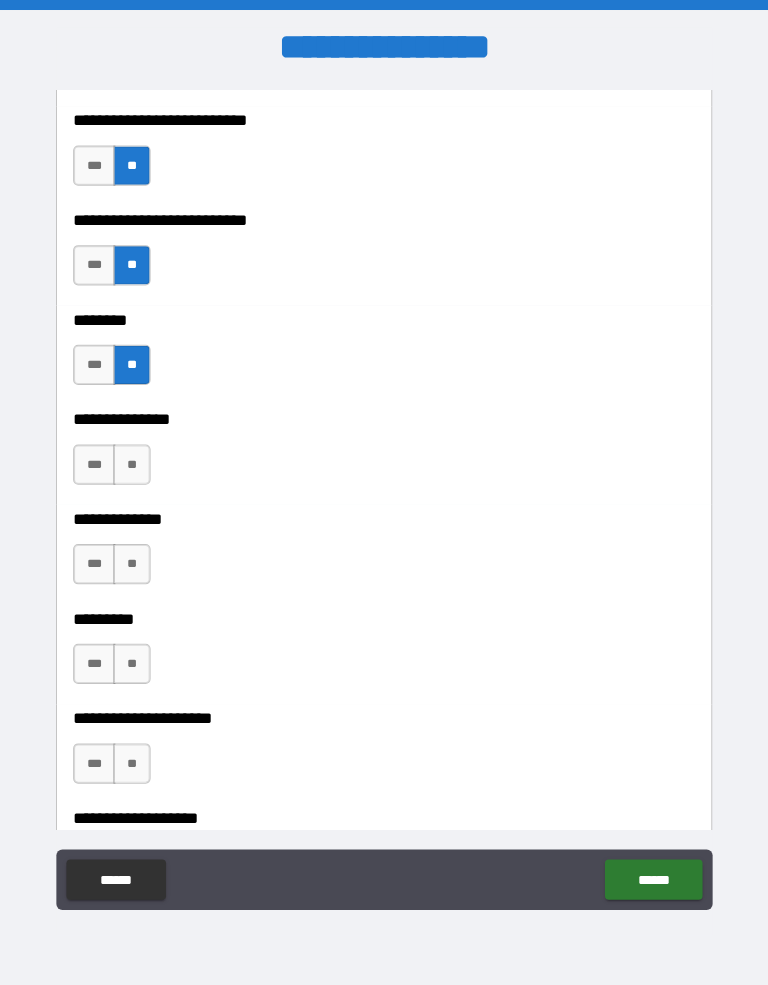 click on "**" at bounding box center [133, 462] 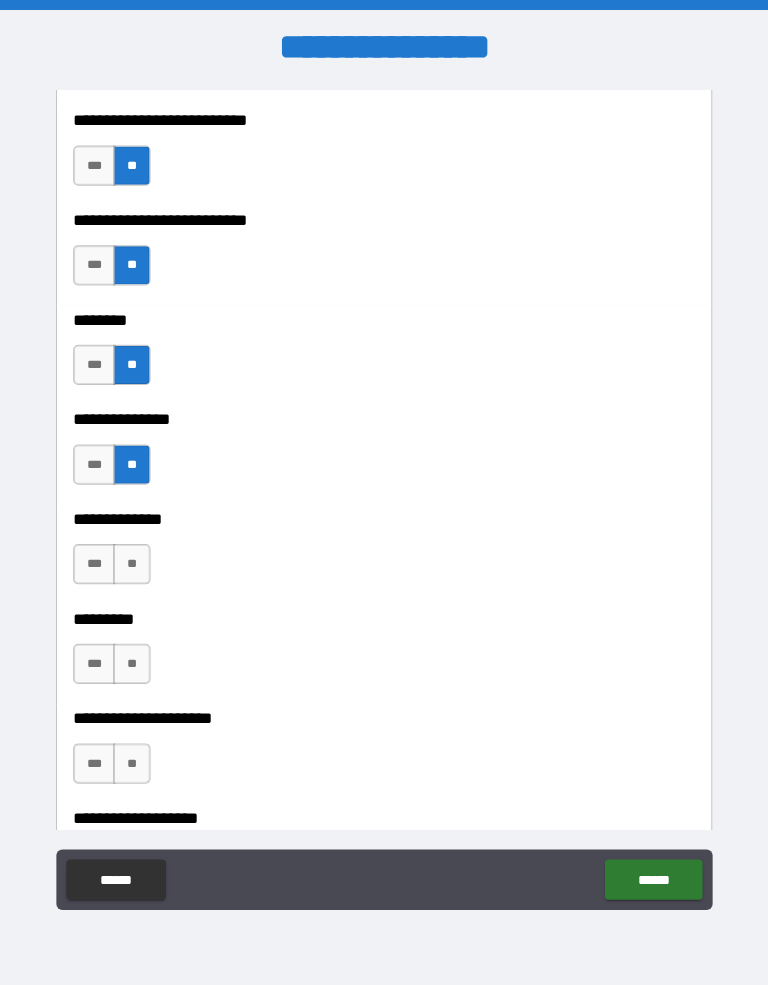 click on "**" at bounding box center (133, 561) 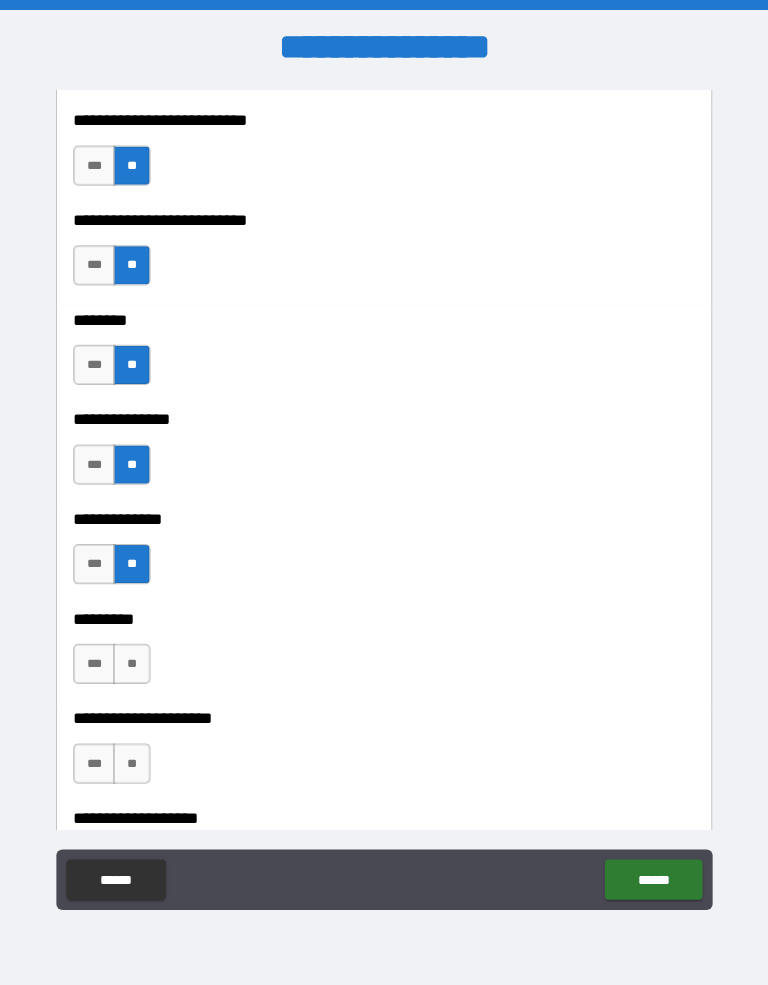 click on "**" at bounding box center [133, 660] 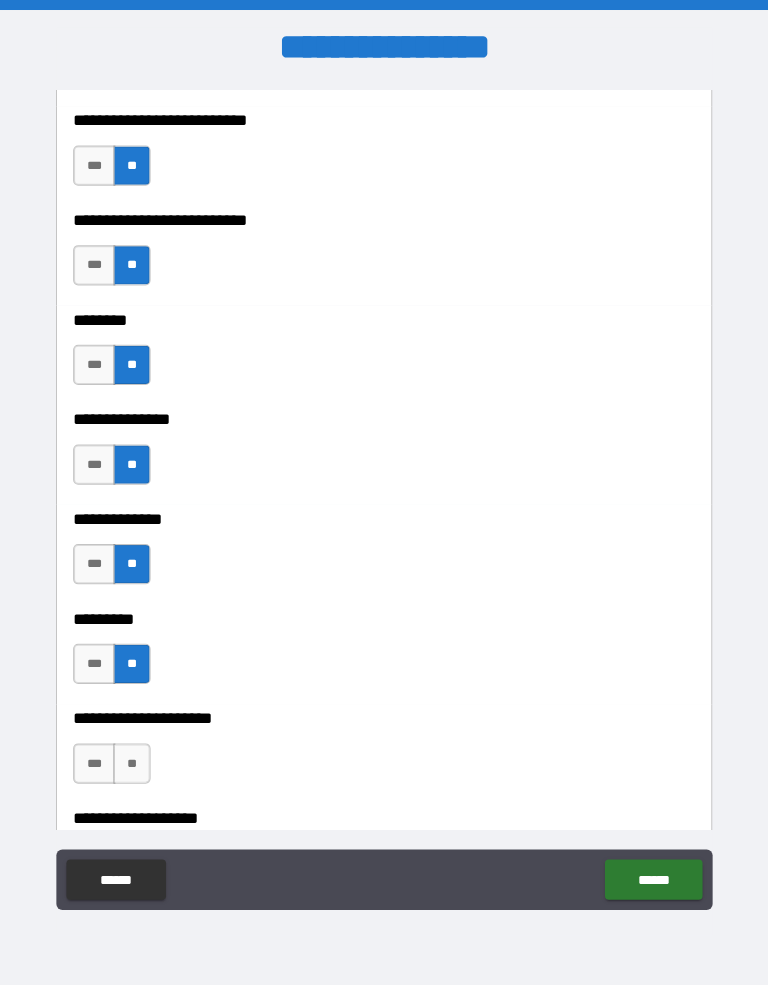 click on "**" at bounding box center [133, 759] 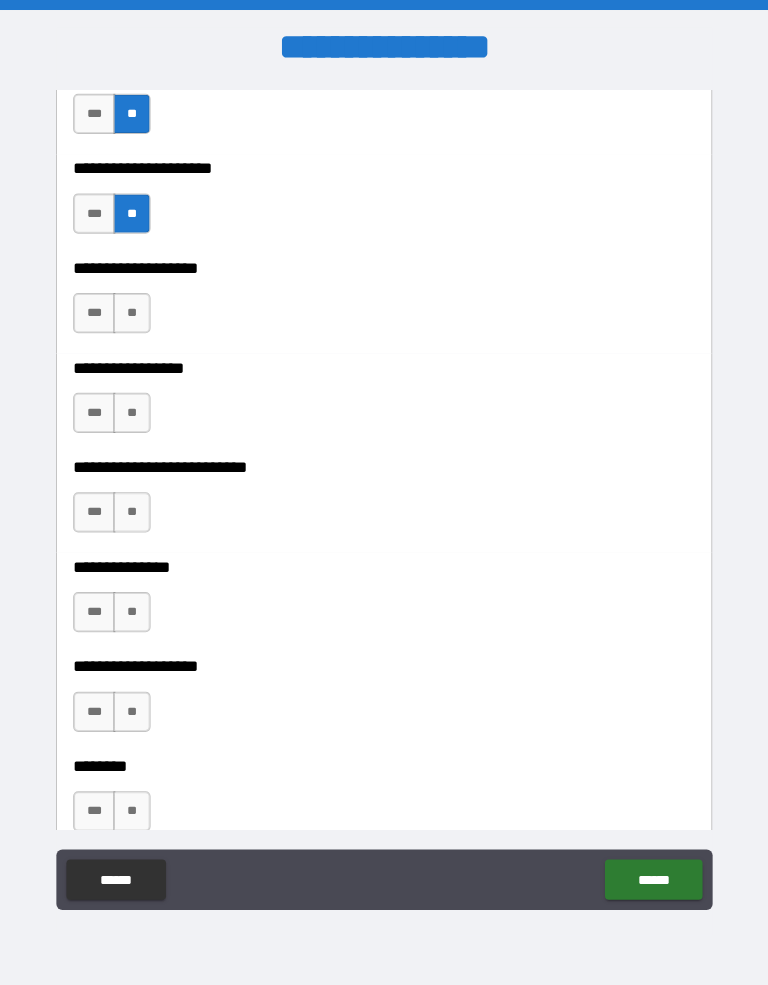 scroll, scrollTop: 5302, scrollLeft: 0, axis: vertical 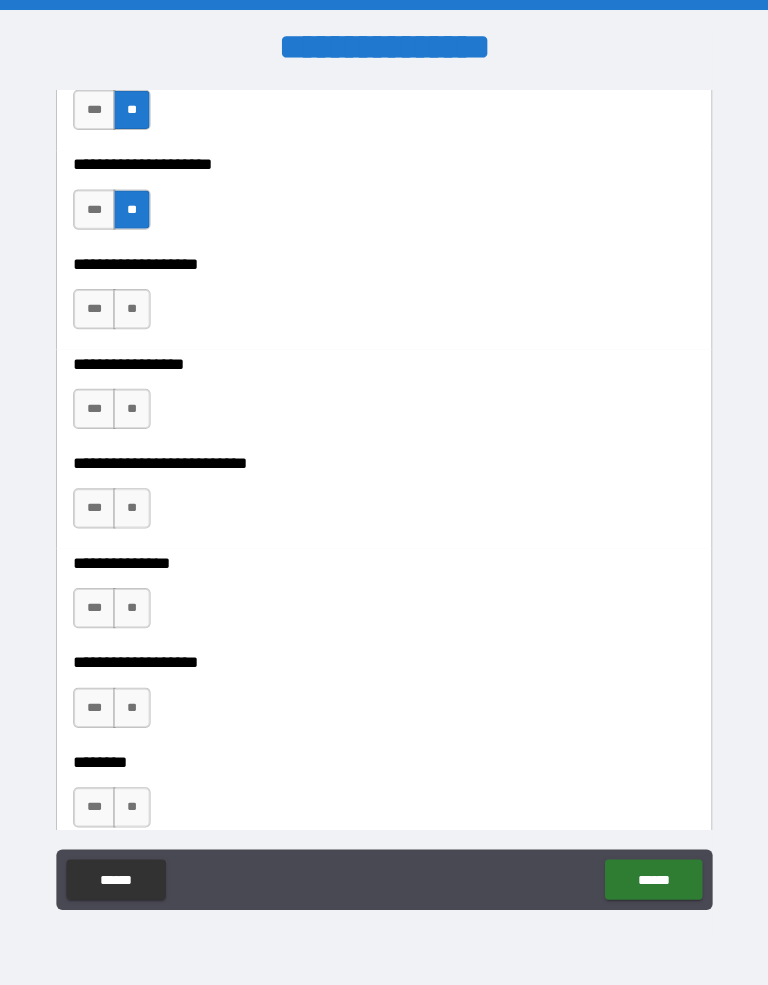 click on "**" at bounding box center (133, 307) 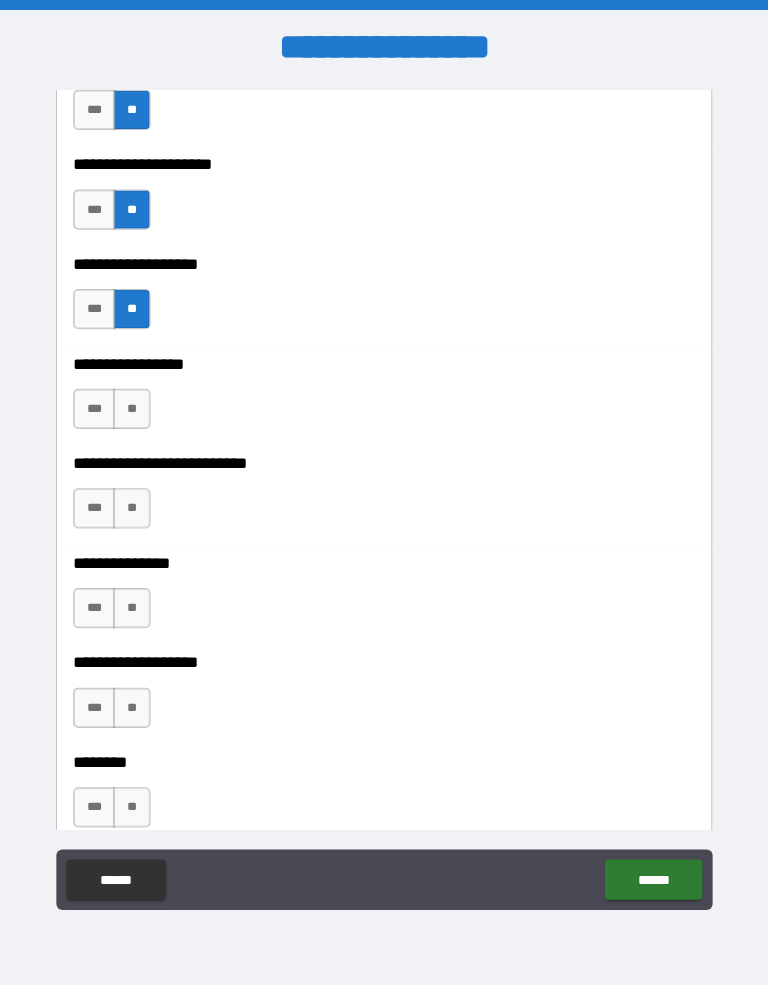 click on "**" at bounding box center [133, 406] 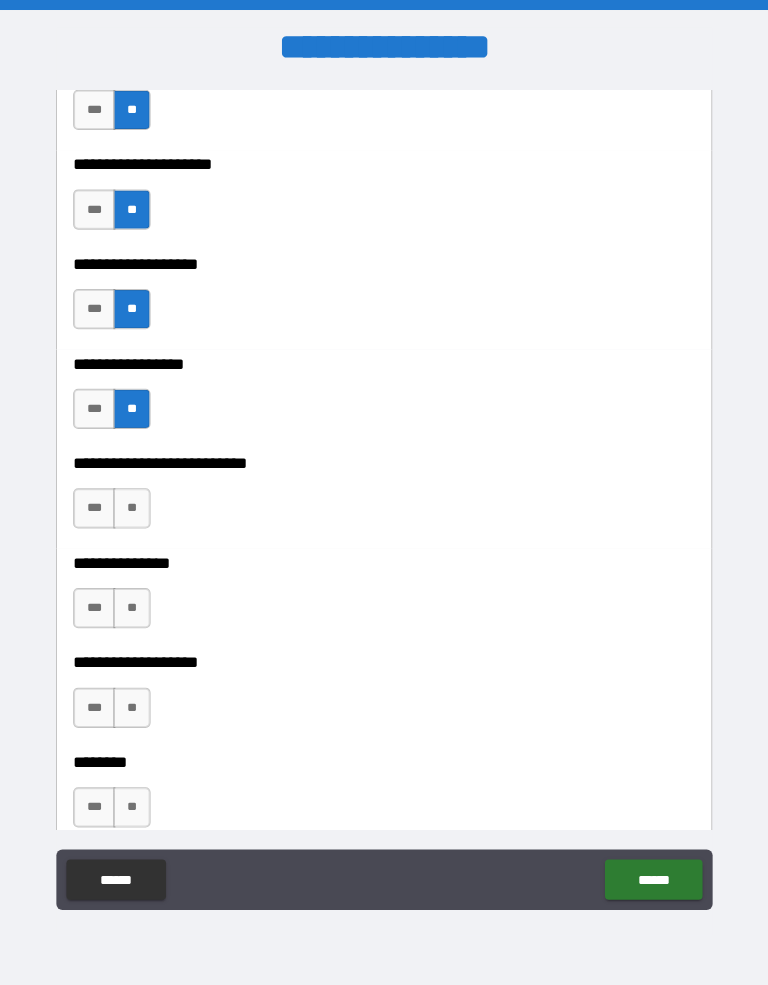 click on "**" at bounding box center (133, 505) 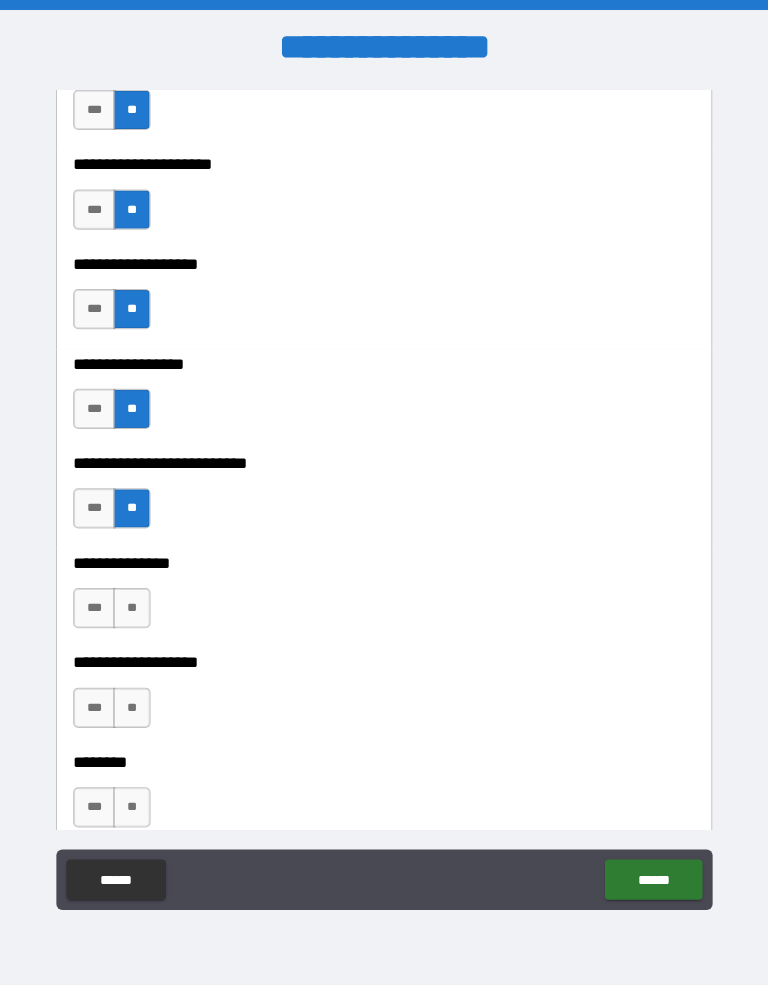 click on "**" at bounding box center [133, 604] 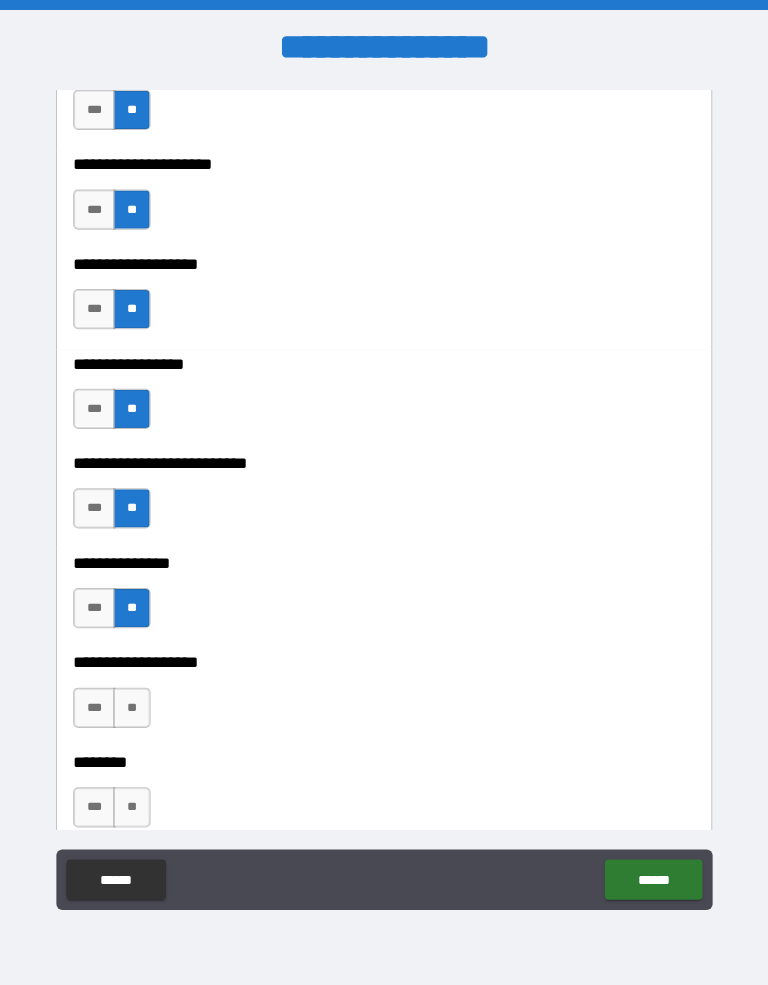 click on "**" at bounding box center (133, 703) 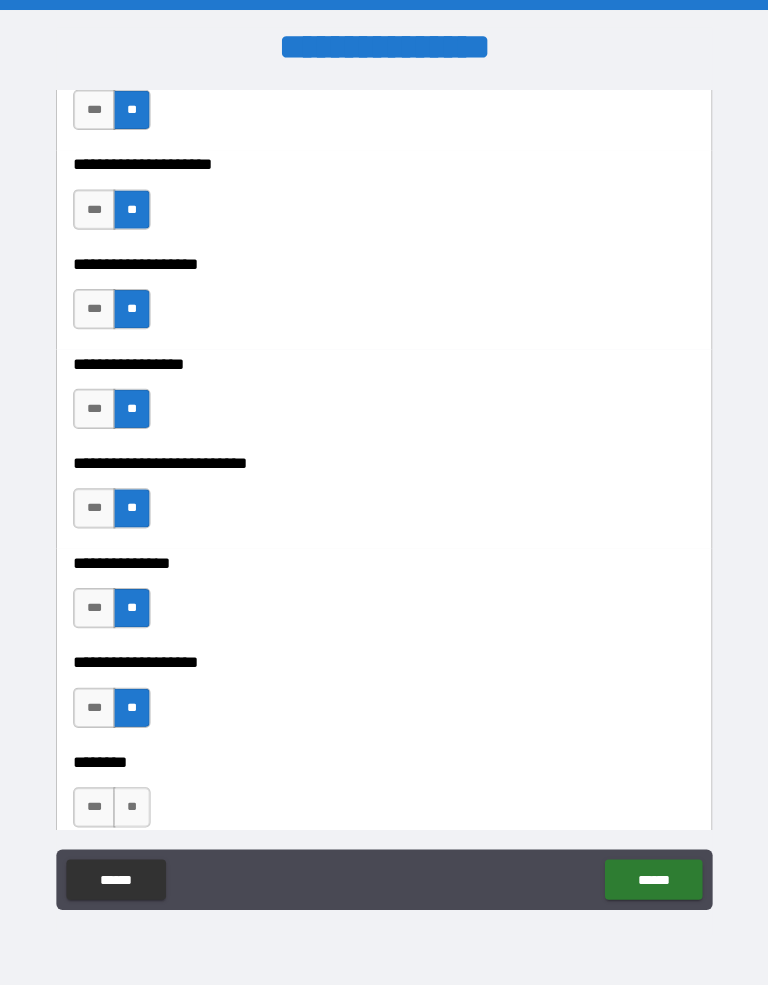 click on "**" at bounding box center (133, 802) 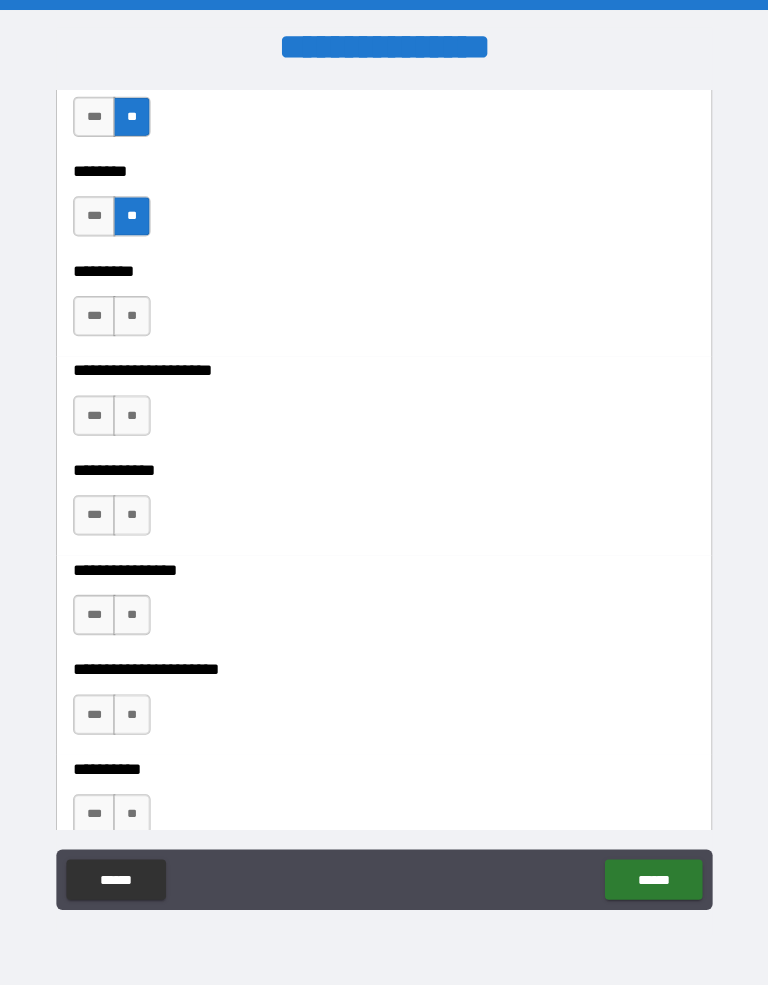 scroll, scrollTop: 5897, scrollLeft: 0, axis: vertical 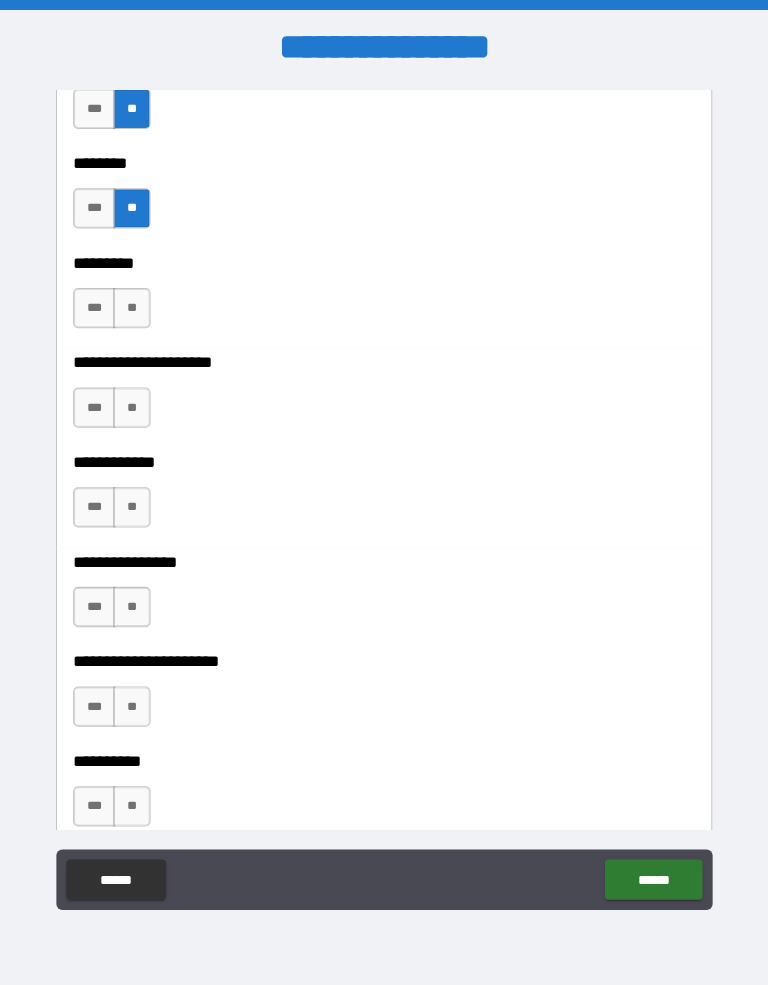 click on "**" at bounding box center (133, 306) 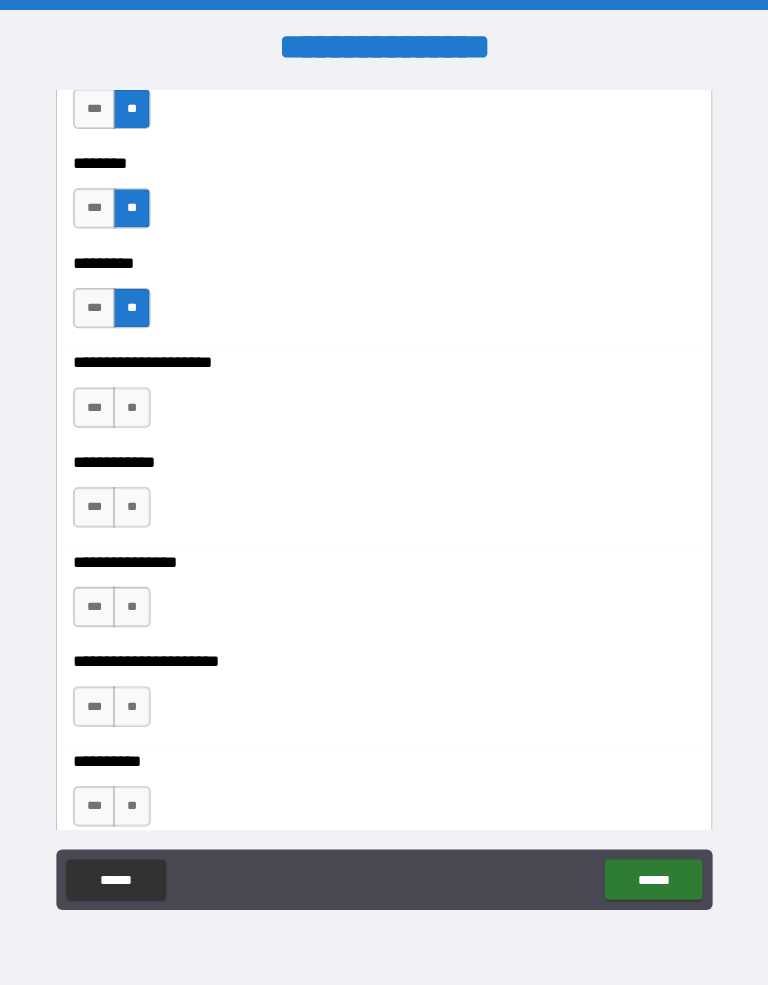 click on "**" at bounding box center (133, 405) 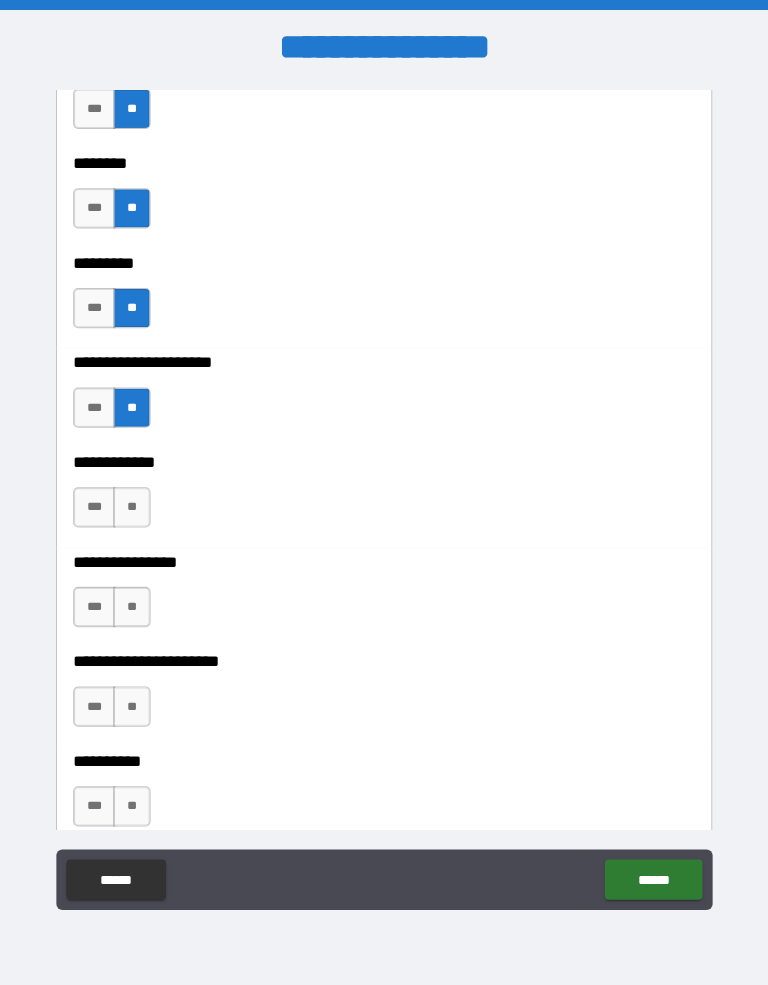 click on "**" at bounding box center [133, 504] 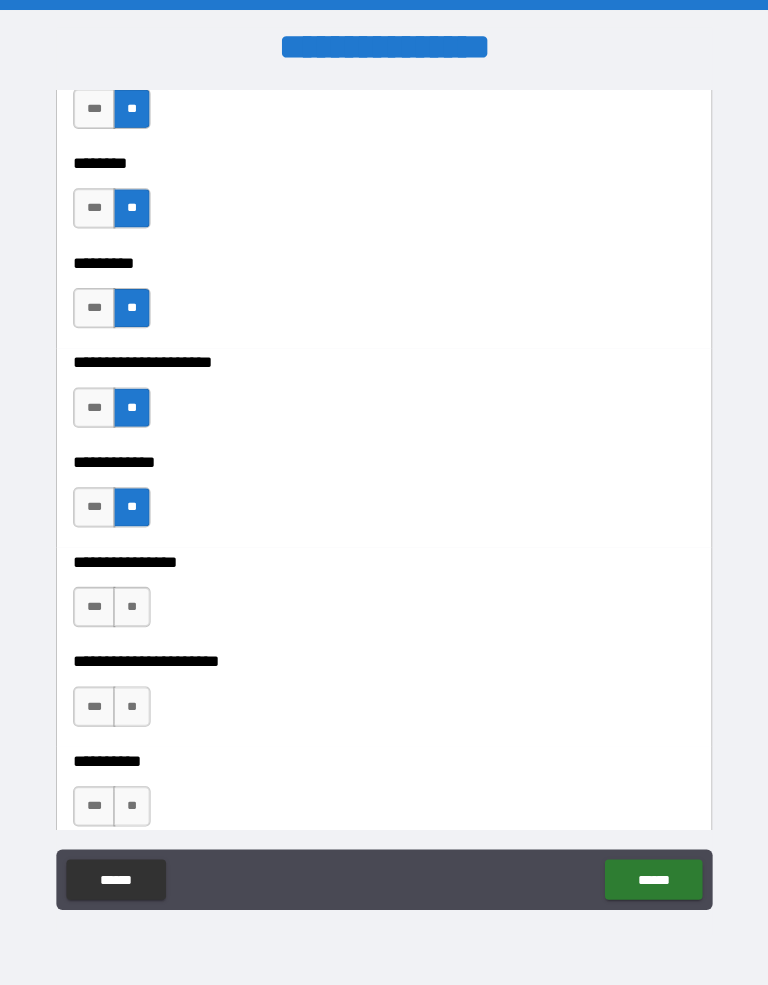 click on "**" at bounding box center (133, 603) 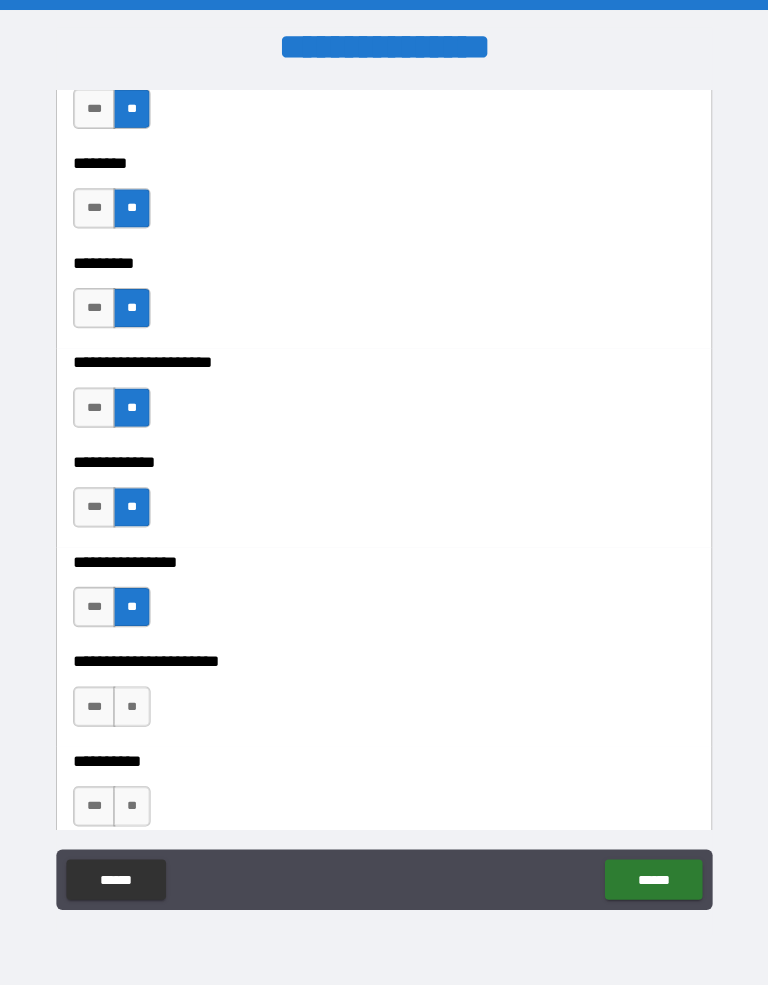 click on "**" at bounding box center (133, 702) 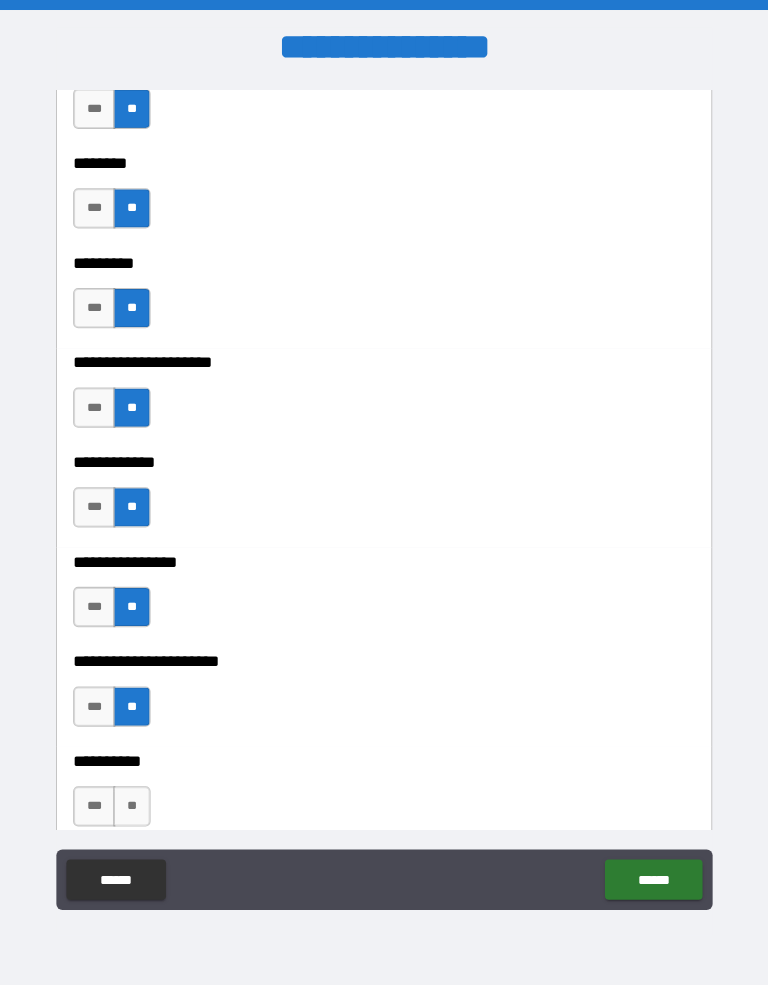 click on "**" at bounding box center [133, 801] 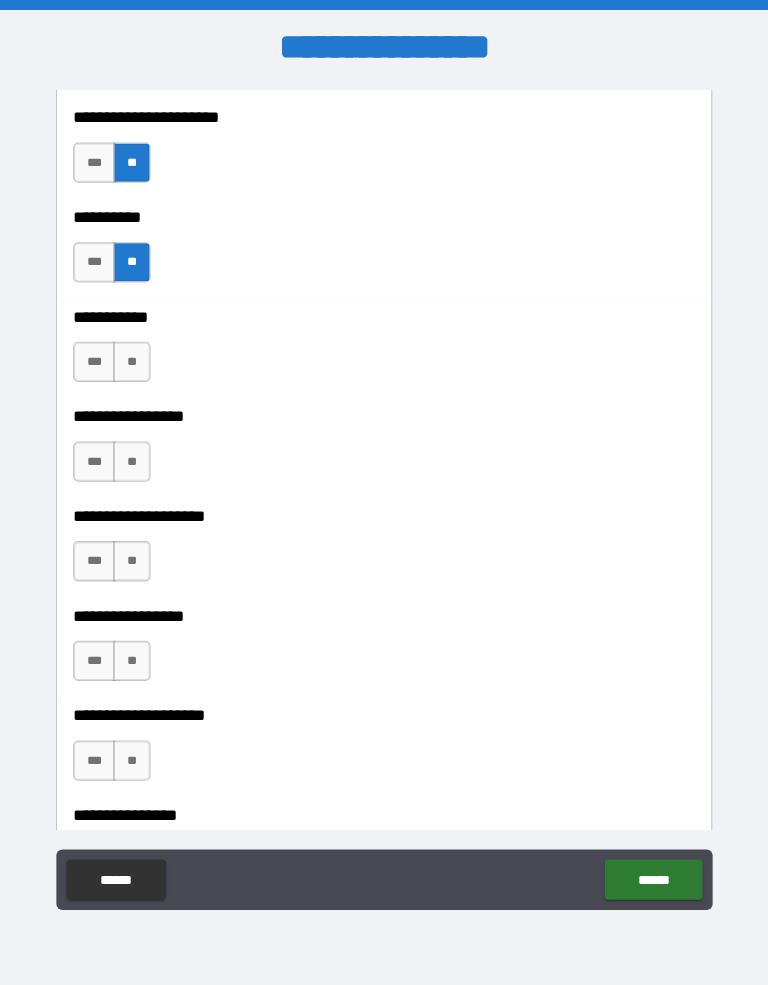 scroll, scrollTop: 6469, scrollLeft: 0, axis: vertical 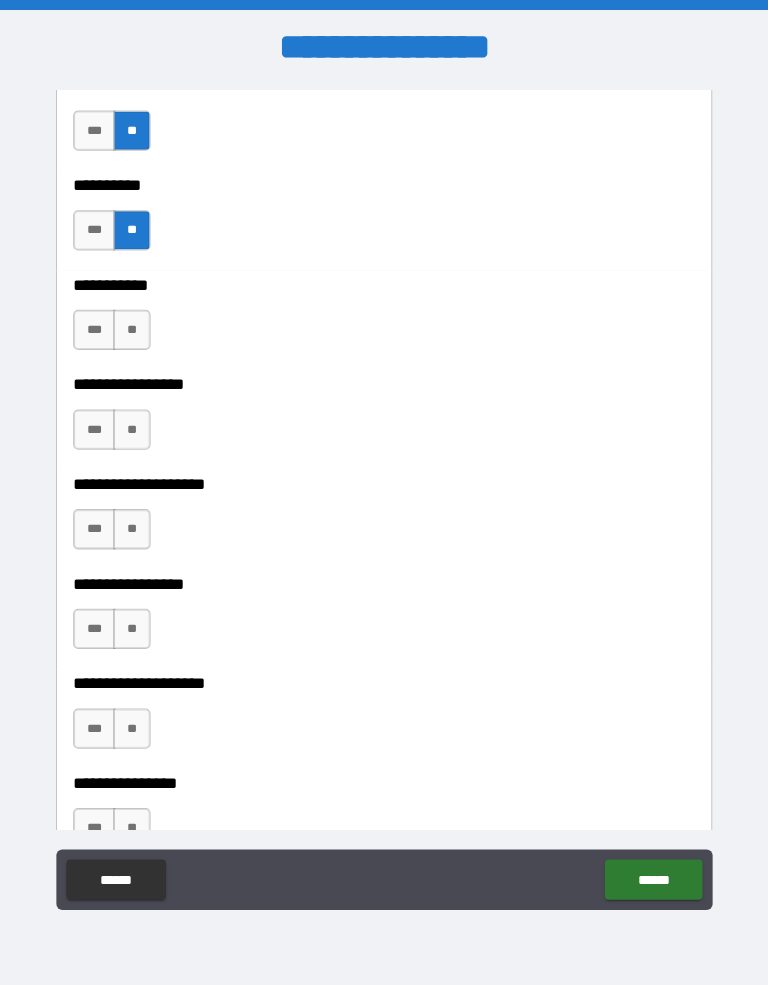 click on "**" at bounding box center (133, 328) 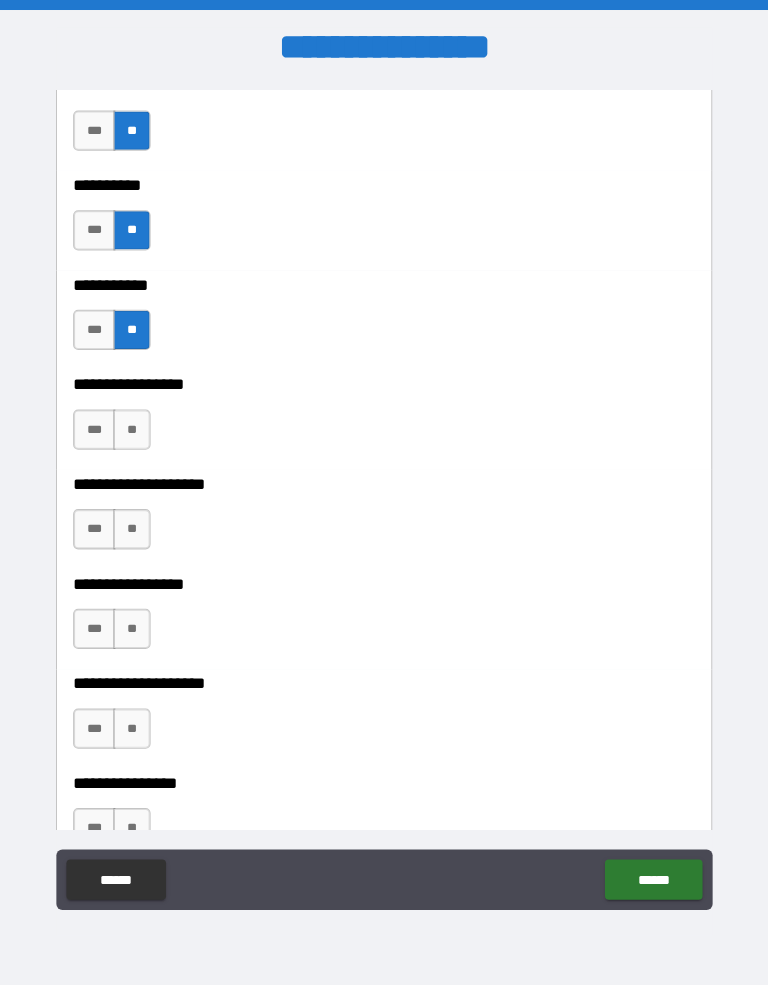 click on "**" at bounding box center (133, 427) 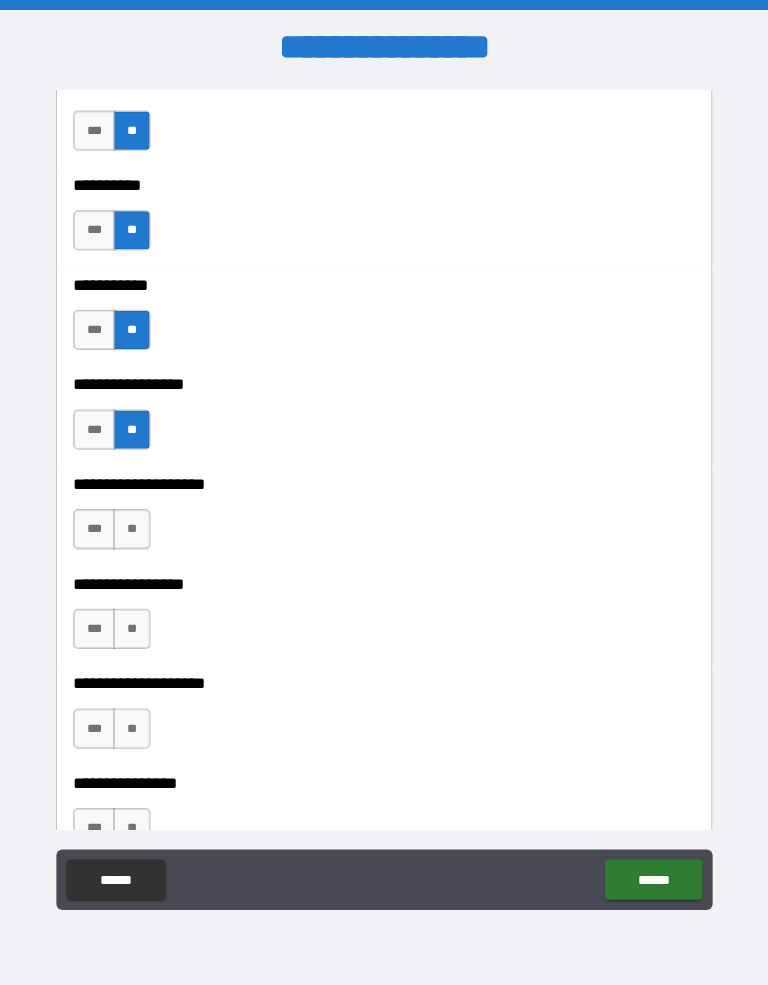 click on "**" at bounding box center [133, 526] 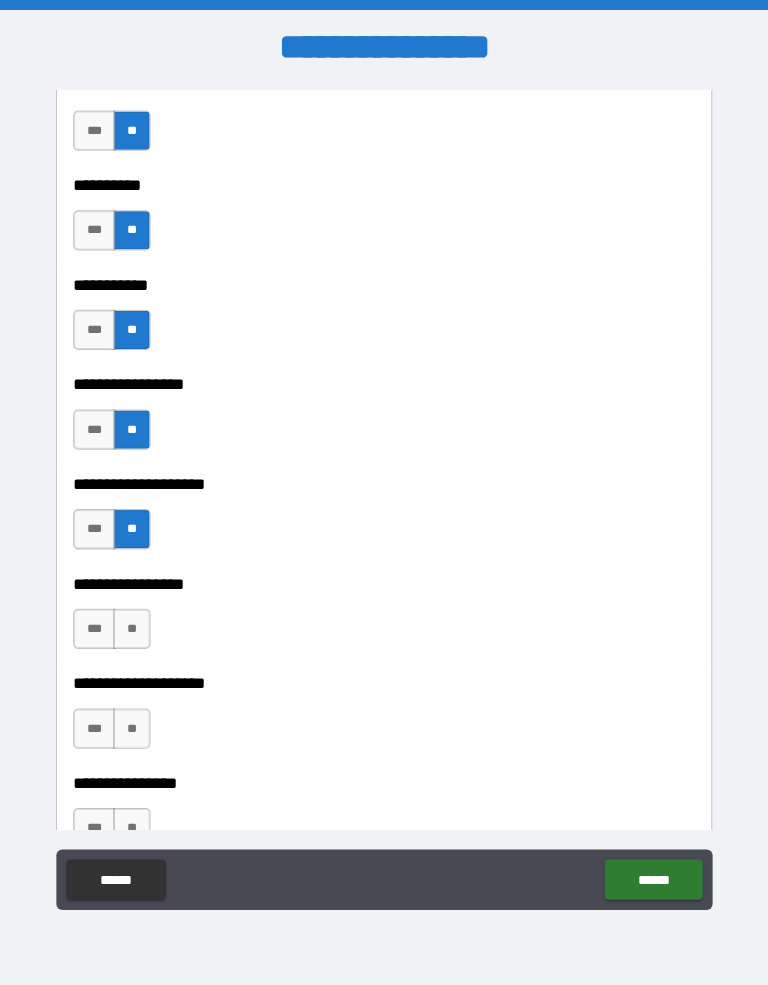 click on "**" at bounding box center [133, 625] 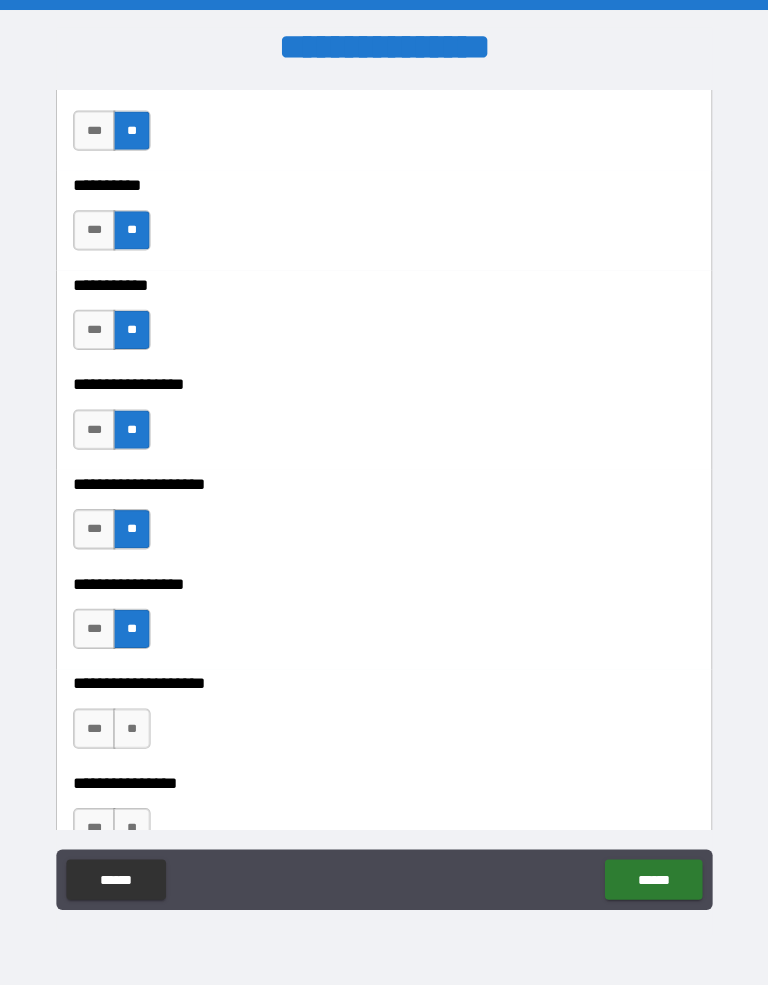 click on "**" at bounding box center [133, 724] 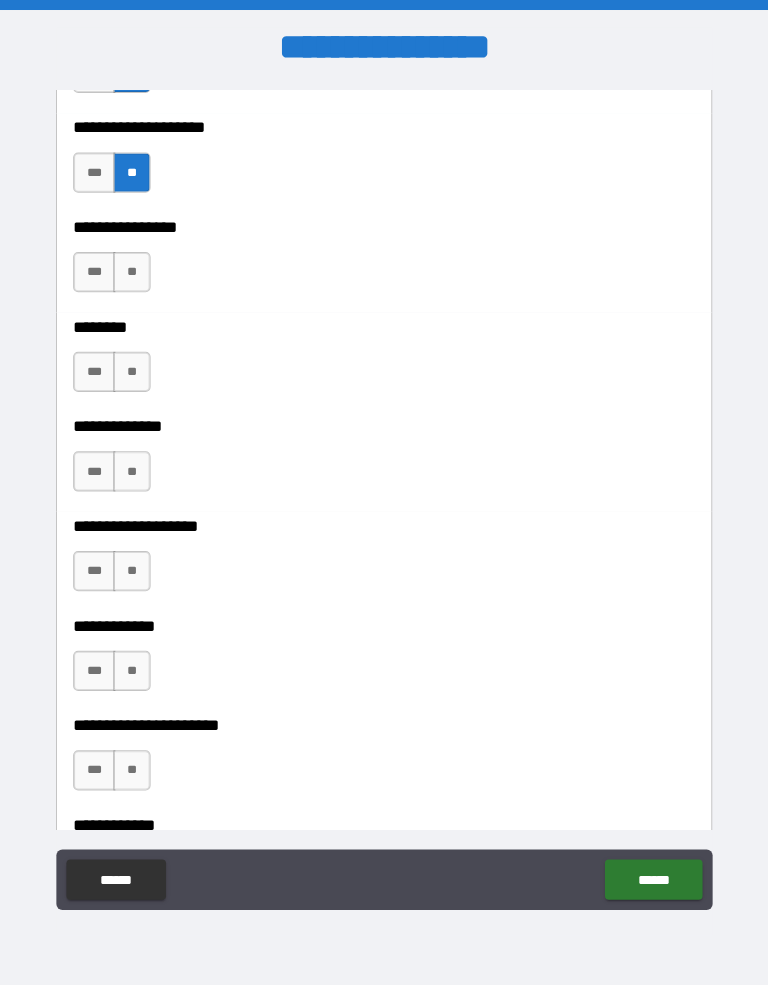 scroll, scrollTop: 7024, scrollLeft: 0, axis: vertical 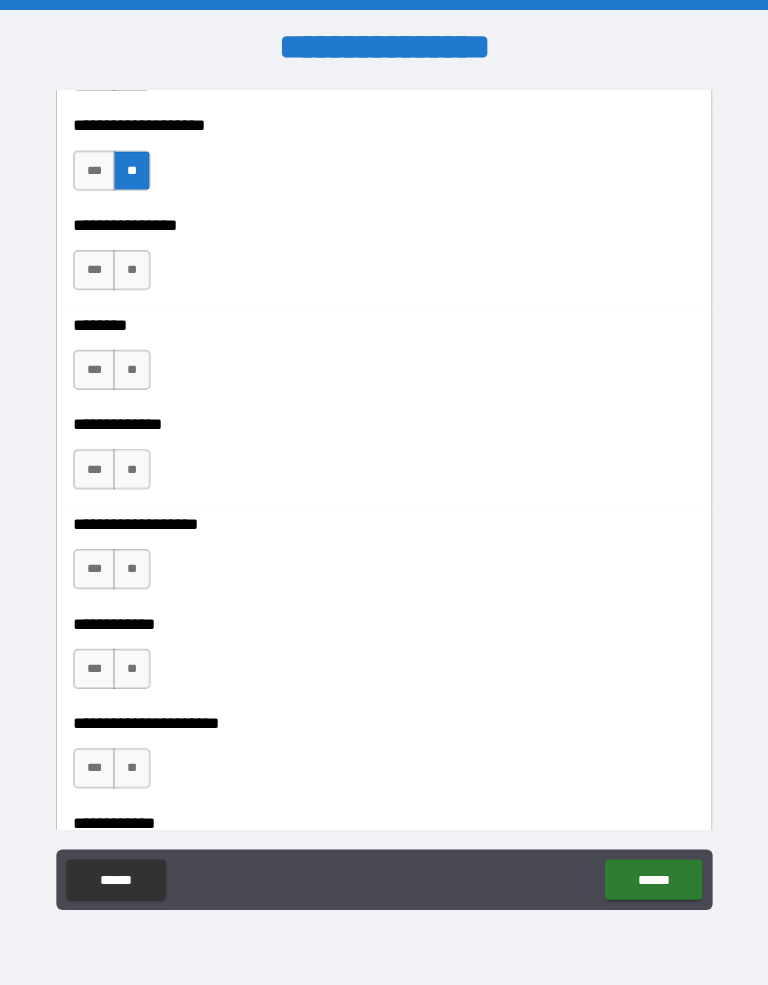click on "**" at bounding box center [133, 268] 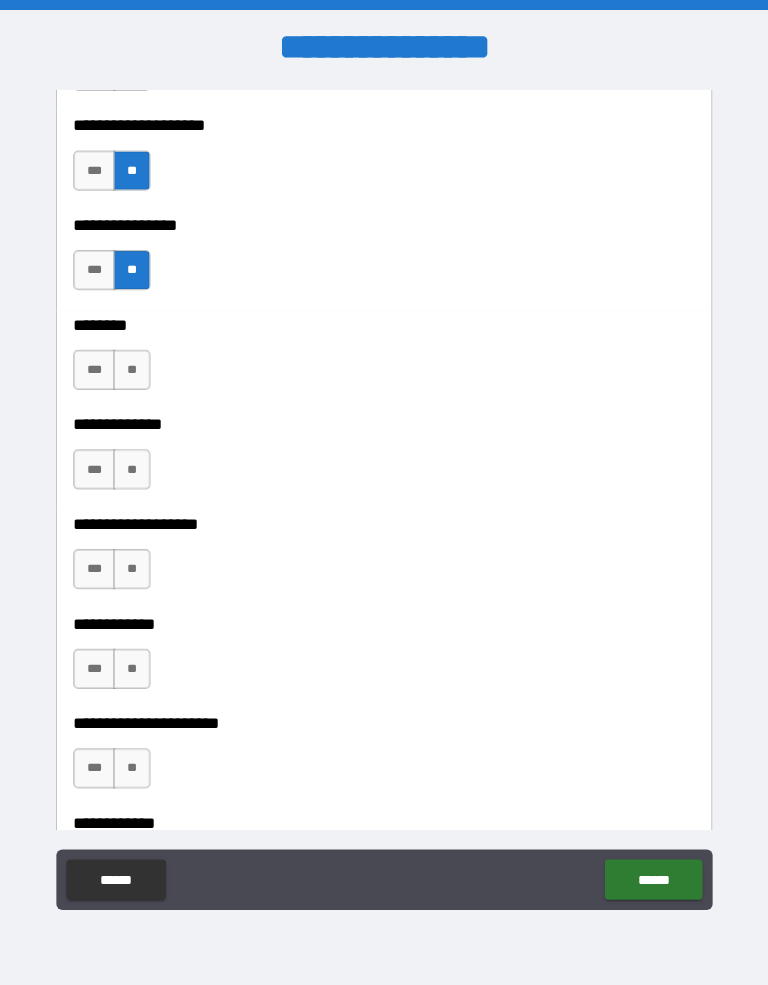 click on "**" at bounding box center [133, 367] 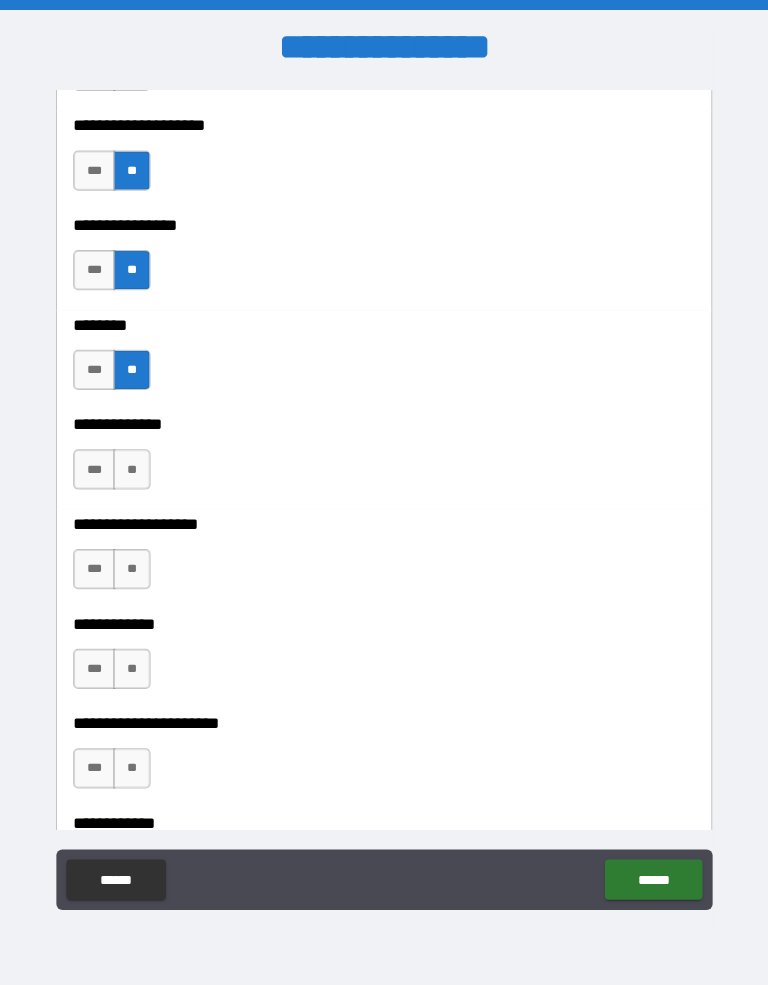 click on "**" at bounding box center (133, 466) 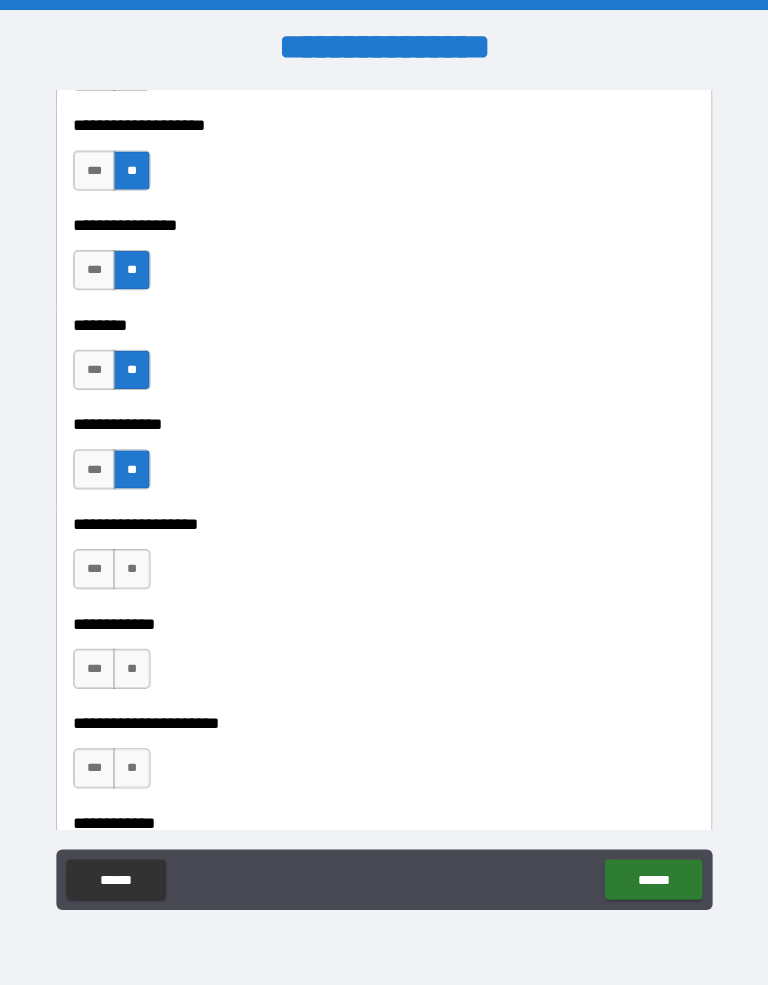 click on "**" at bounding box center [133, 565] 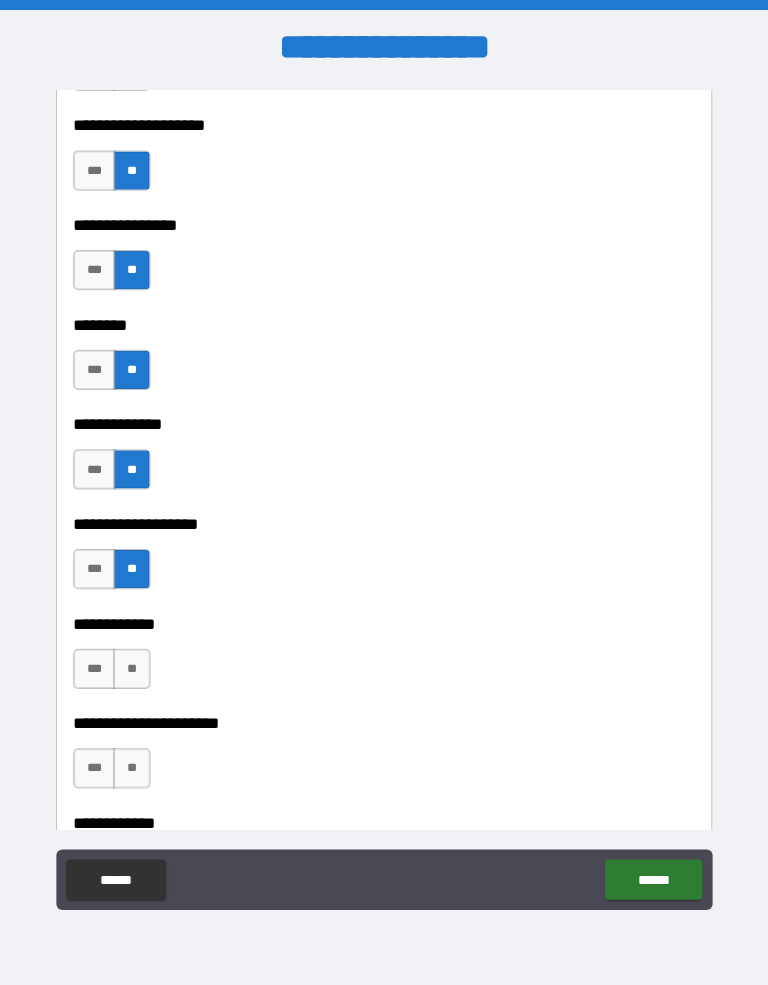 click on "**" at bounding box center (133, 664) 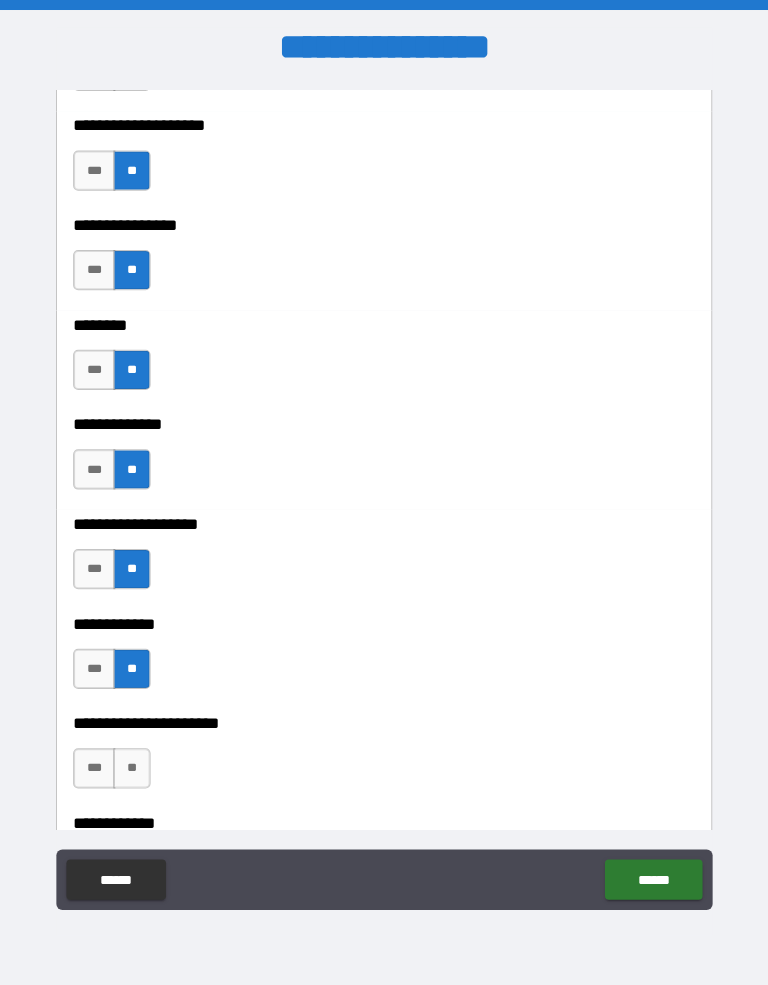 click on "**" at bounding box center (133, 763) 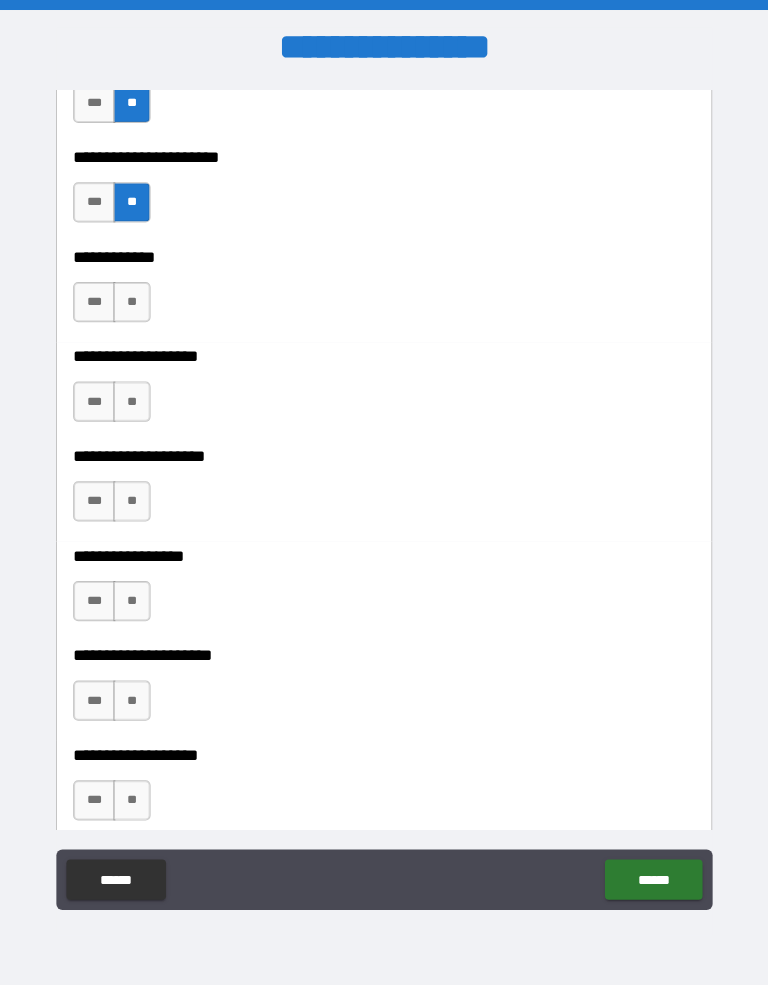 scroll, scrollTop: 7626, scrollLeft: 0, axis: vertical 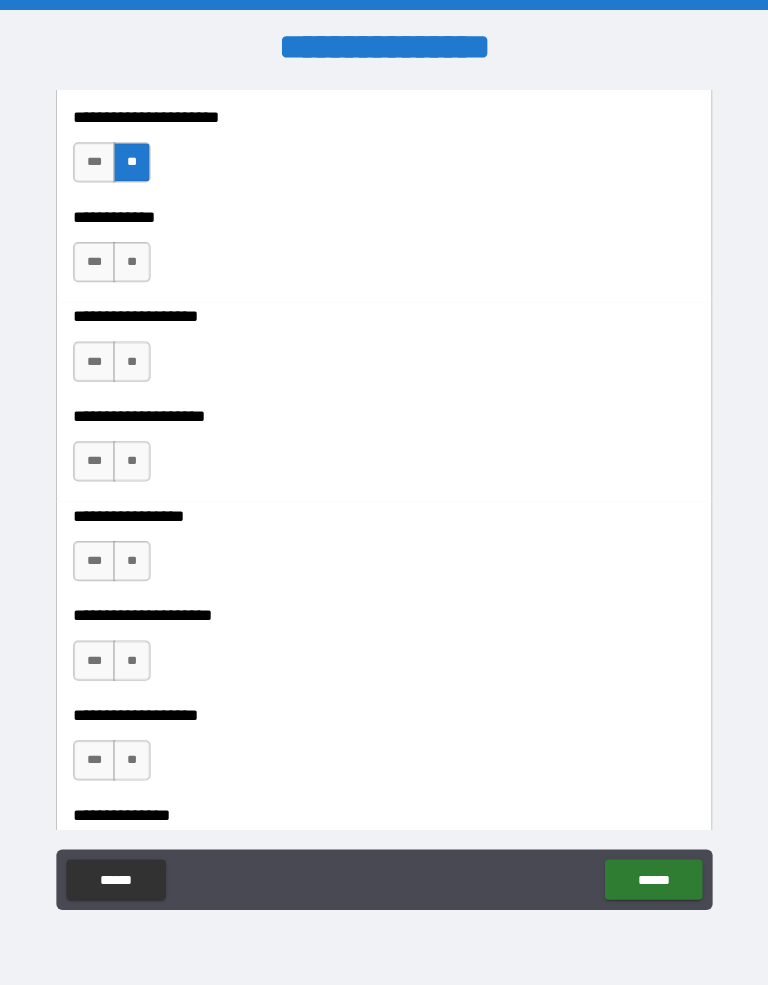 click on "**" at bounding box center (133, 260) 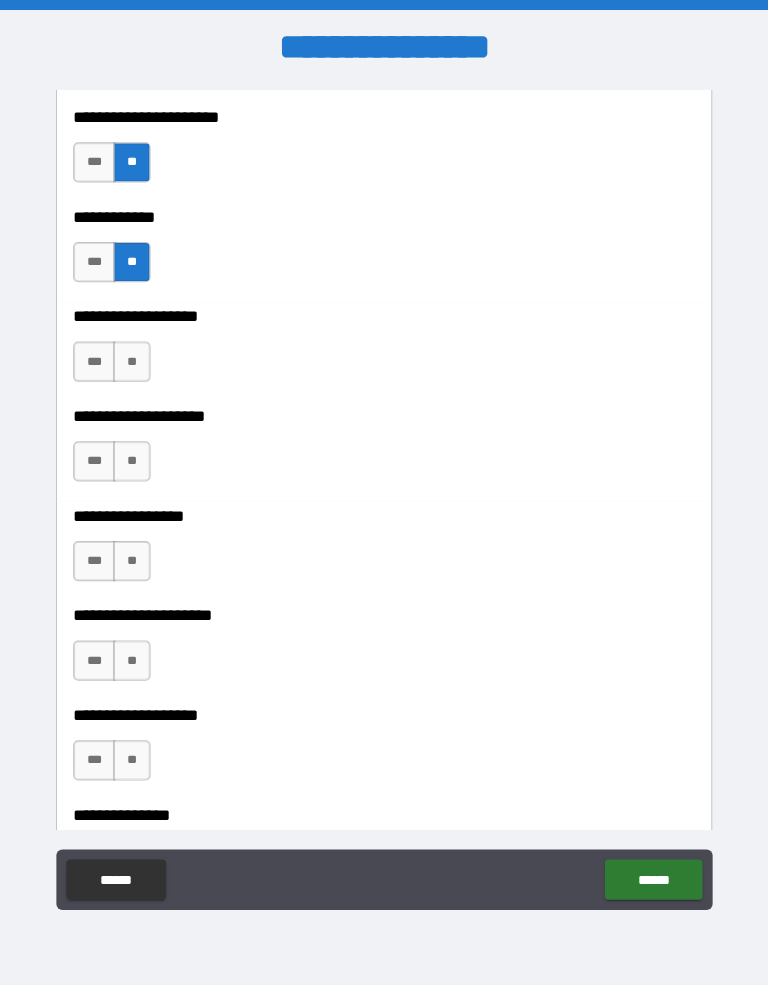 click on "**" at bounding box center (133, 359) 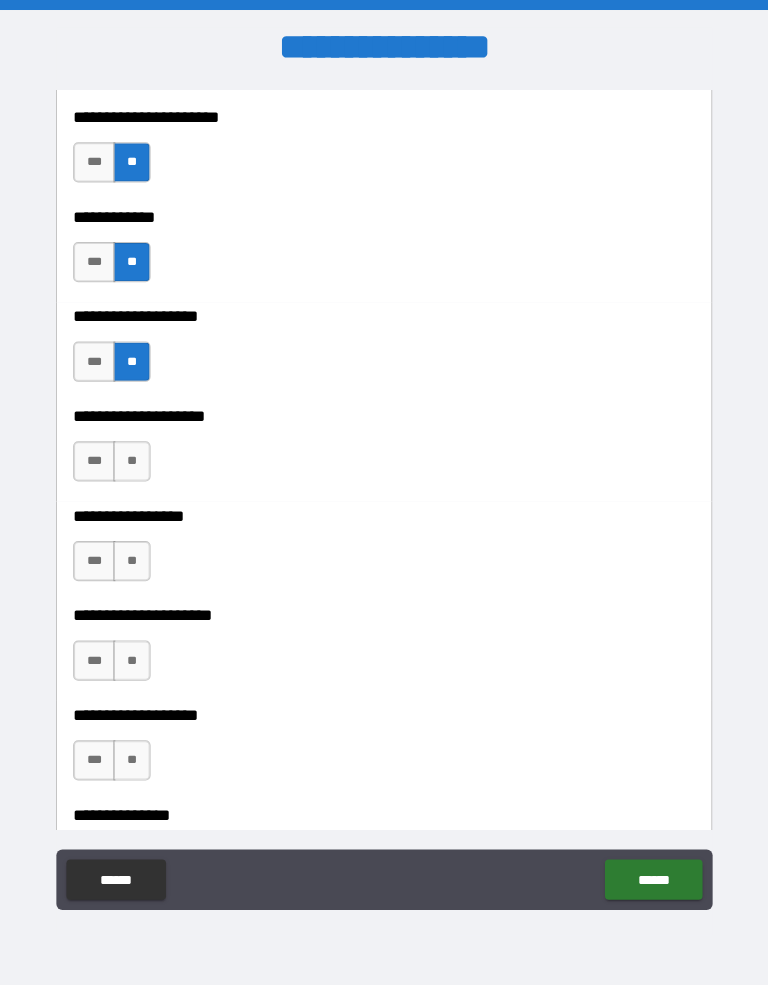click on "**" at bounding box center (133, 458) 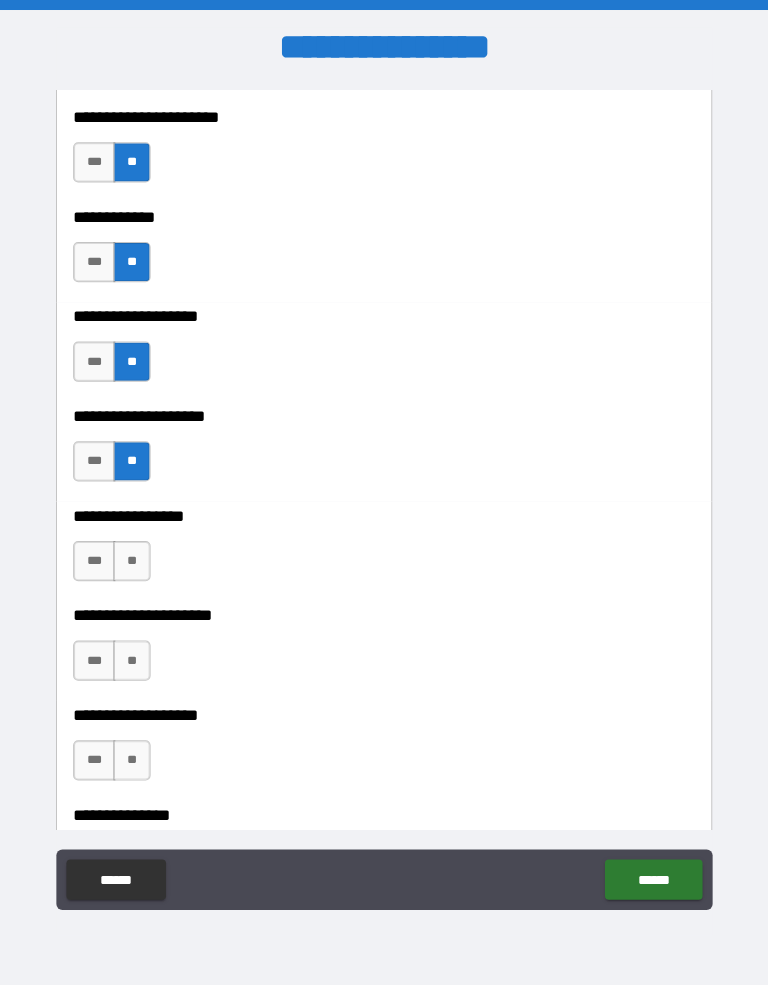 click on "**" at bounding box center (133, 557) 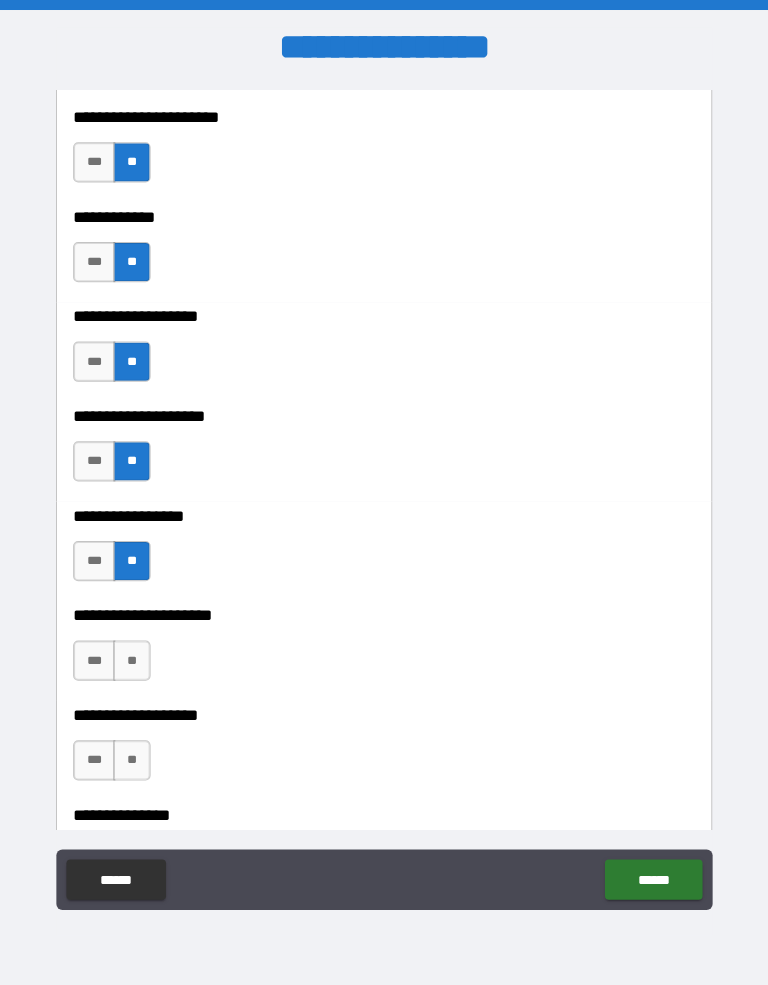 click on "**" at bounding box center [133, 656] 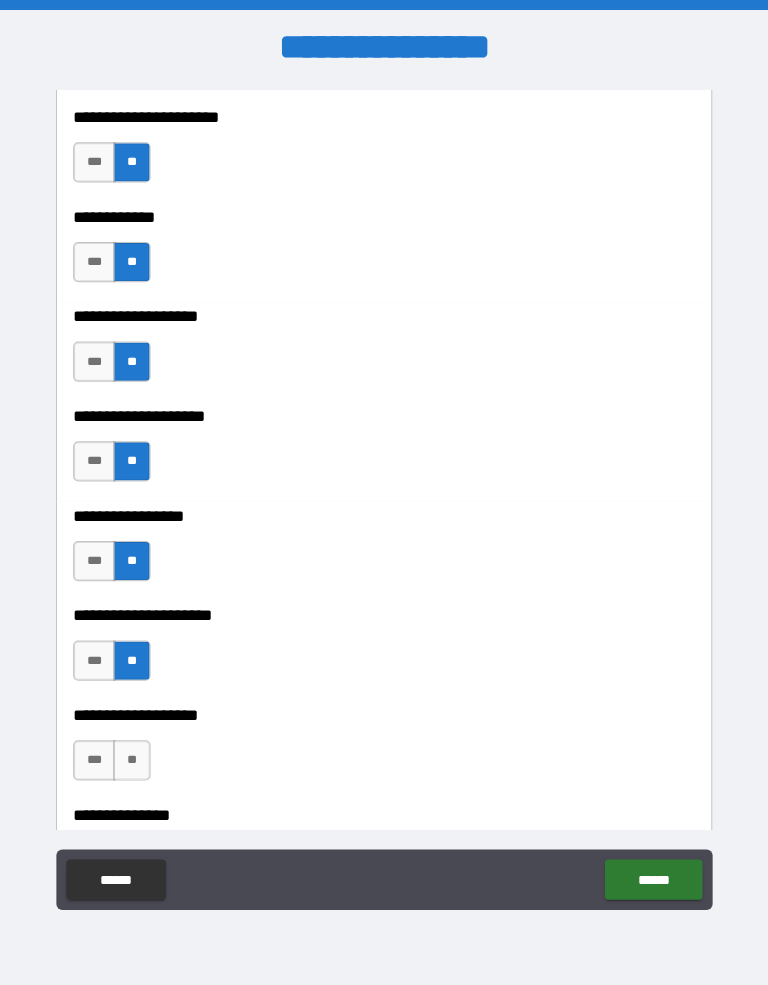 click on "**" at bounding box center [133, 755] 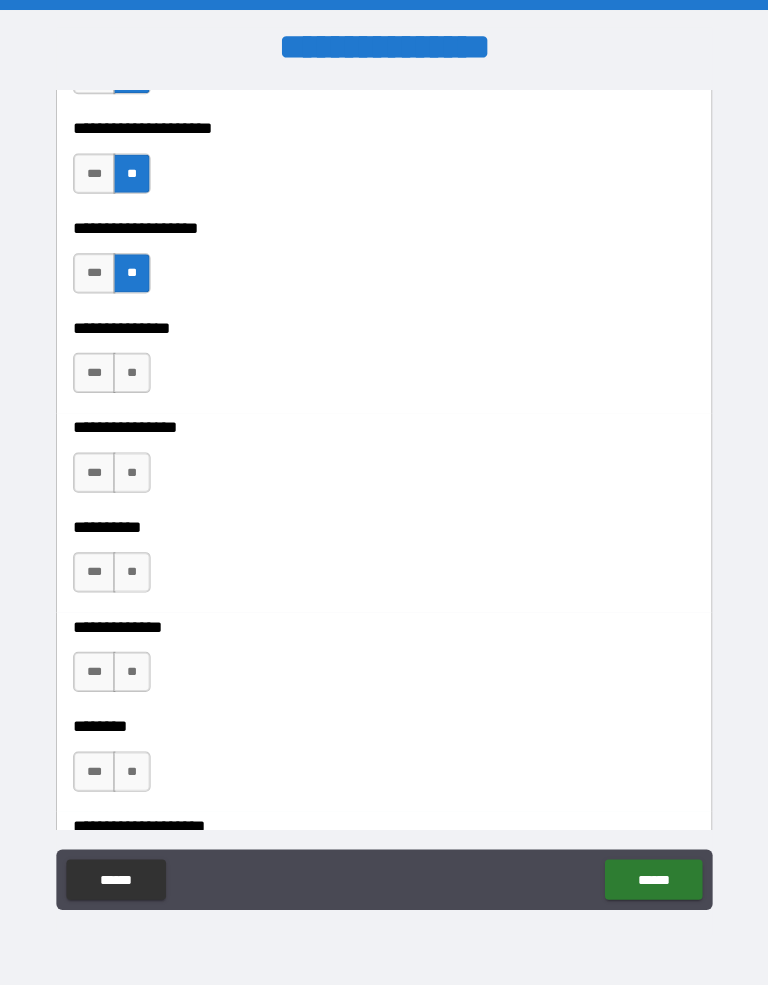 scroll, scrollTop: 8158, scrollLeft: 0, axis: vertical 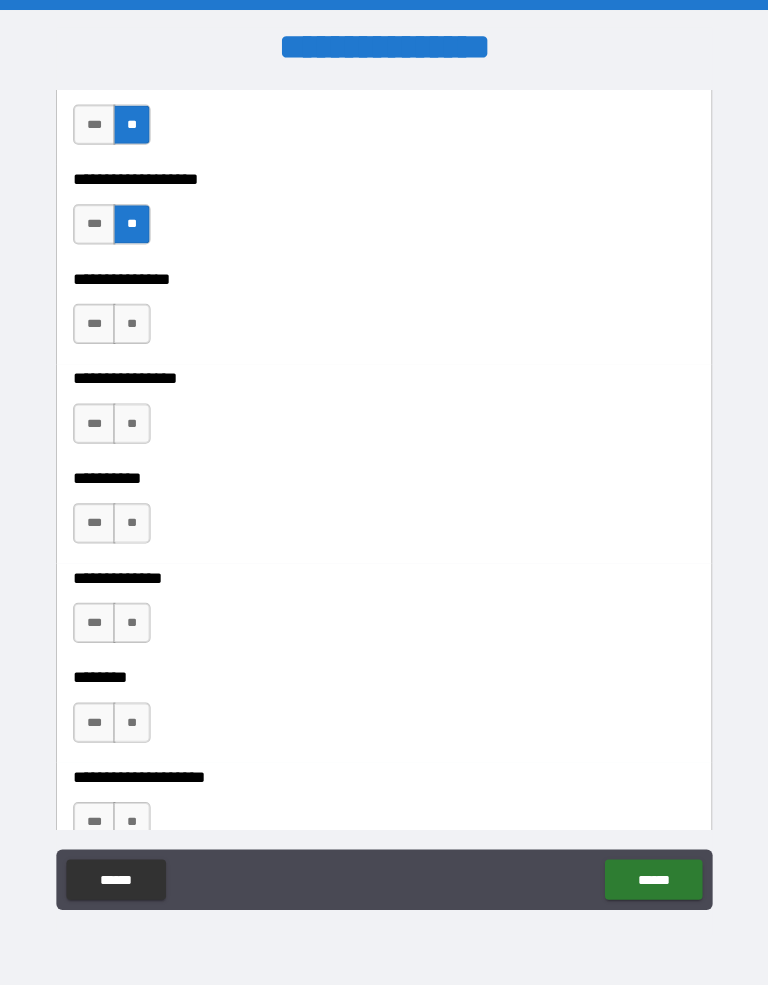 click on "**" at bounding box center [133, 322] 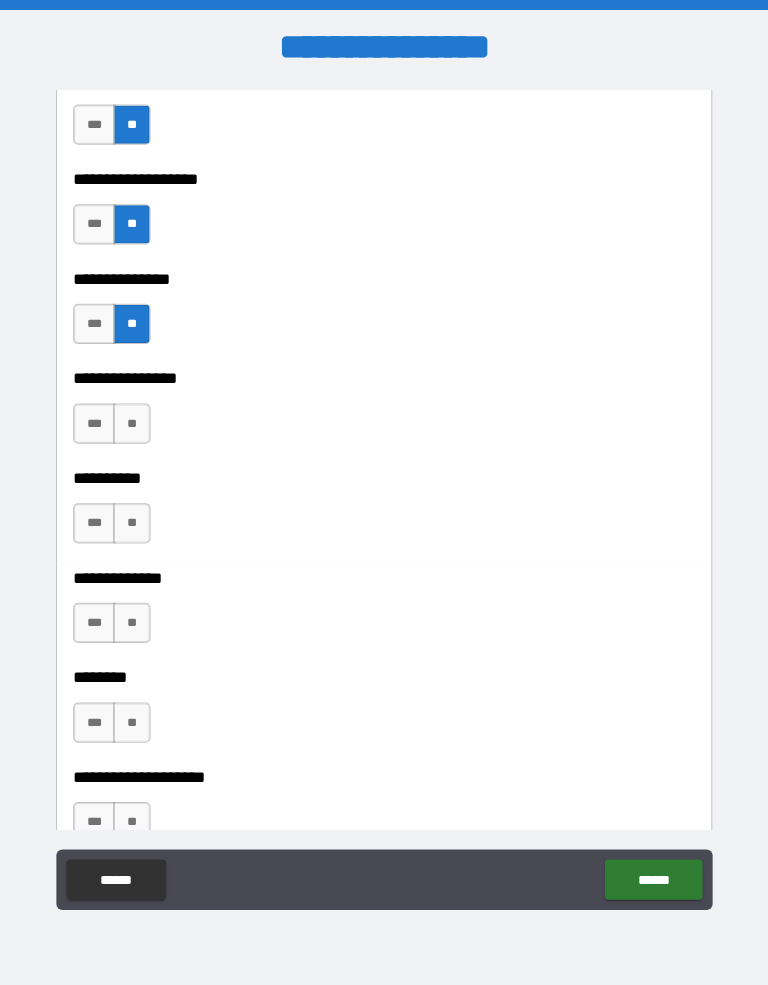 click on "**" at bounding box center (133, 421) 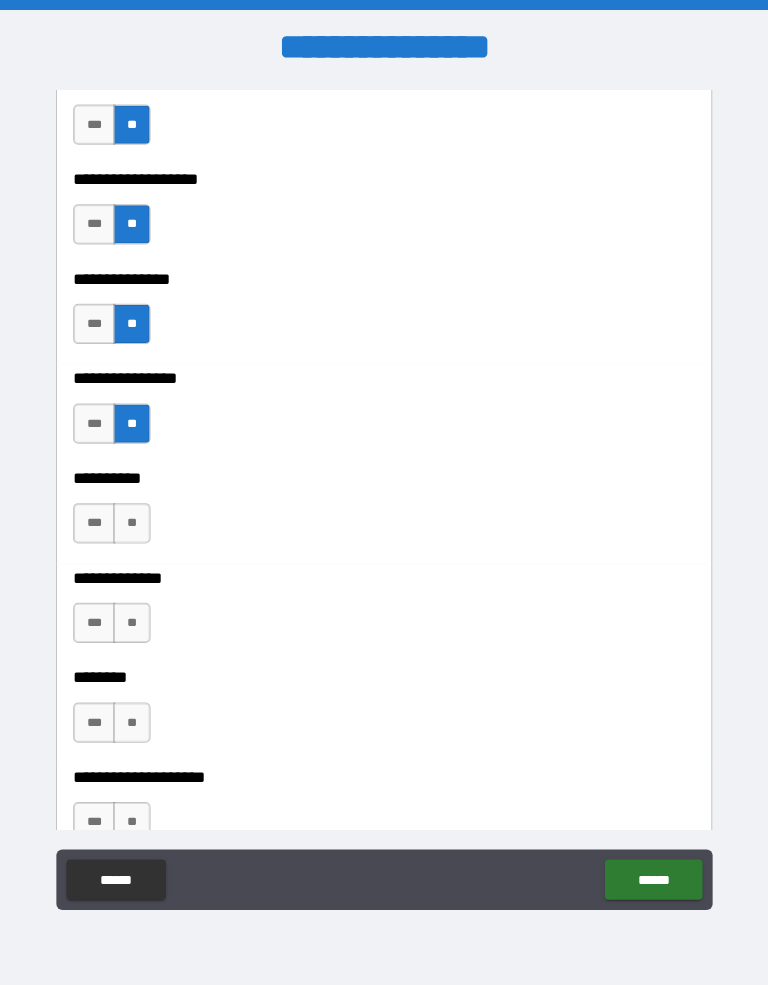 click on "**" at bounding box center (133, 520) 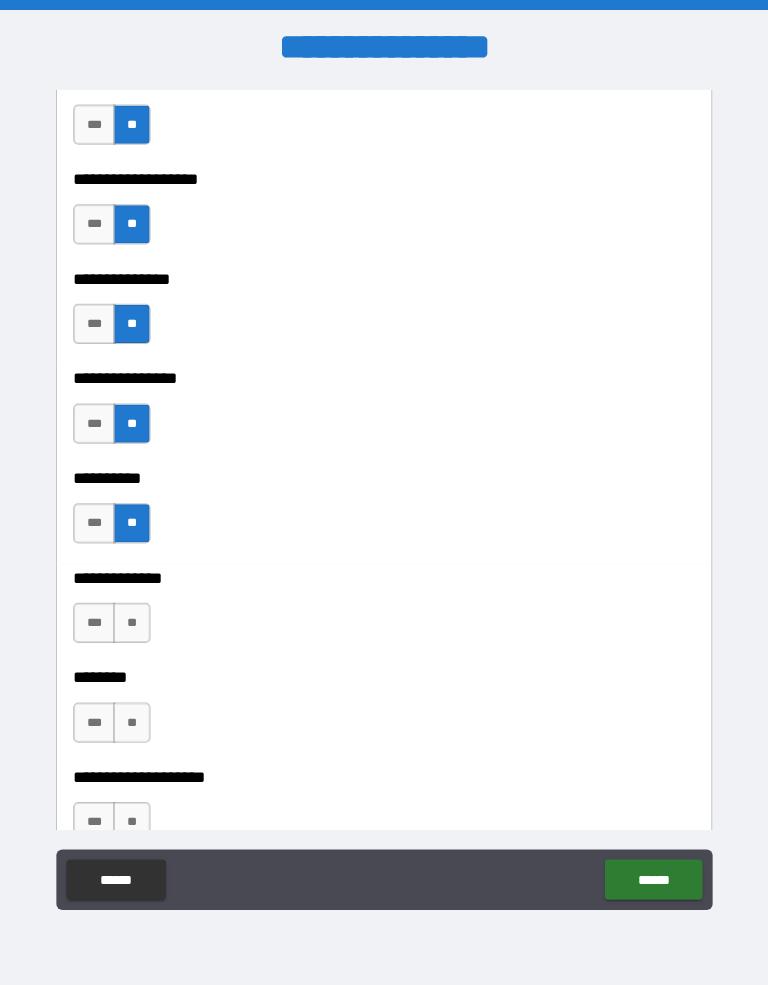 click on "**" at bounding box center (133, 619) 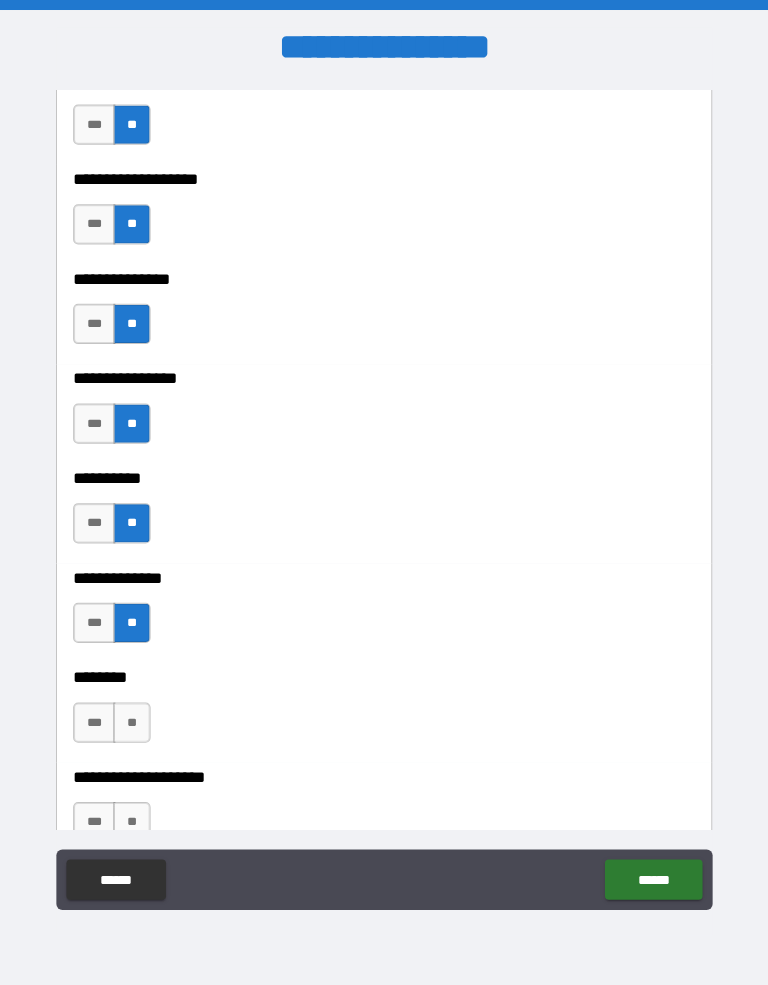 click on "**" at bounding box center [133, 718] 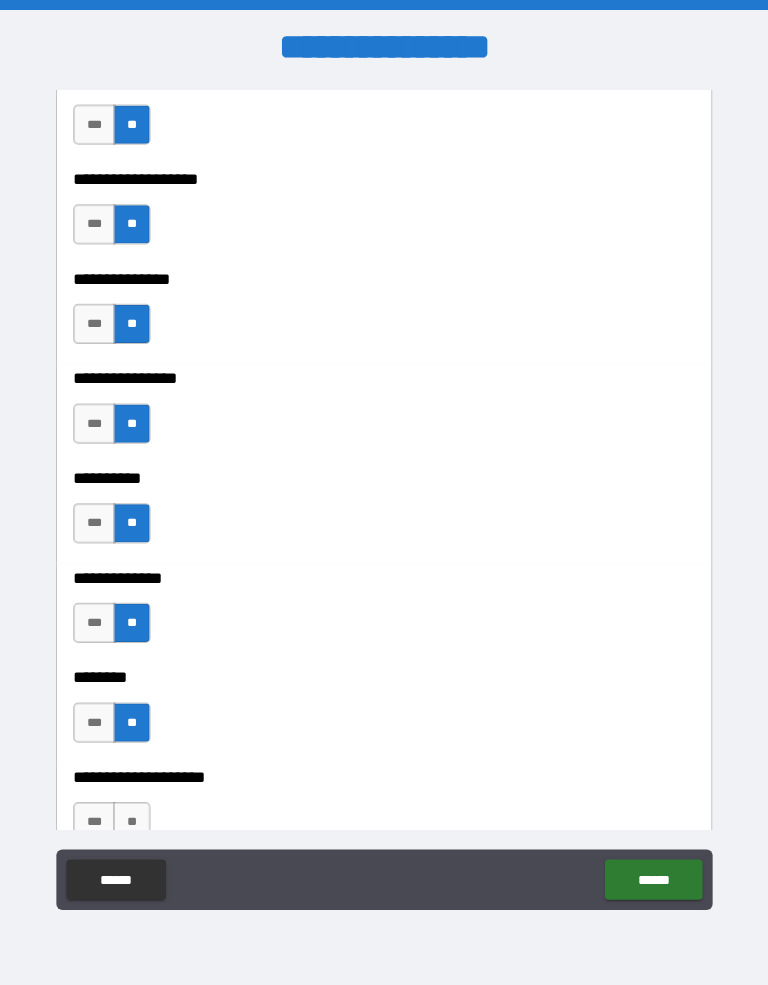 click on "**" at bounding box center (133, 817) 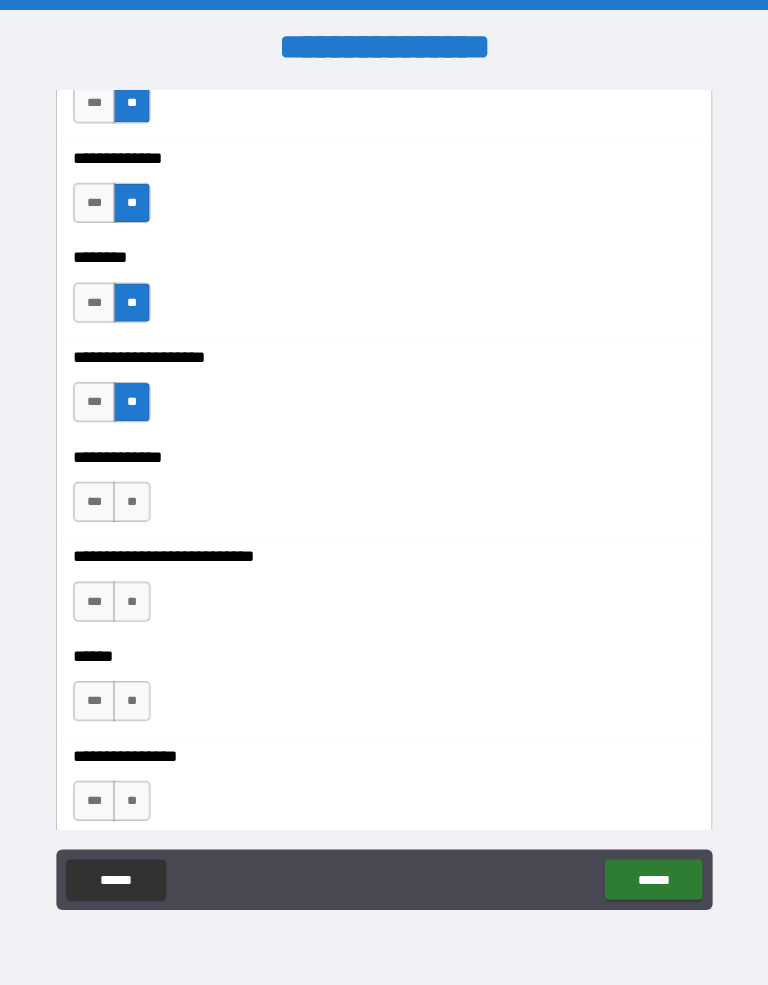 scroll, scrollTop: 8685, scrollLeft: 0, axis: vertical 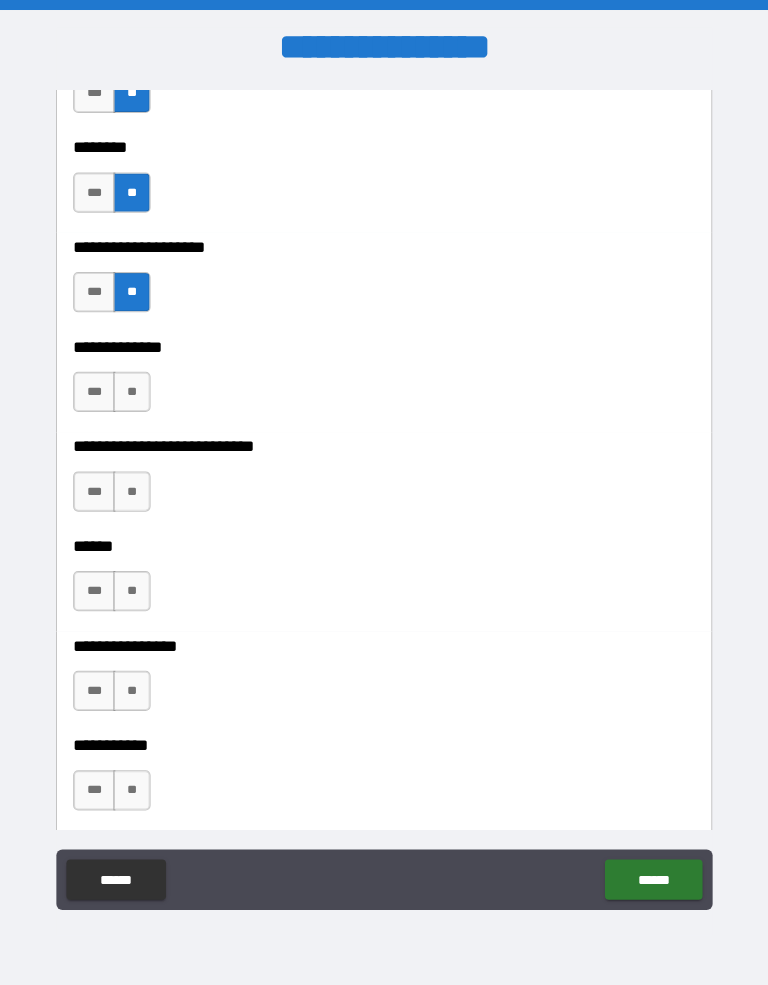 click on "**" at bounding box center (133, 389) 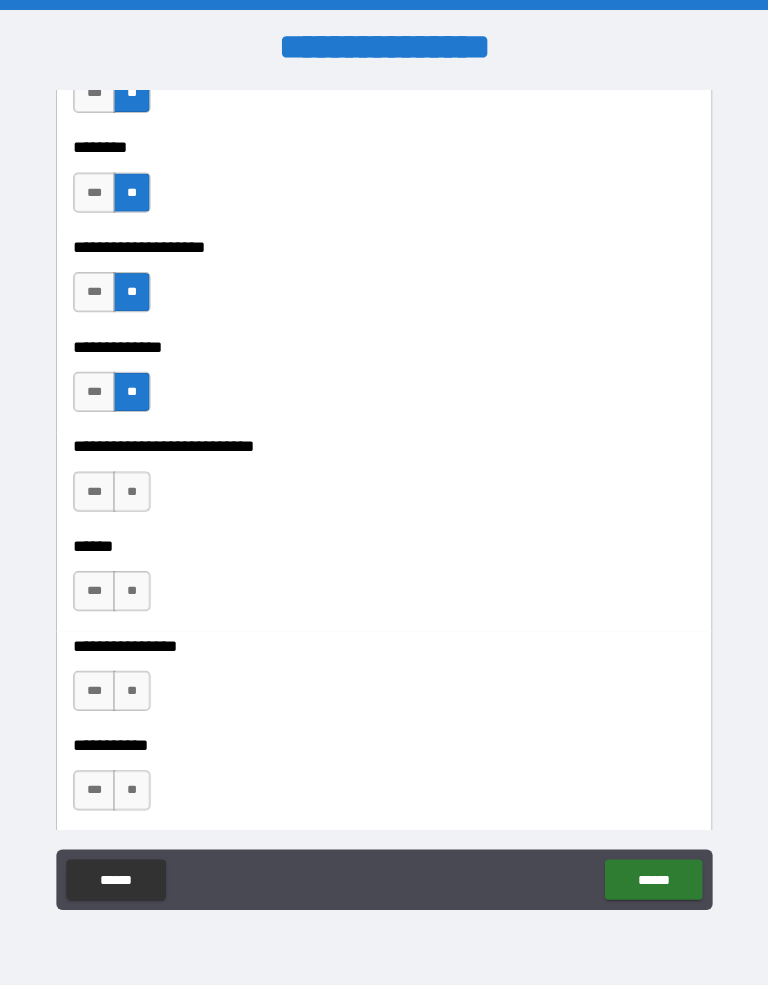 click on "**" at bounding box center [133, 488] 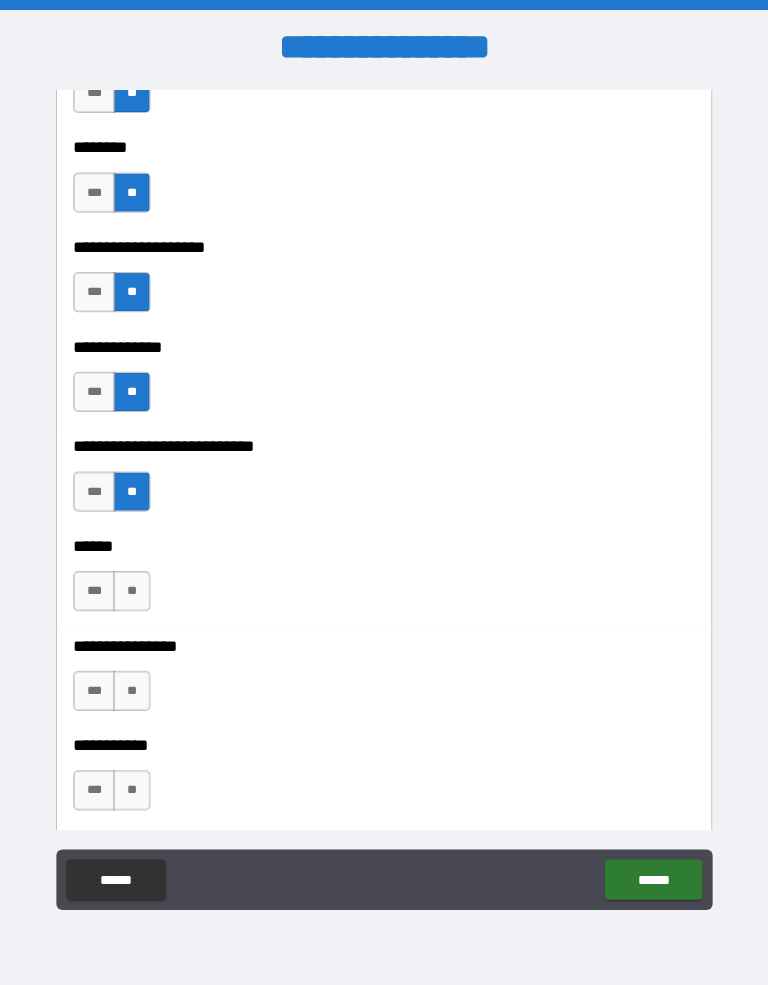 click on "**" at bounding box center (133, 587) 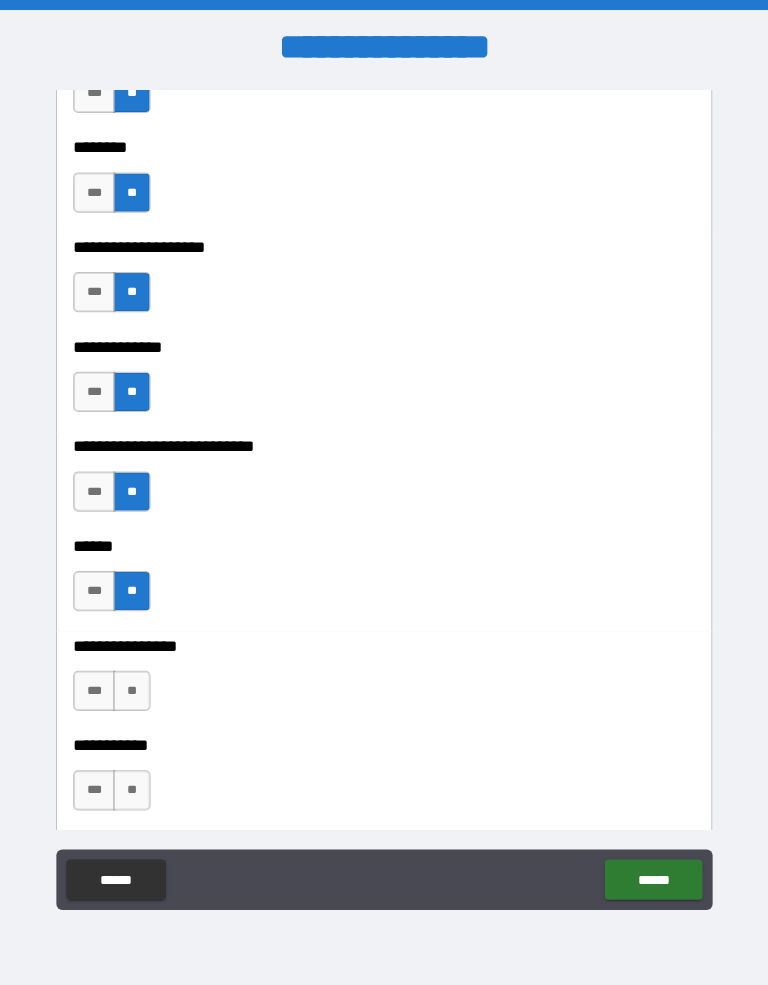 click on "**" at bounding box center (133, 686) 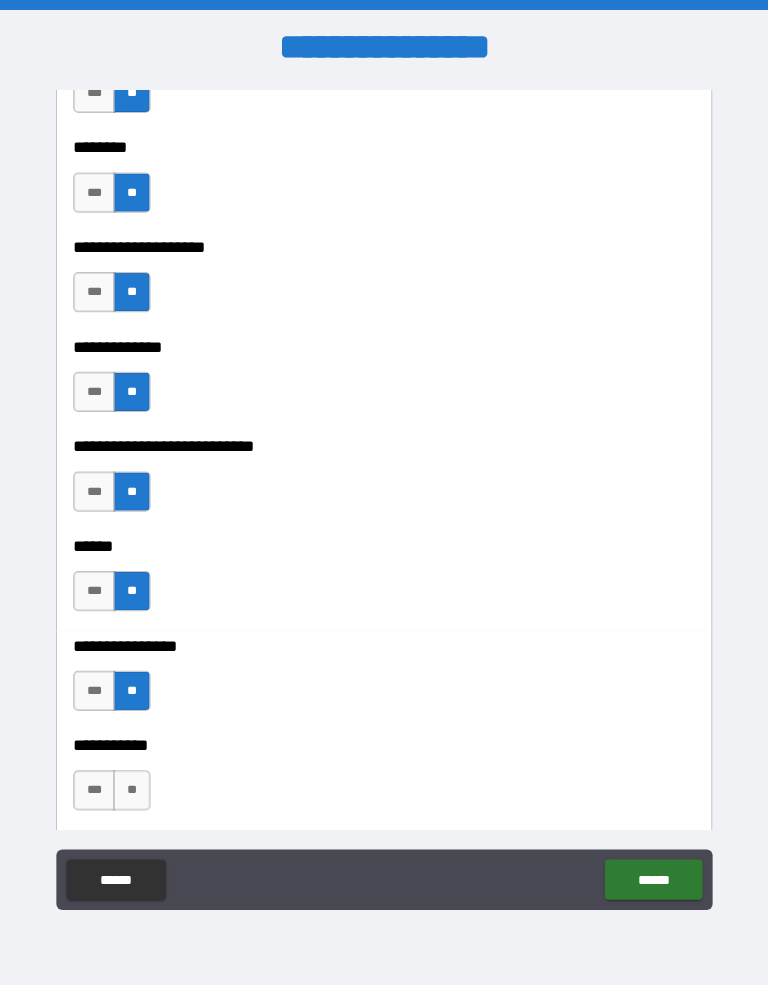 click on "**" at bounding box center [133, 785] 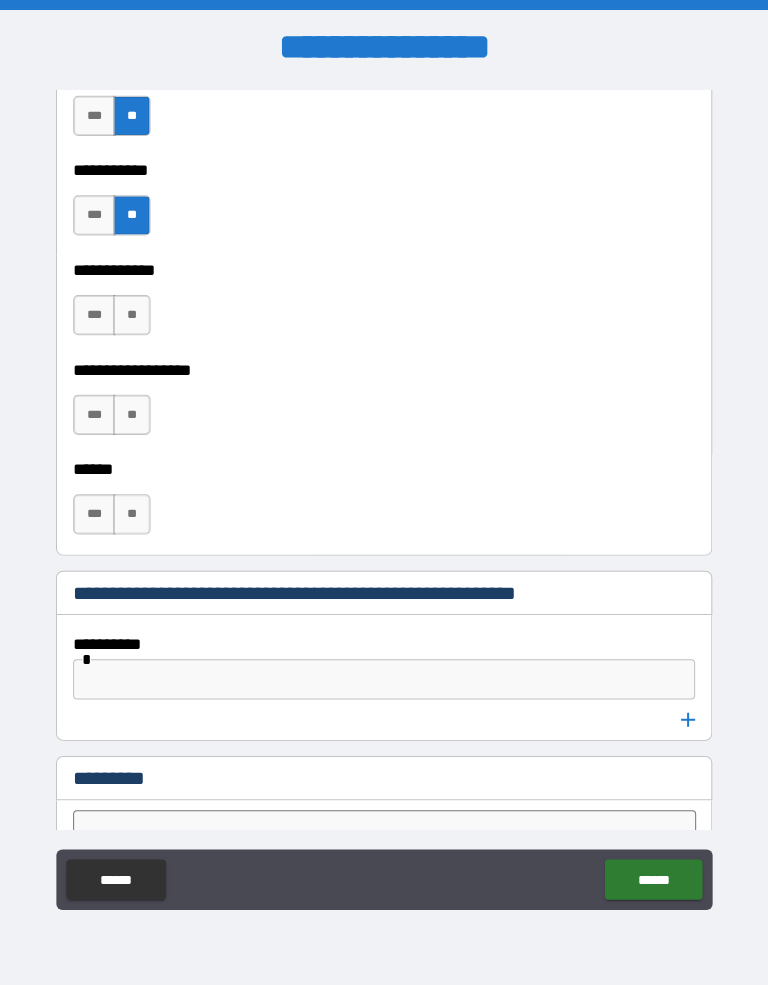 scroll, scrollTop: 9261, scrollLeft: 0, axis: vertical 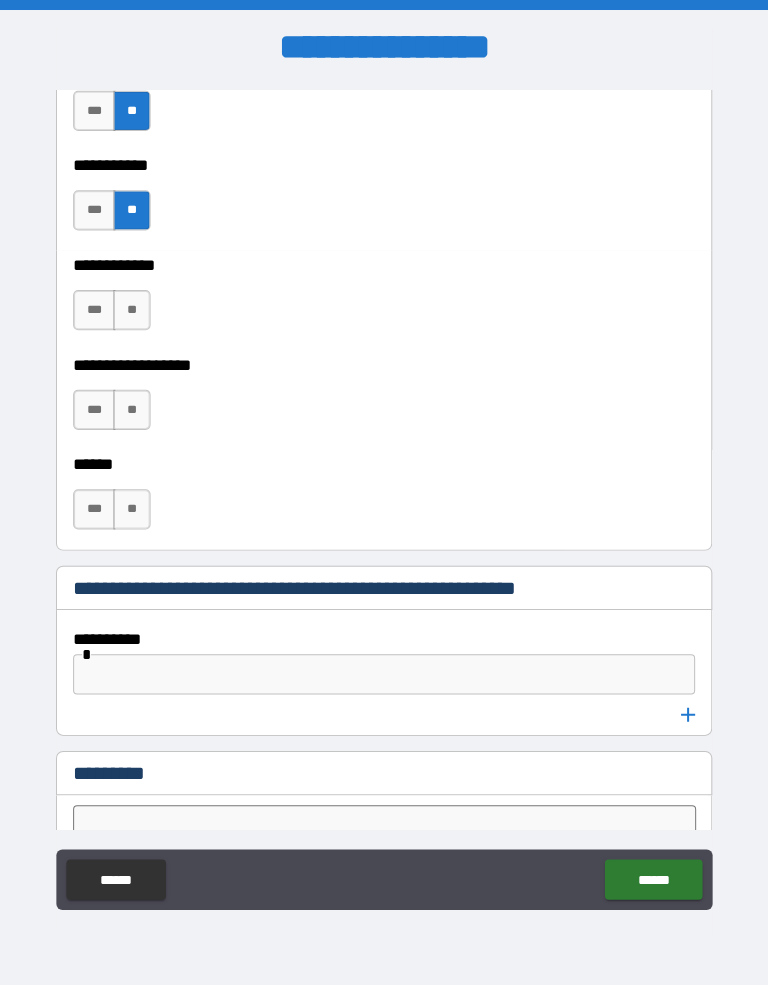 click on "**" at bounding box center [133, 308] 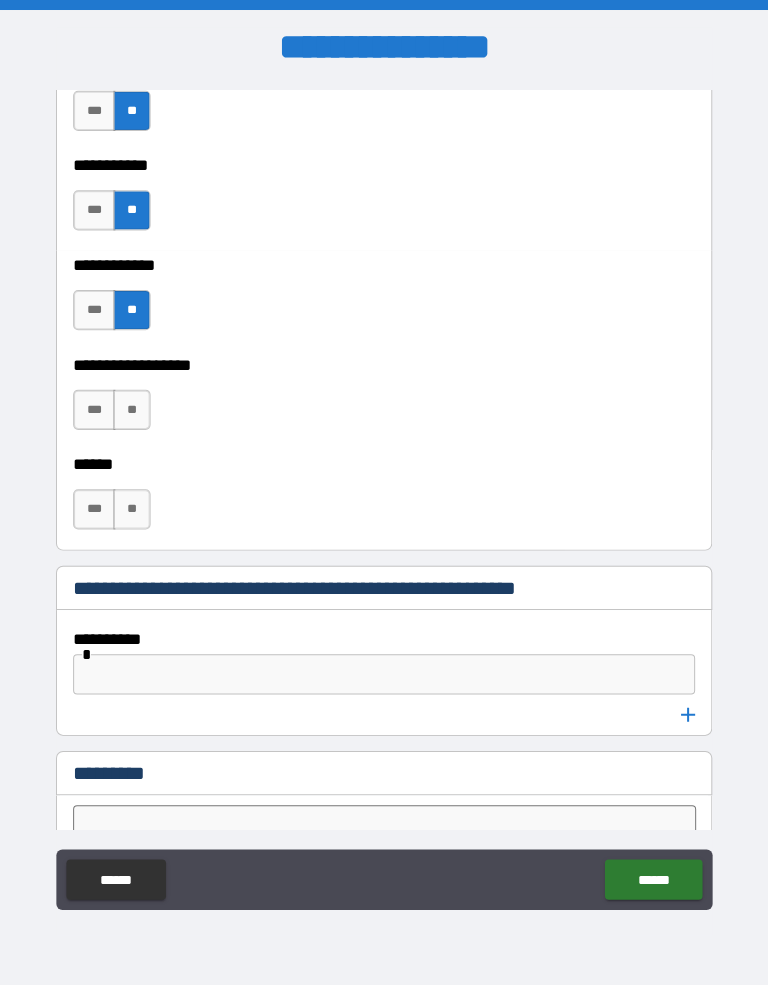 click on "**" at bounding box center [133, 407] 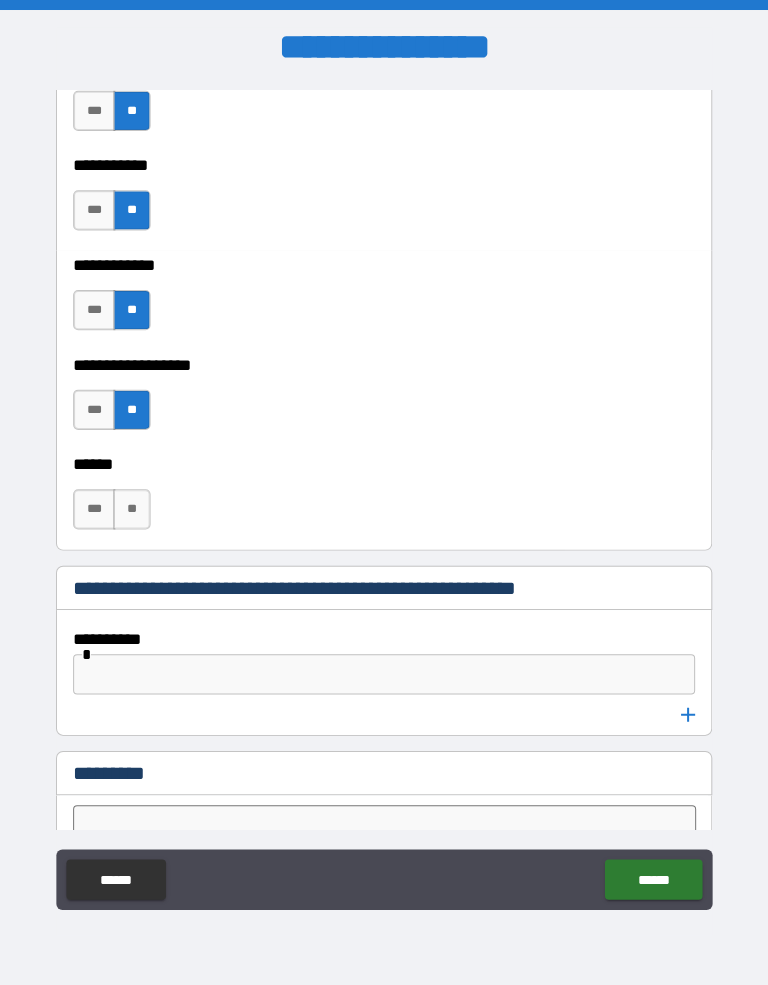 click on "**" at bounding box center [133, 506] 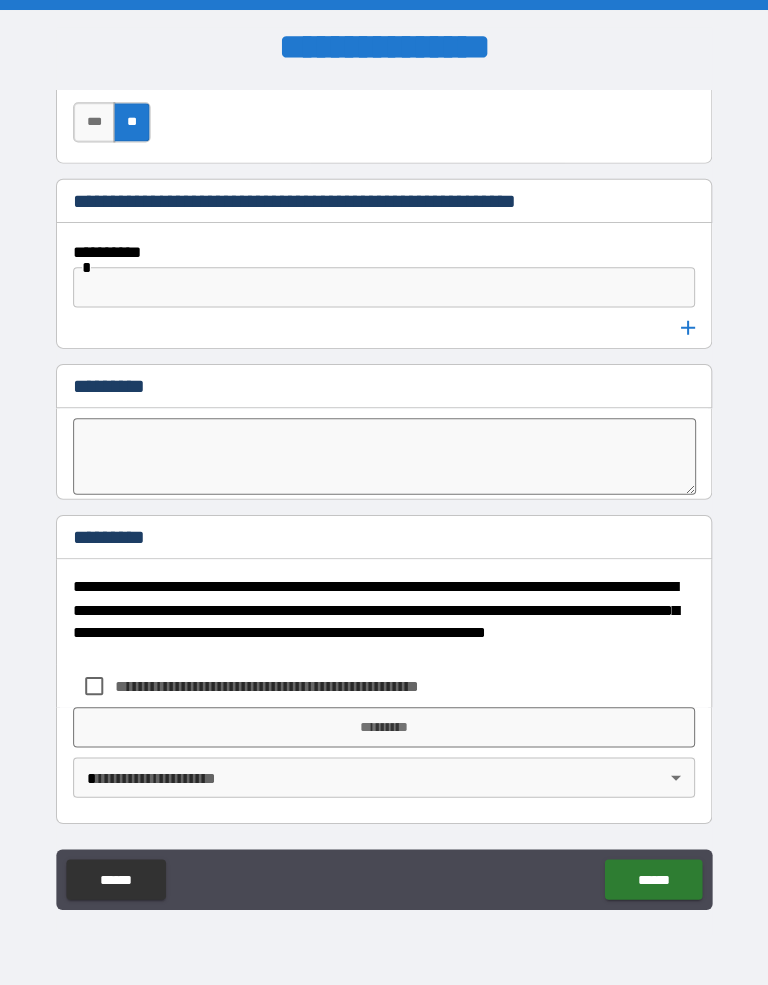scroll, scrollTop: 9645, scrollLeft: 0, axis: vertical 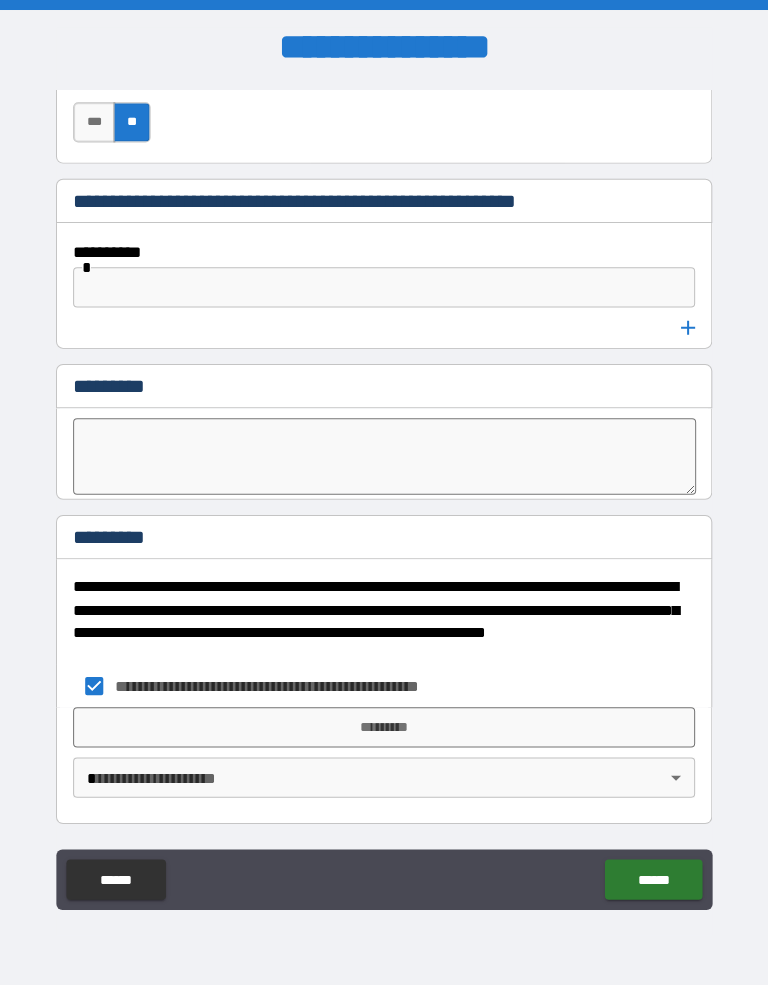 click on "*********" at bounding box center [384, 723] 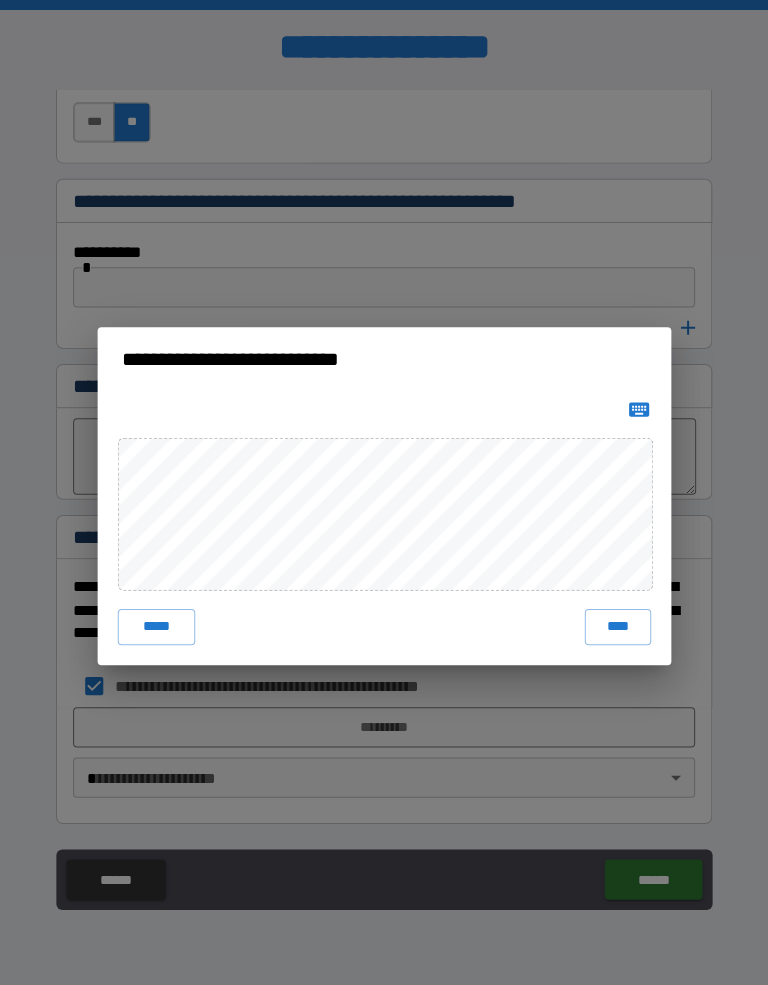 click on "****" at bounding box center [616, 623] 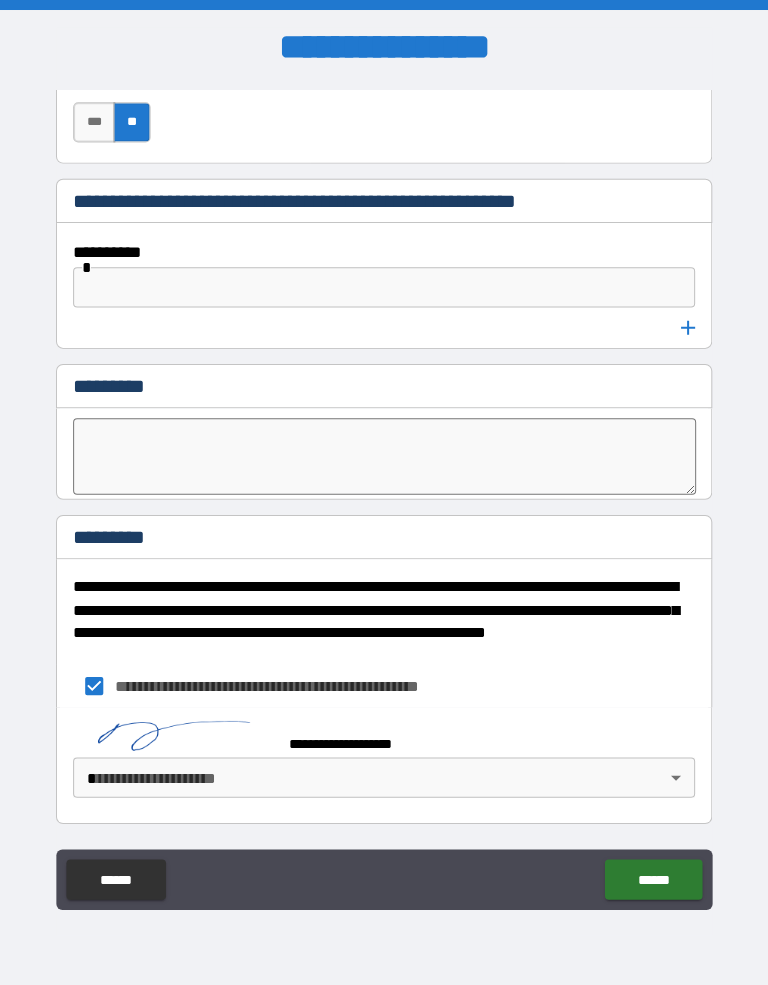 scroll, scrollTop: 9635, scrollLeft: 0, axis: vertical 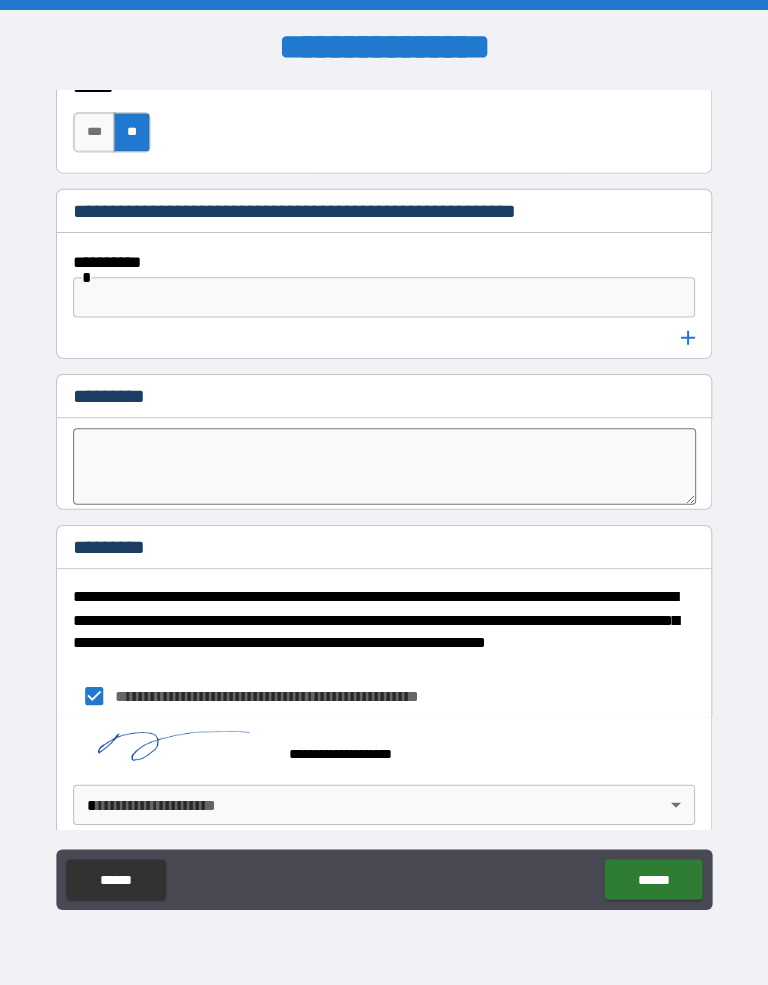 click on "[REDACTED]" at bounding box center [384, 492] 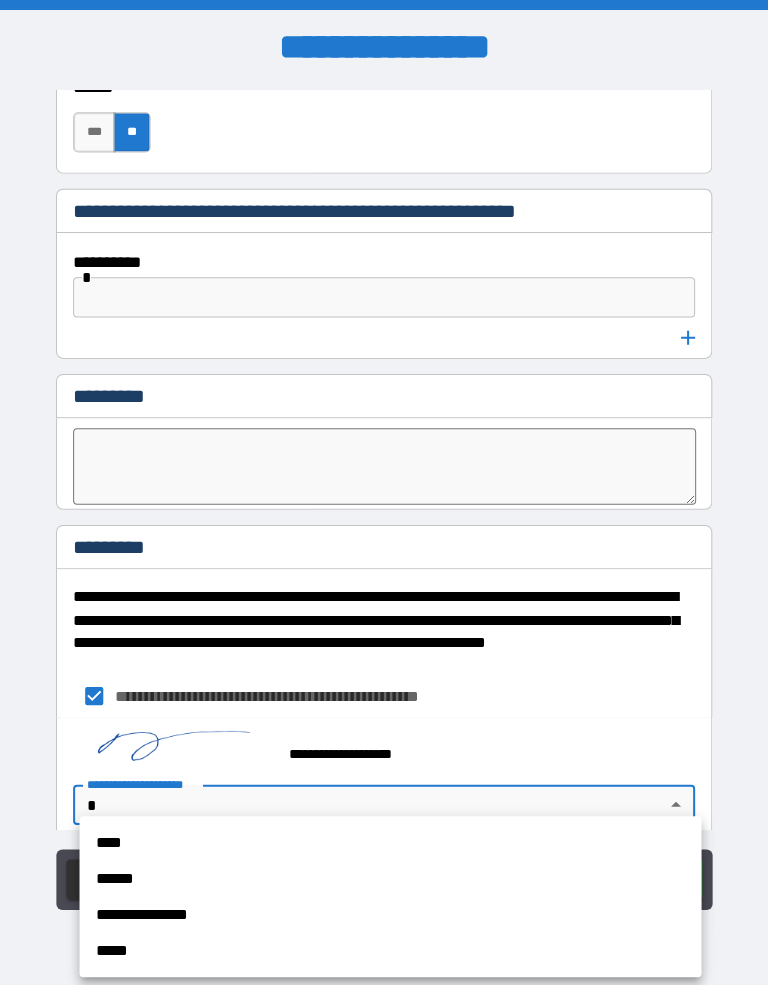 click on "****" at bounding box center [390, 837] 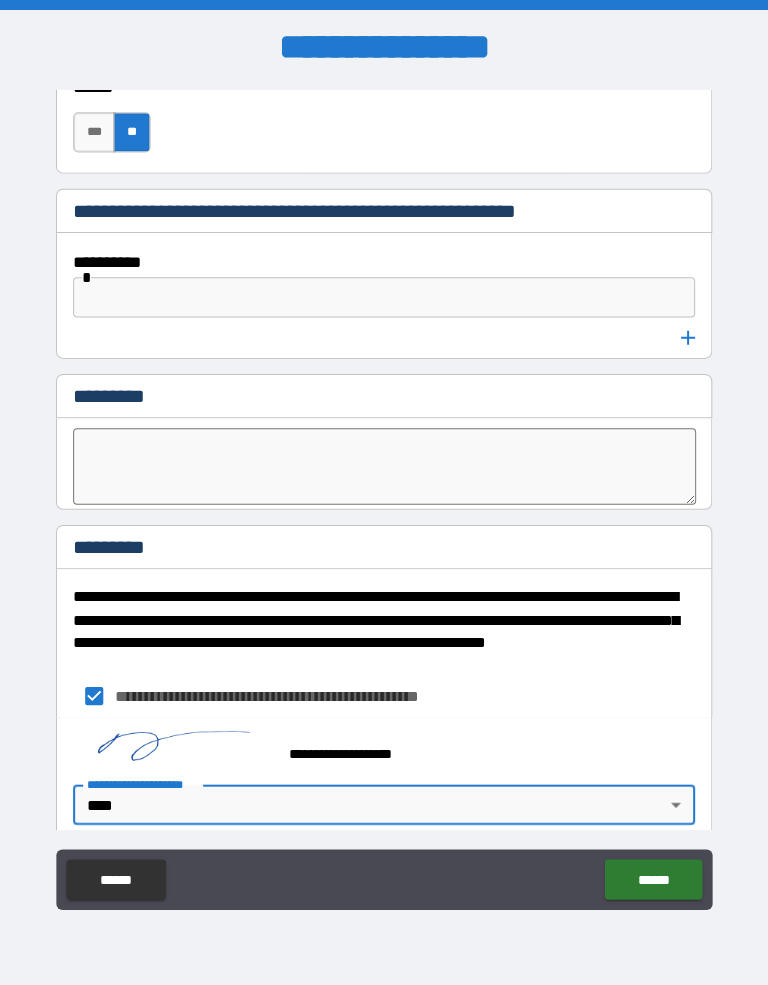 type on "*" 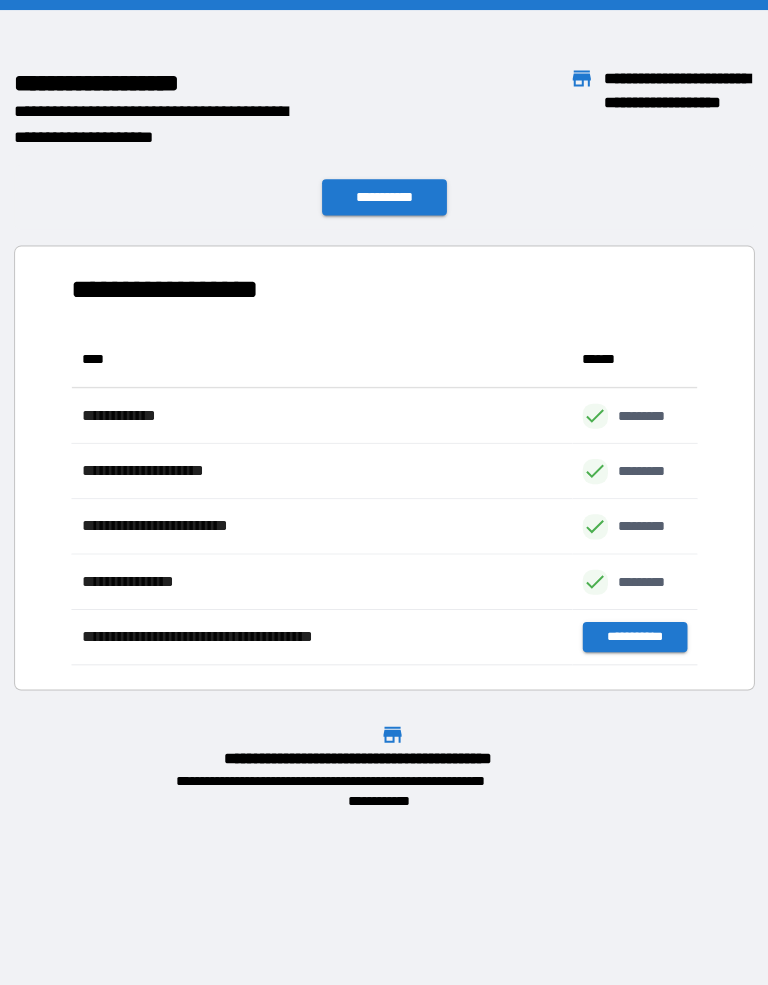 scroll, scrollTop: 1, scrollLeft: 1, axis: both 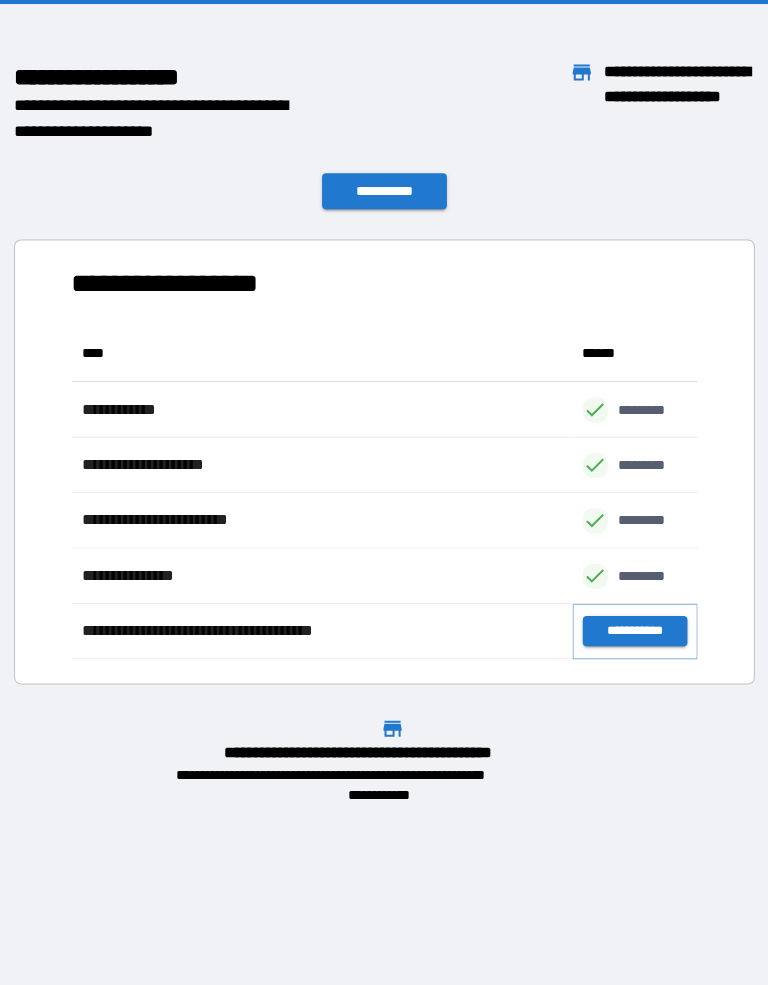 click on "**********" at bounding box center [633, 633] 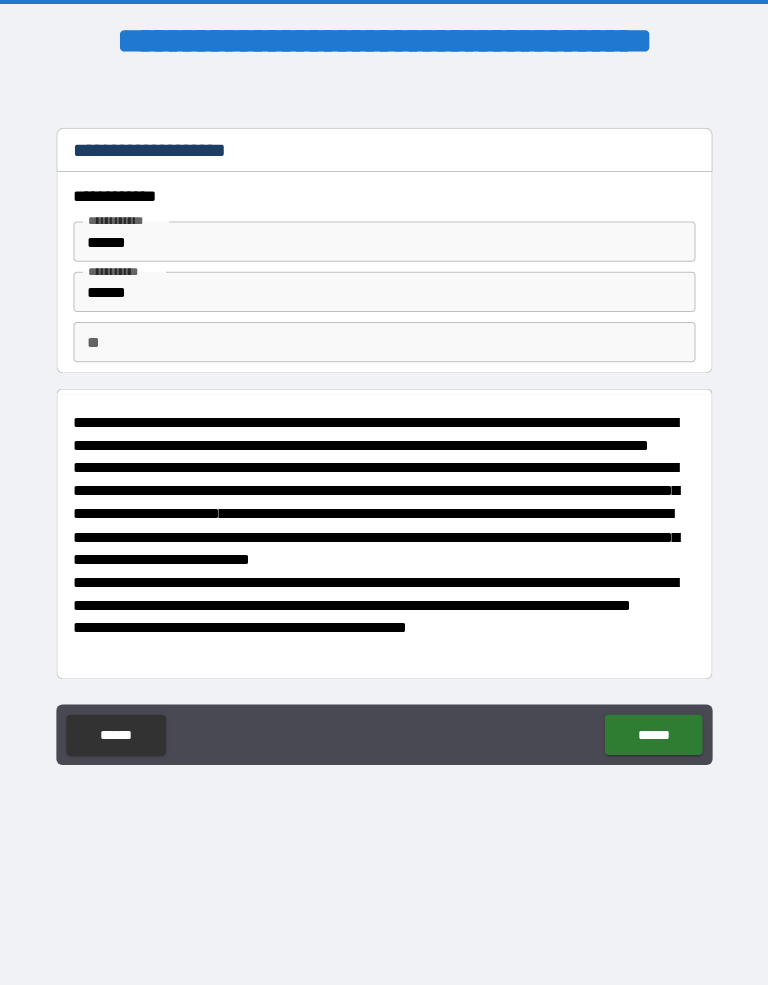 click on "******" at bounding box center [651, 736] 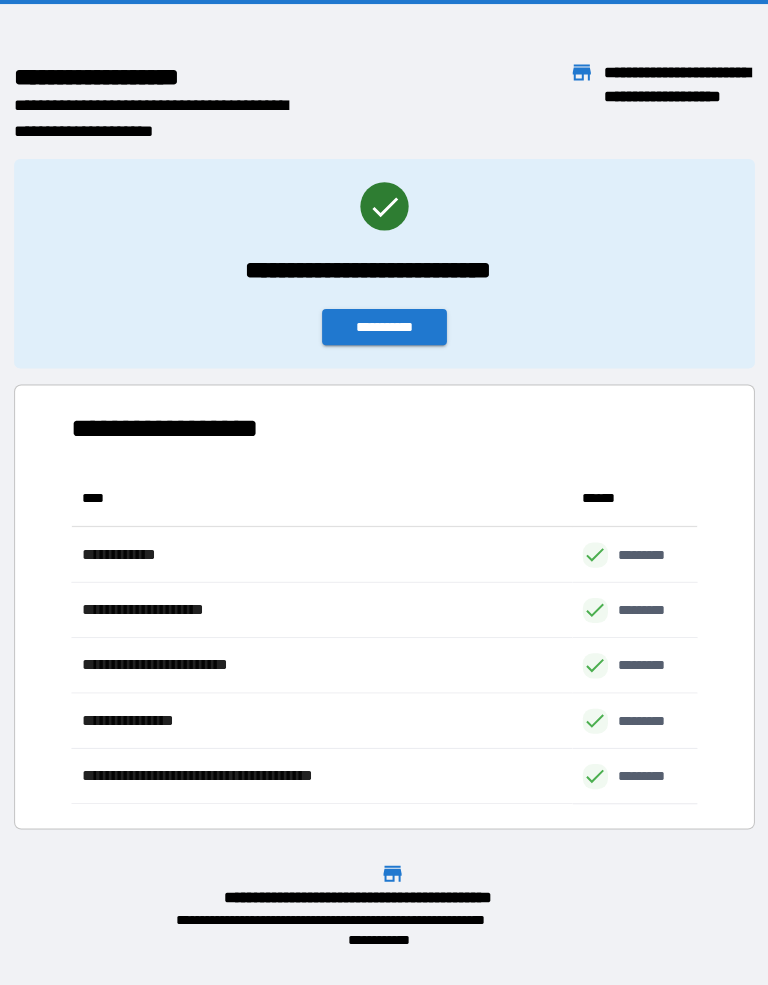 scroll, scrollTop: 1, scrollLeft: 1, axis: both 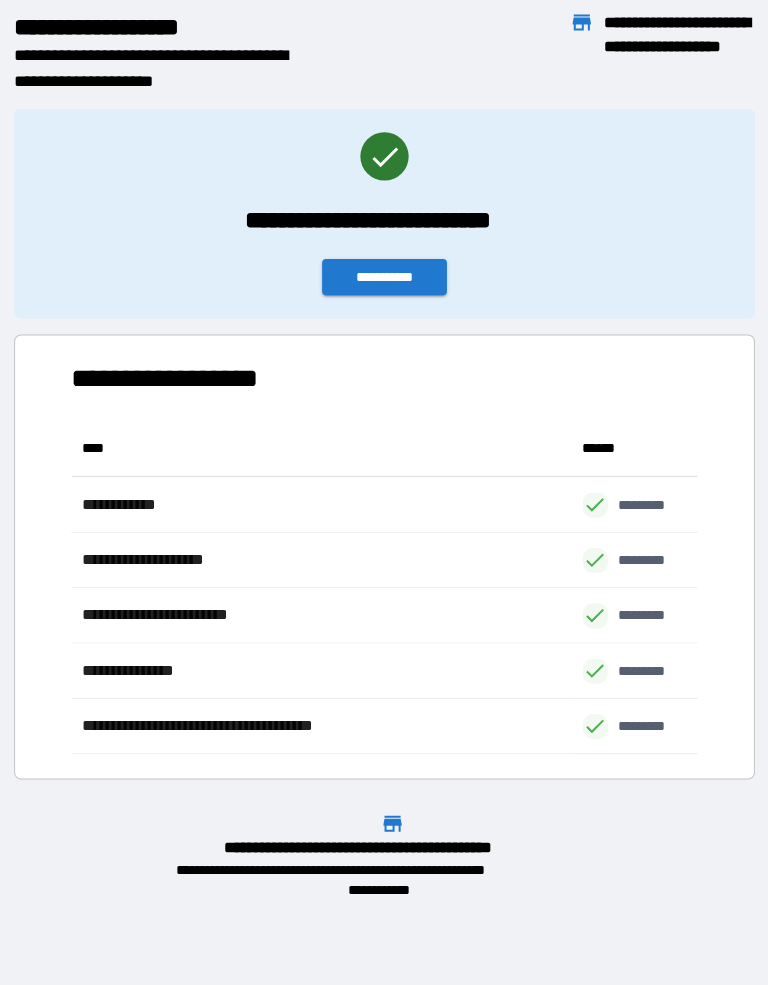 click on "**********" at bounding box center (384, 281) 